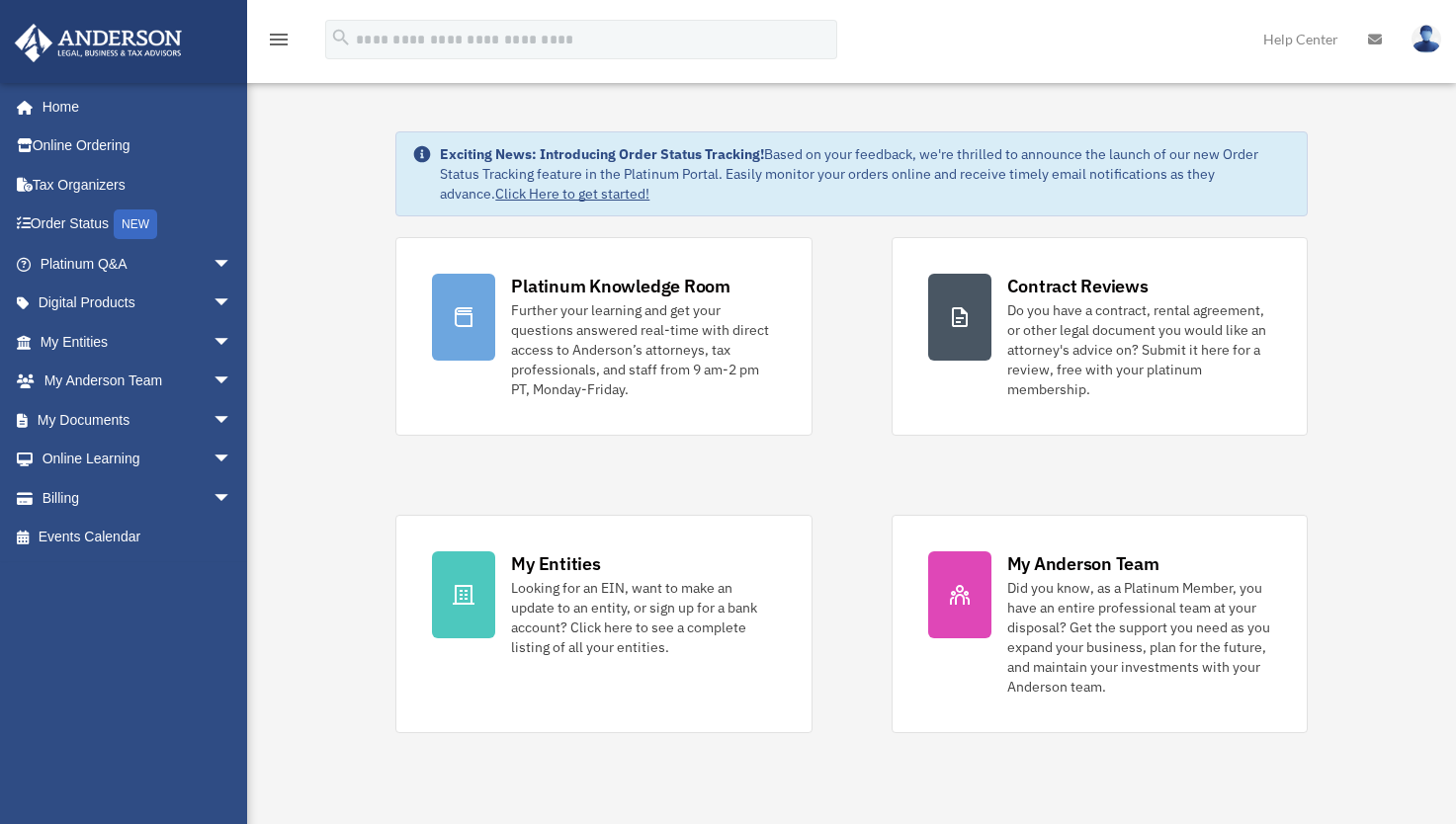 scroll, scrollTop: 0, scrollLeft: 0, axis: both 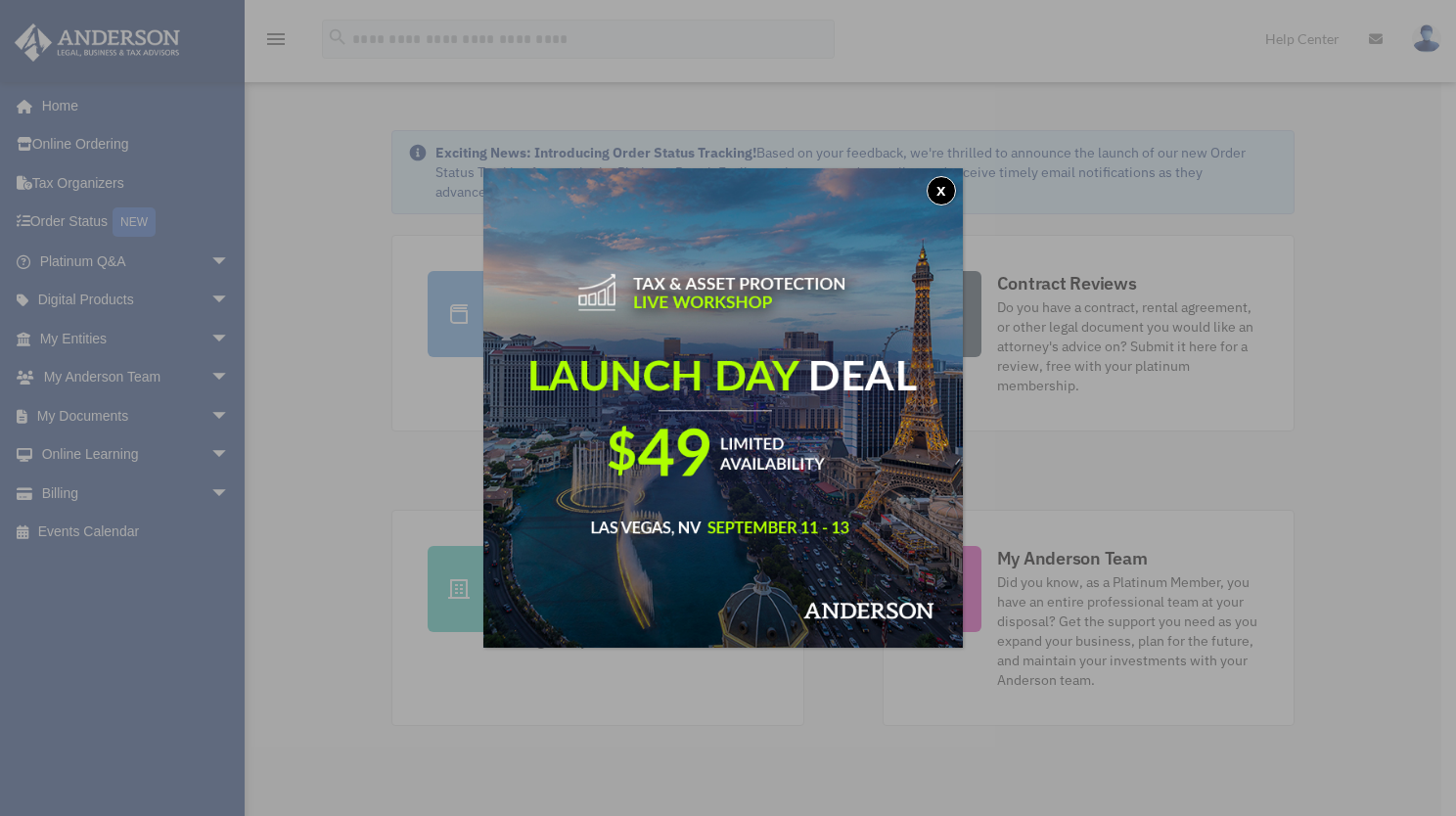 click on "x" at bounding box center (941, 191) 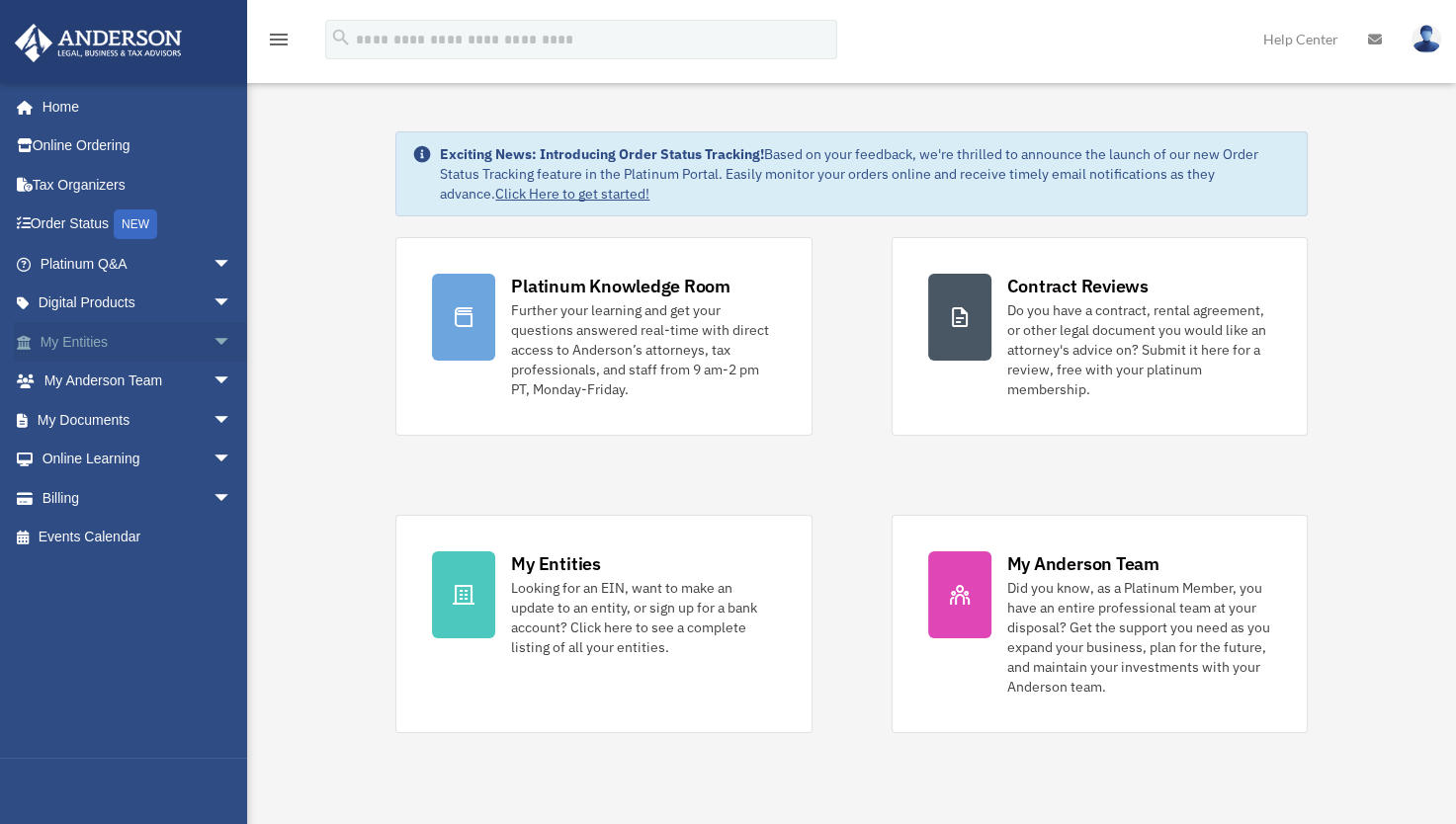 click on "arrow_drop_down" at bounding box center [232, 342] 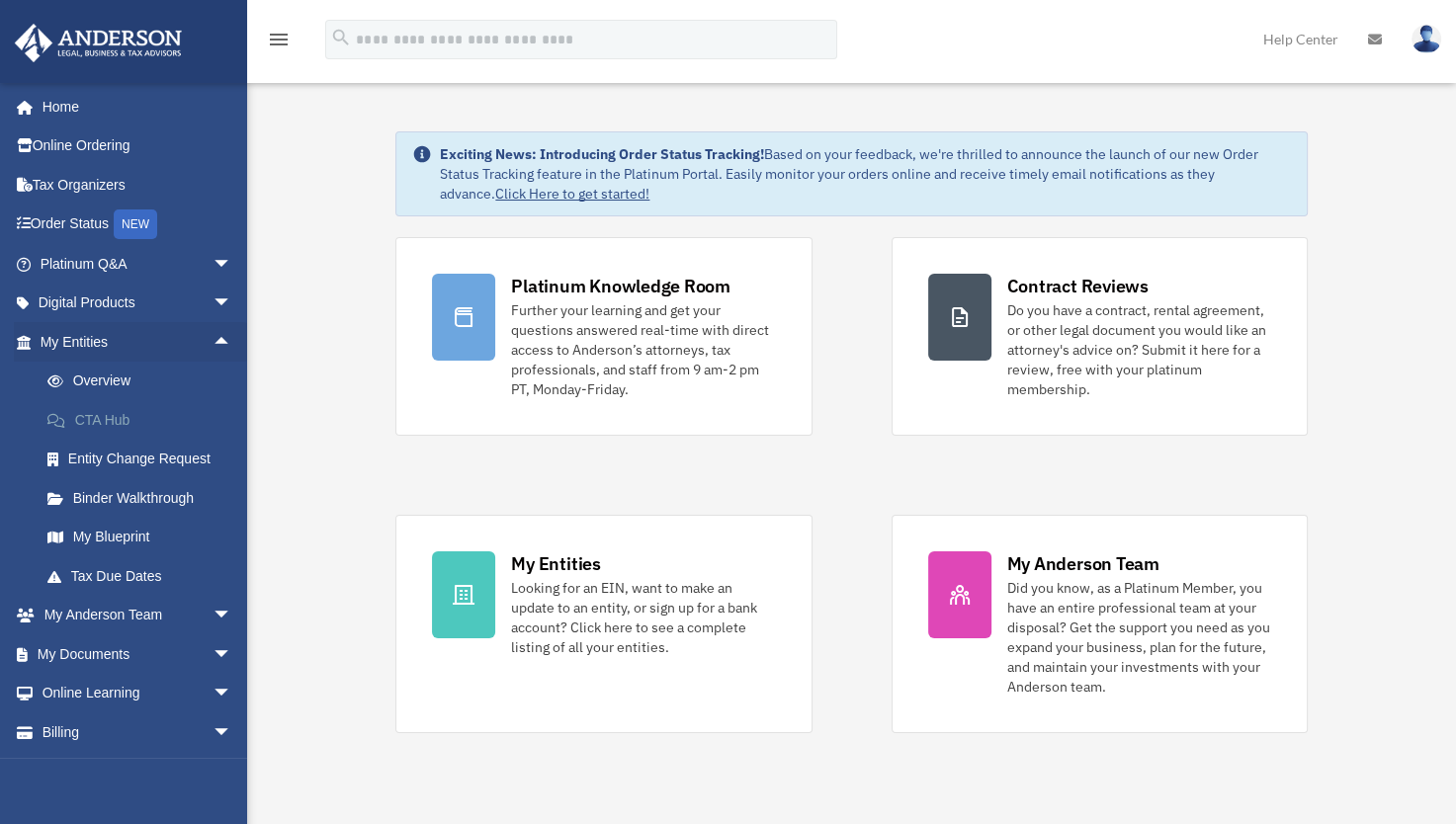 click on "CTA Hub" at bounding box center (144, 420) 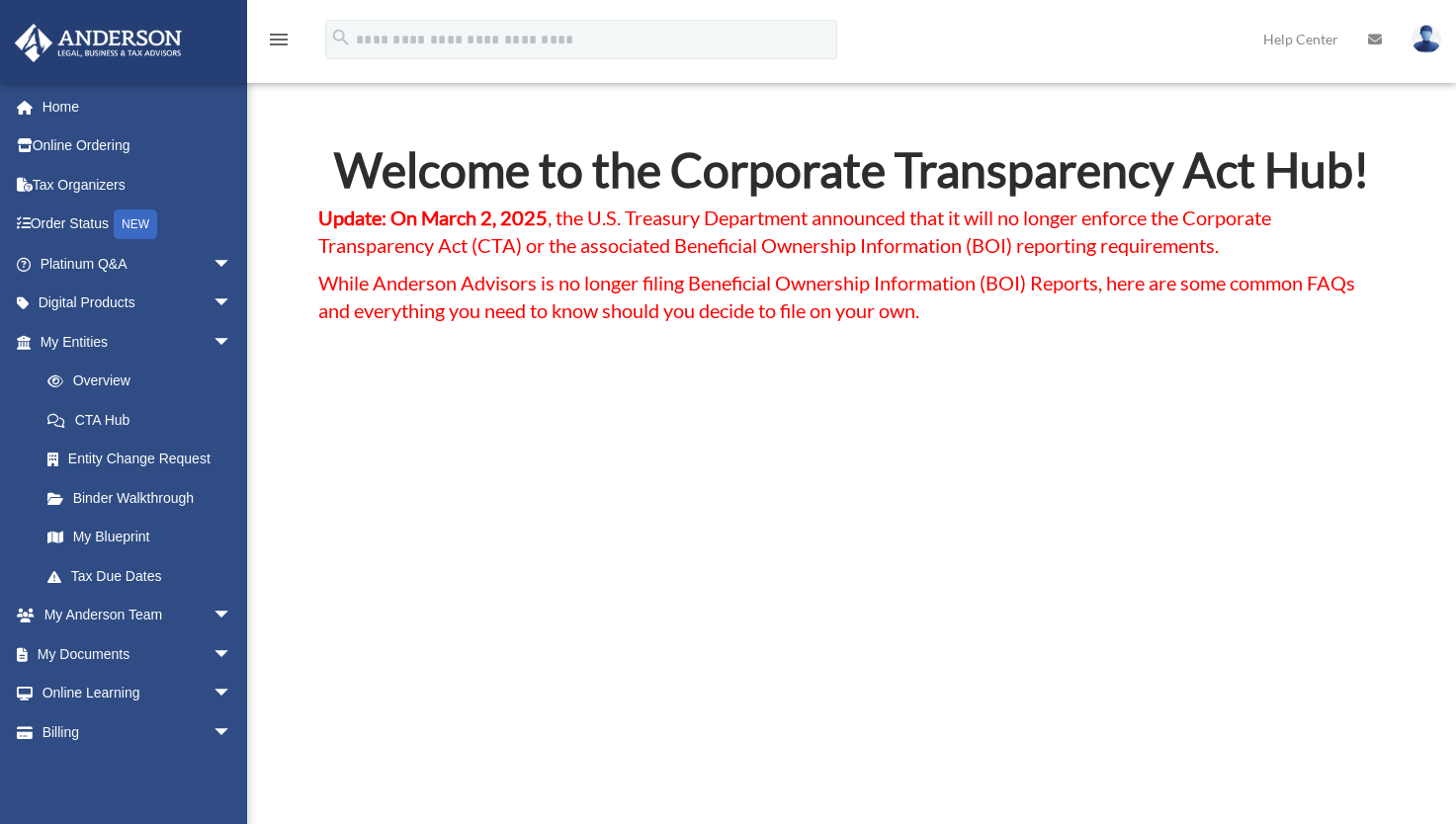 scroll, scrollTop: 0, scrollLeft: 0, axis: both 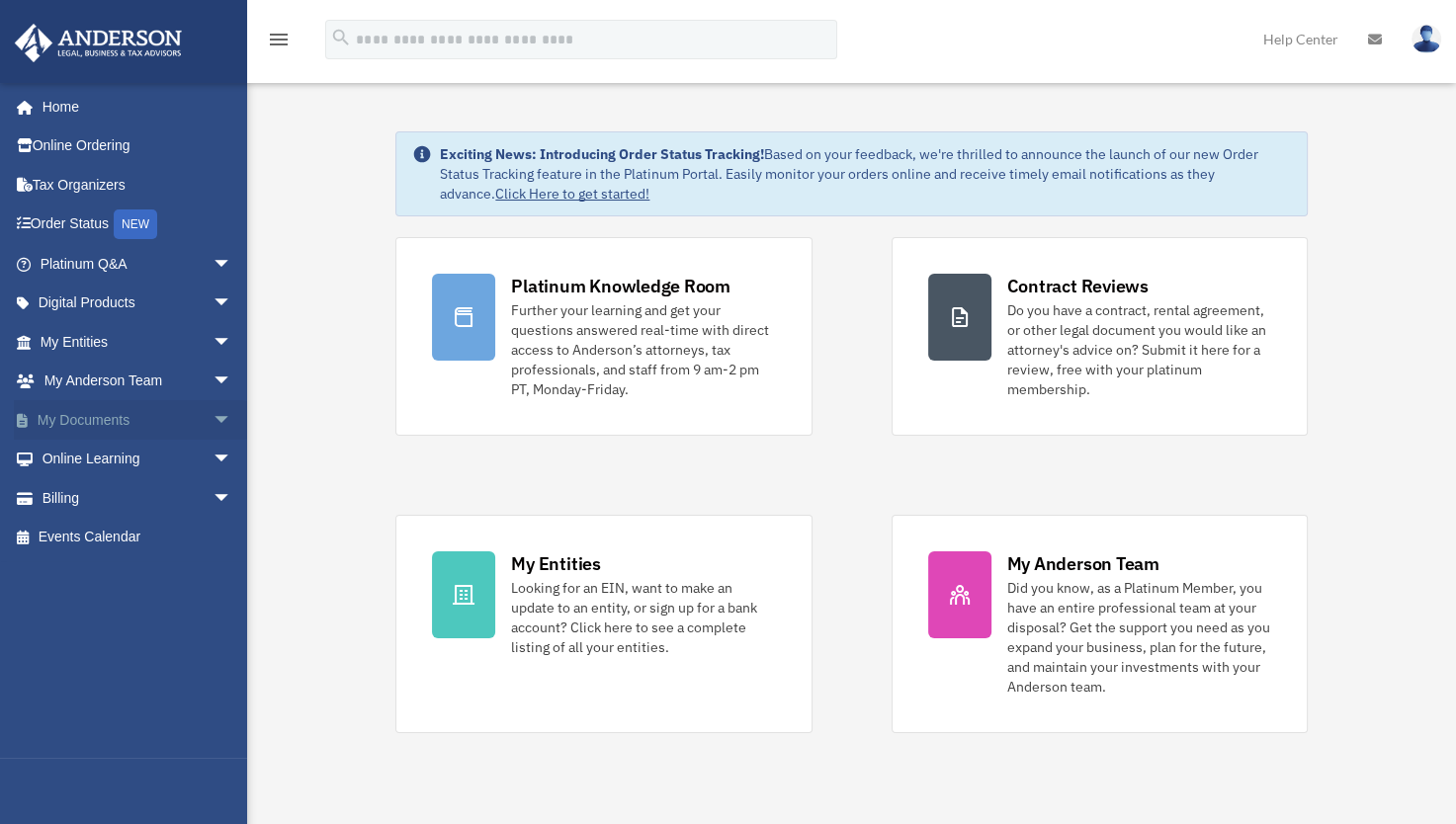 click on "arrow_drop_down" at bounding box center [232, 420] 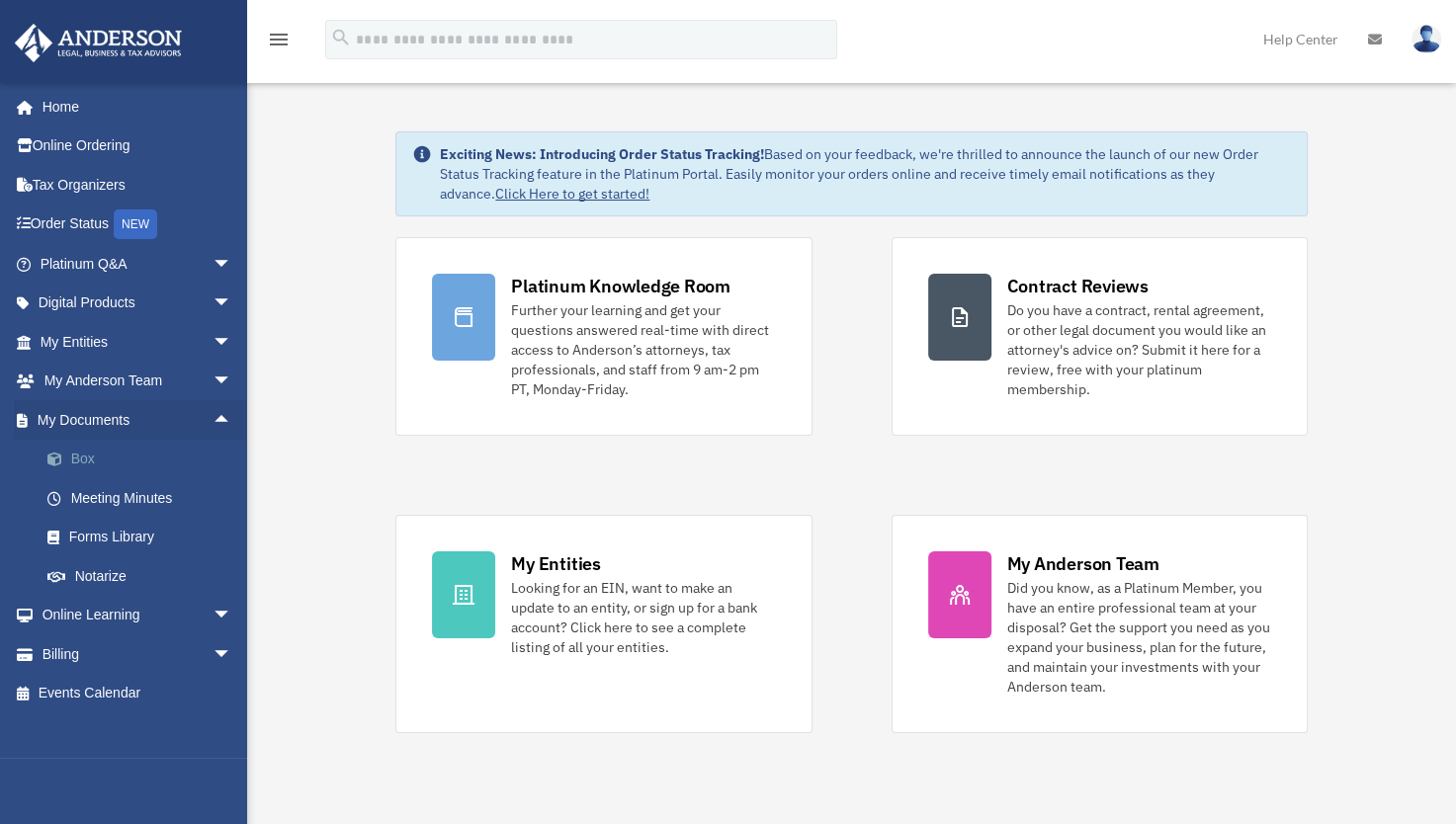 click on "Box" at bounding box center [144, 459] 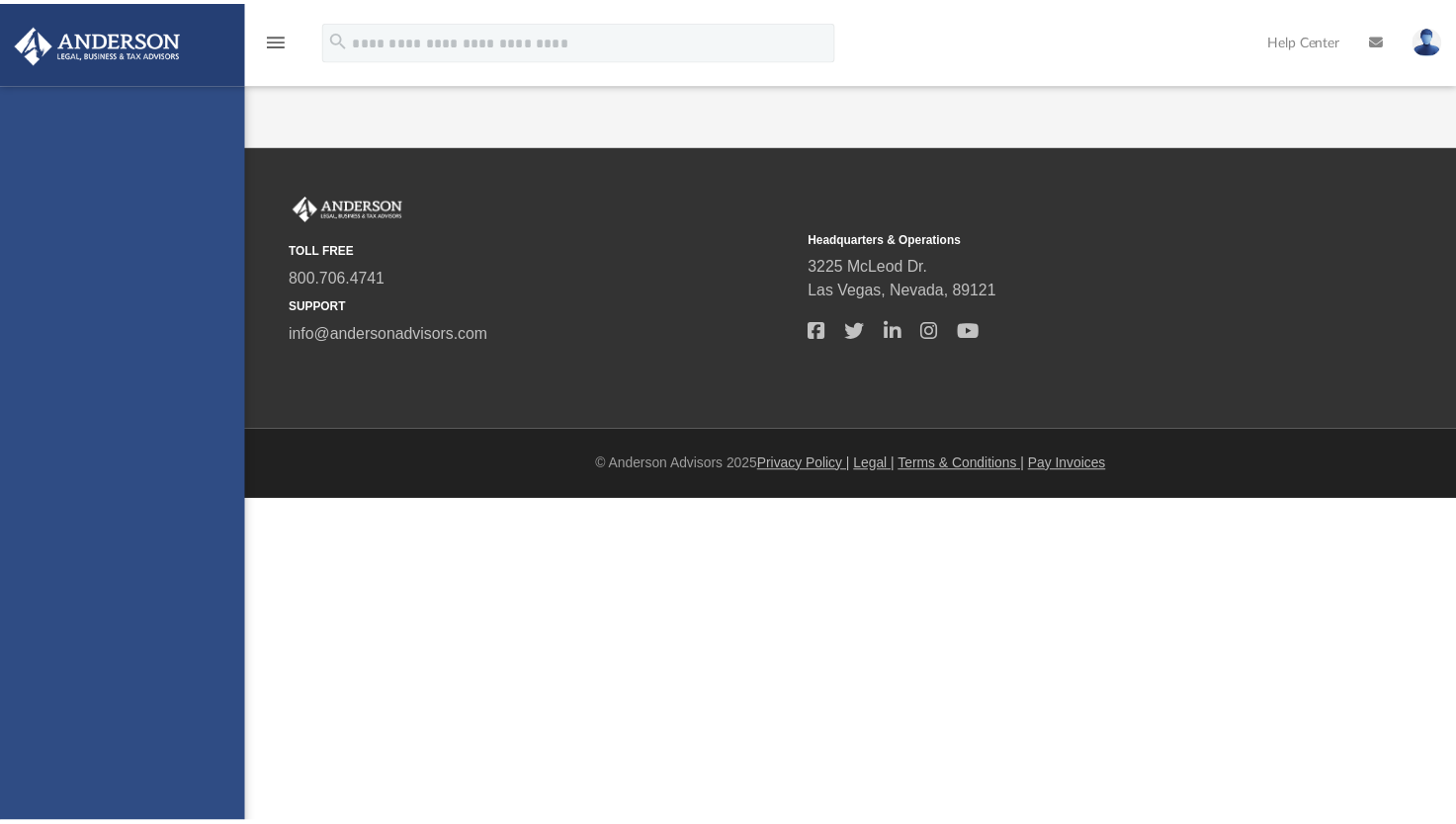 scroll, scrollTop: 0, scrollLeft: 0, axis: both 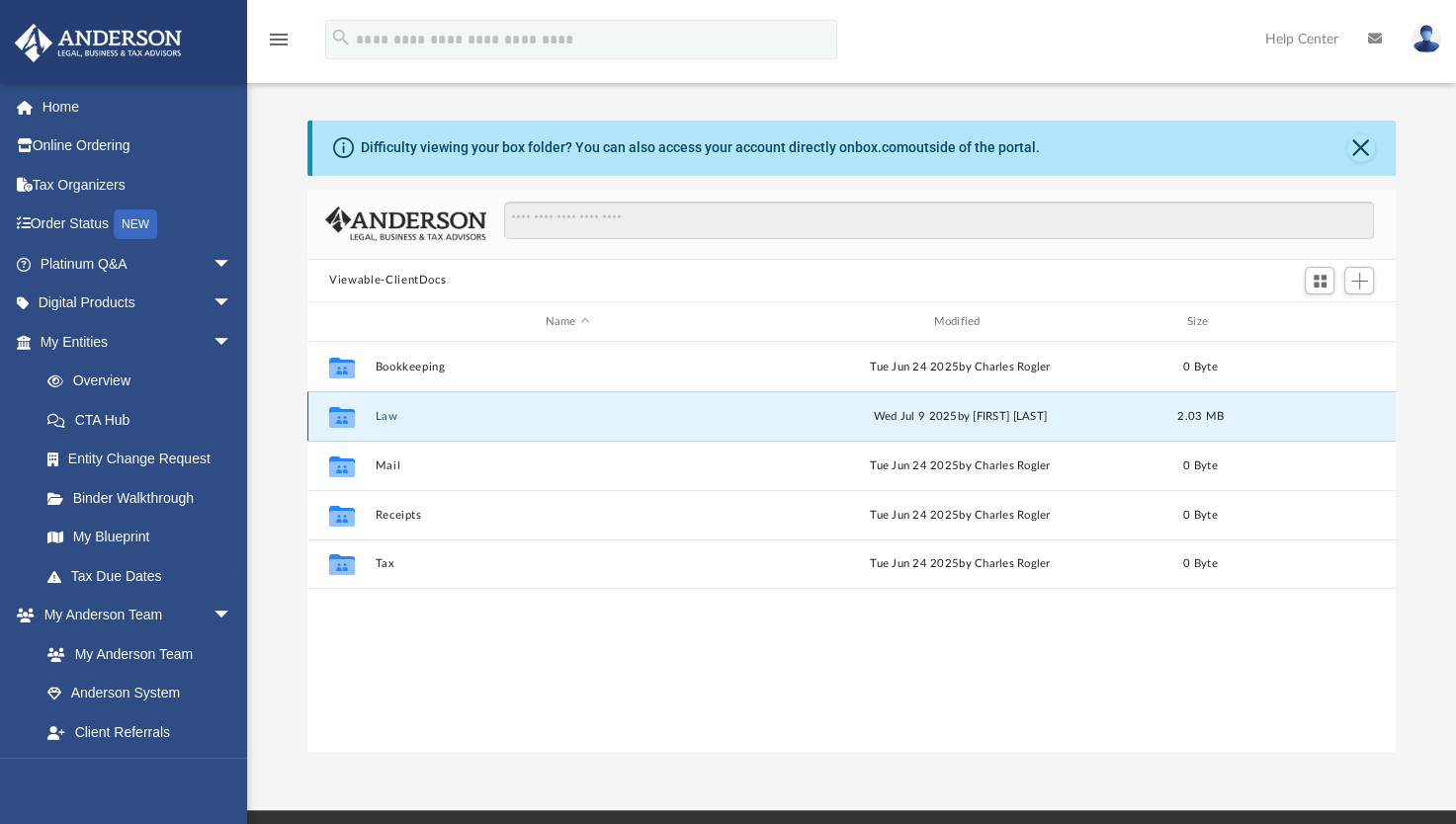 click on "Law" at bounding box center [567, 416] 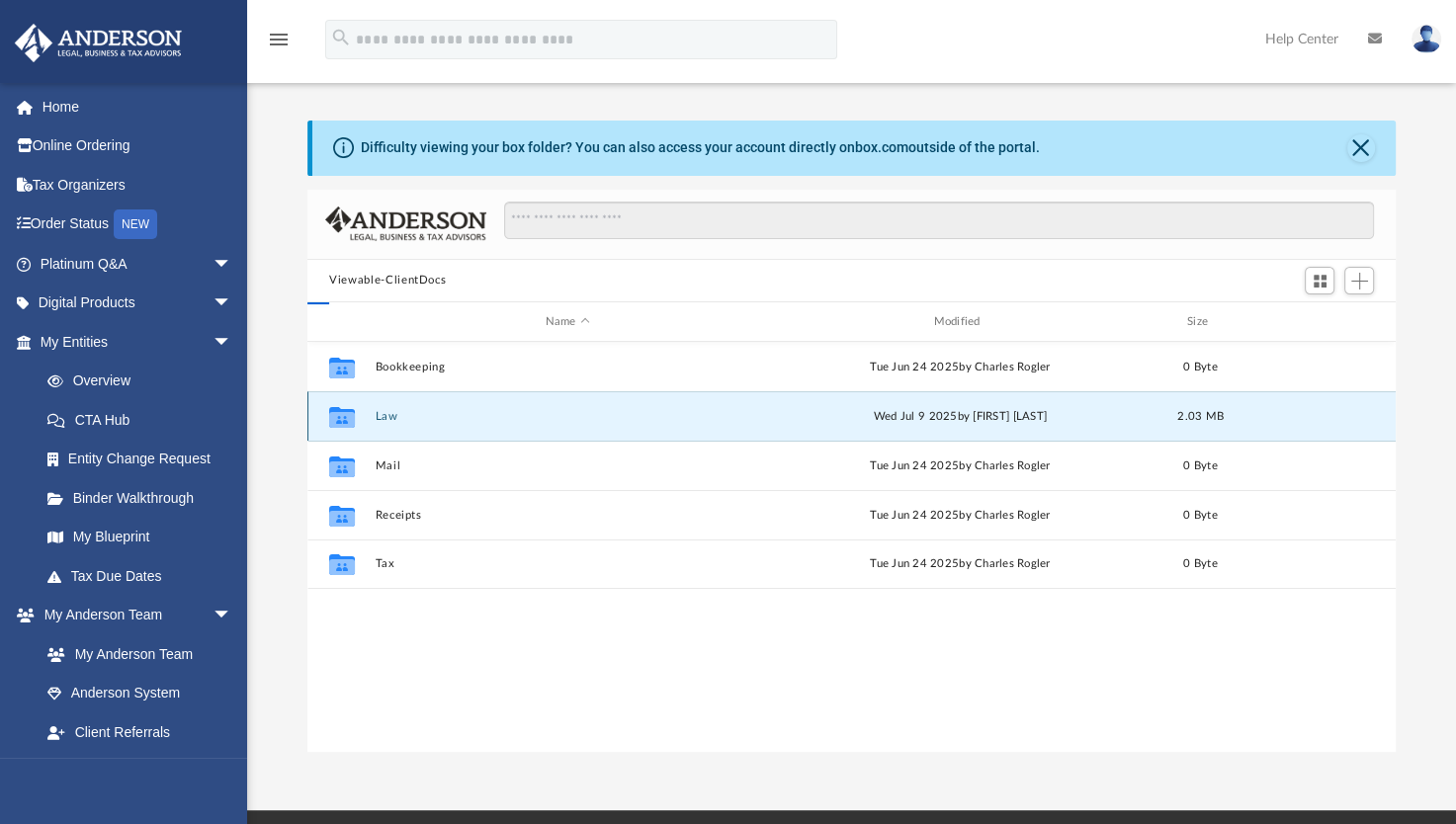 click on "Law" at bounding box center [567, 416] 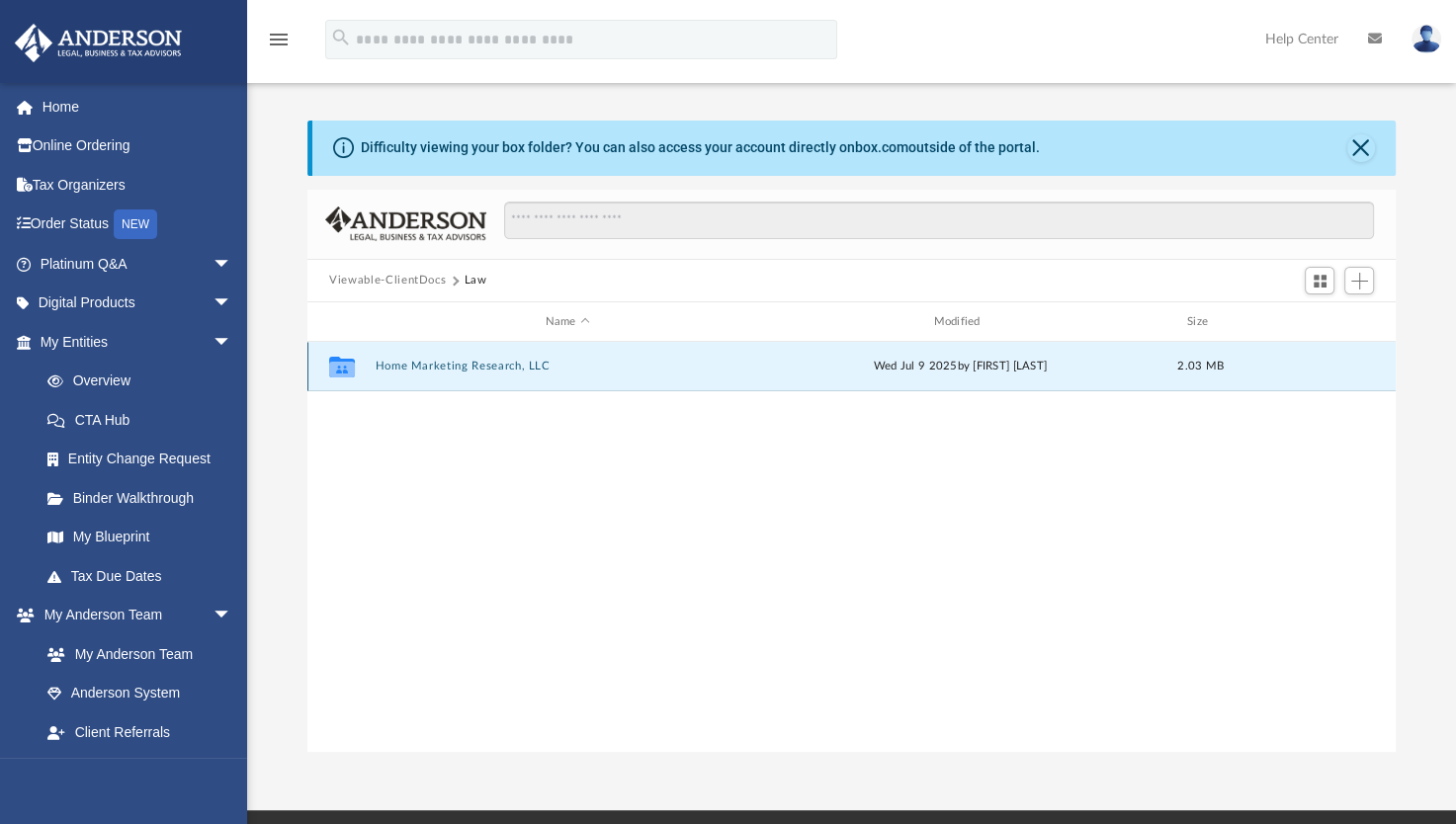 click on "Home Marketing Research, LLC" at bounding box center [567, 367] 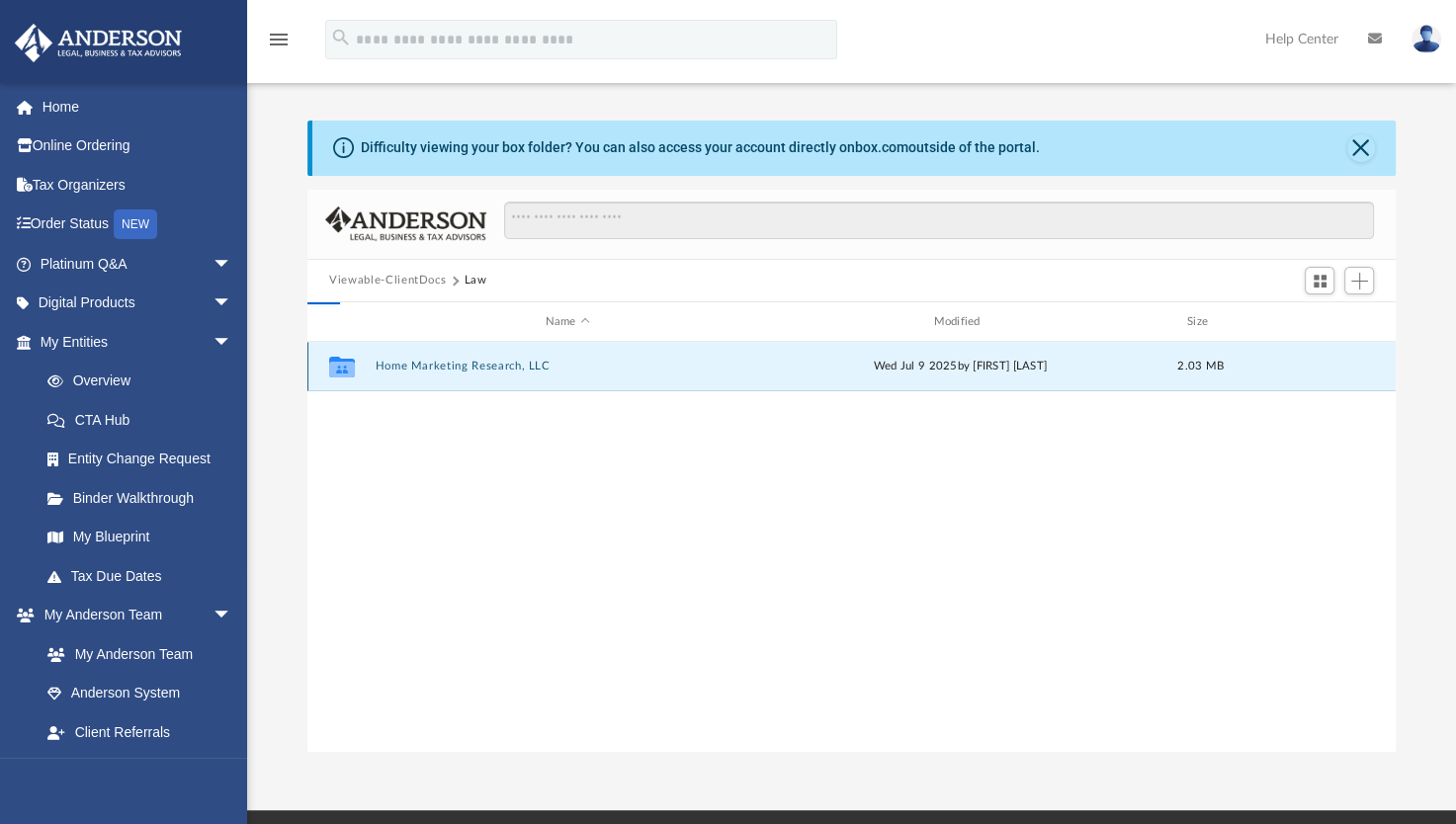 click on "Home Marketing Research, LLC" at bounding box center (567, 367) 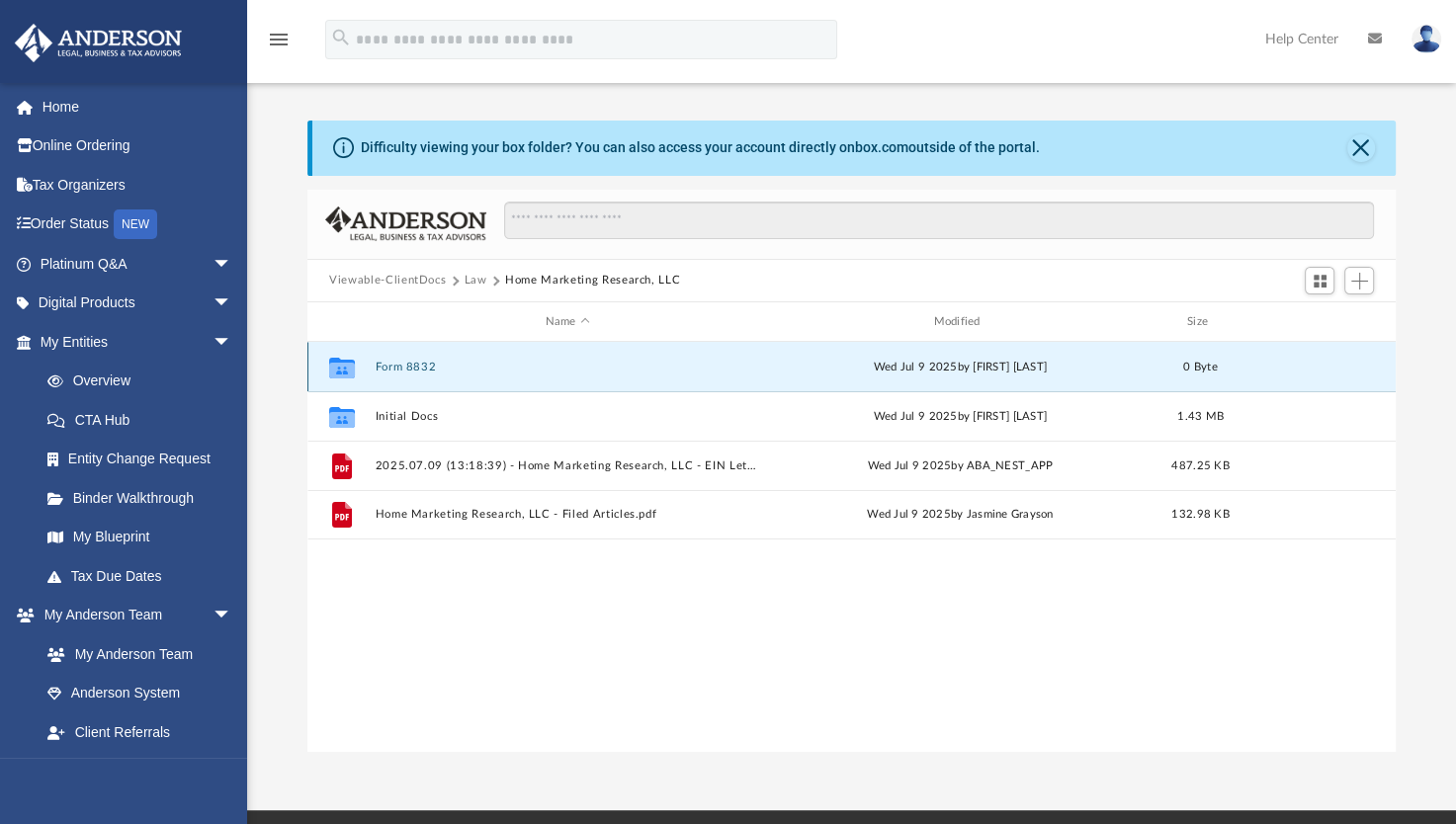 click on "Form 8832" at bounding box center (567, 367) 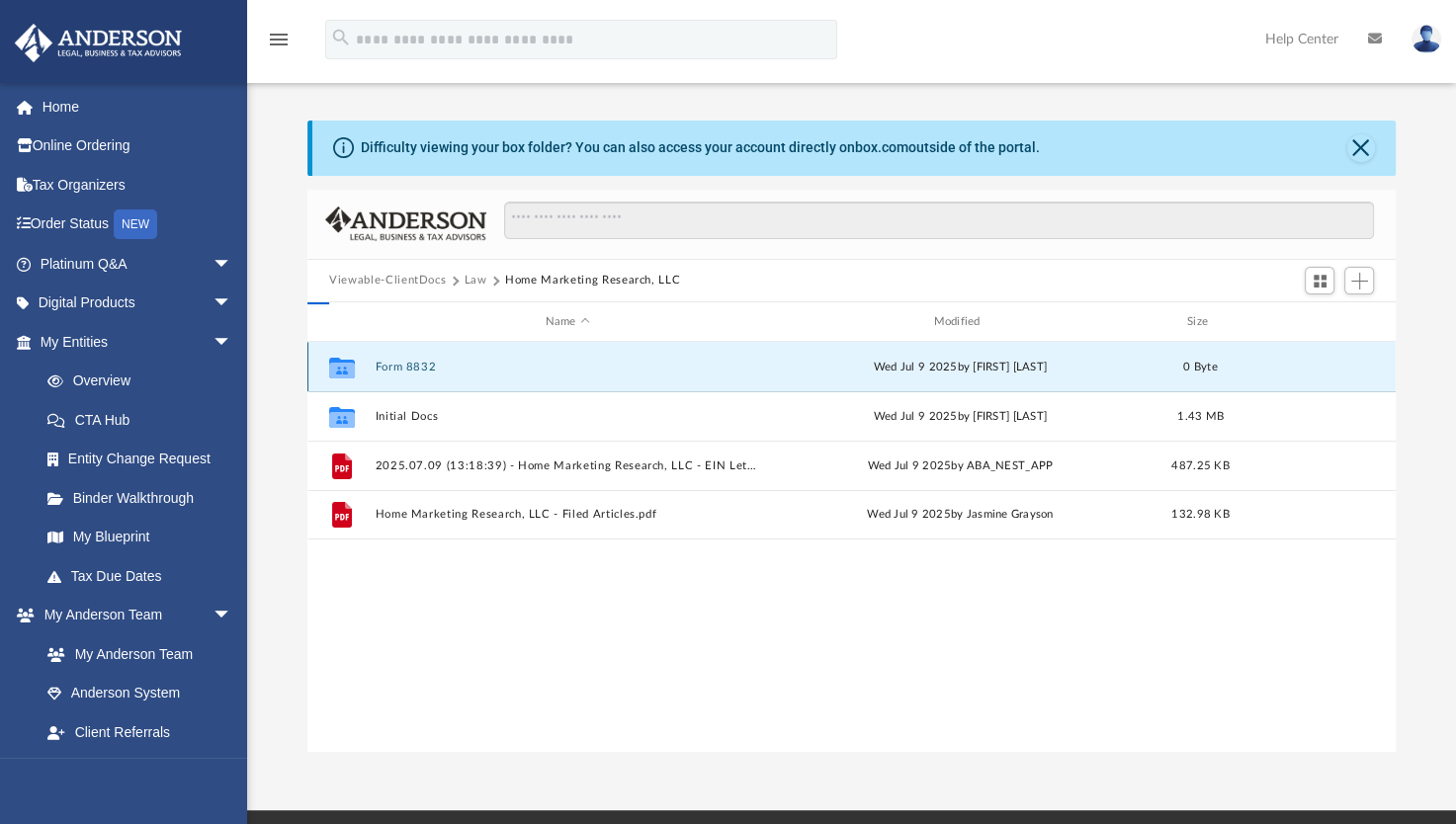 click on "Form 8832" at bounding box center (567, 367) 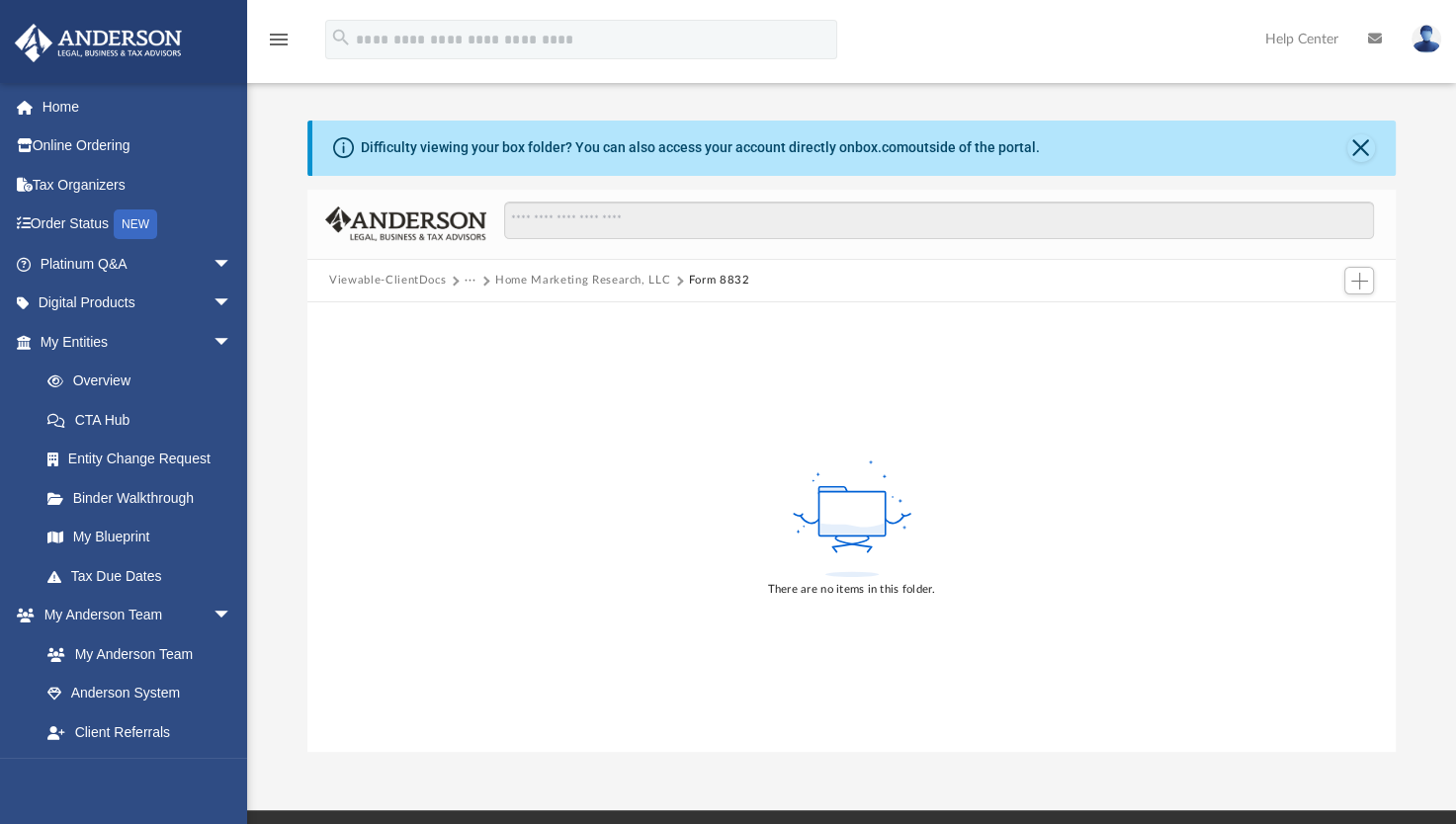 click on "Form 8832" at bounding box center [720, 281] 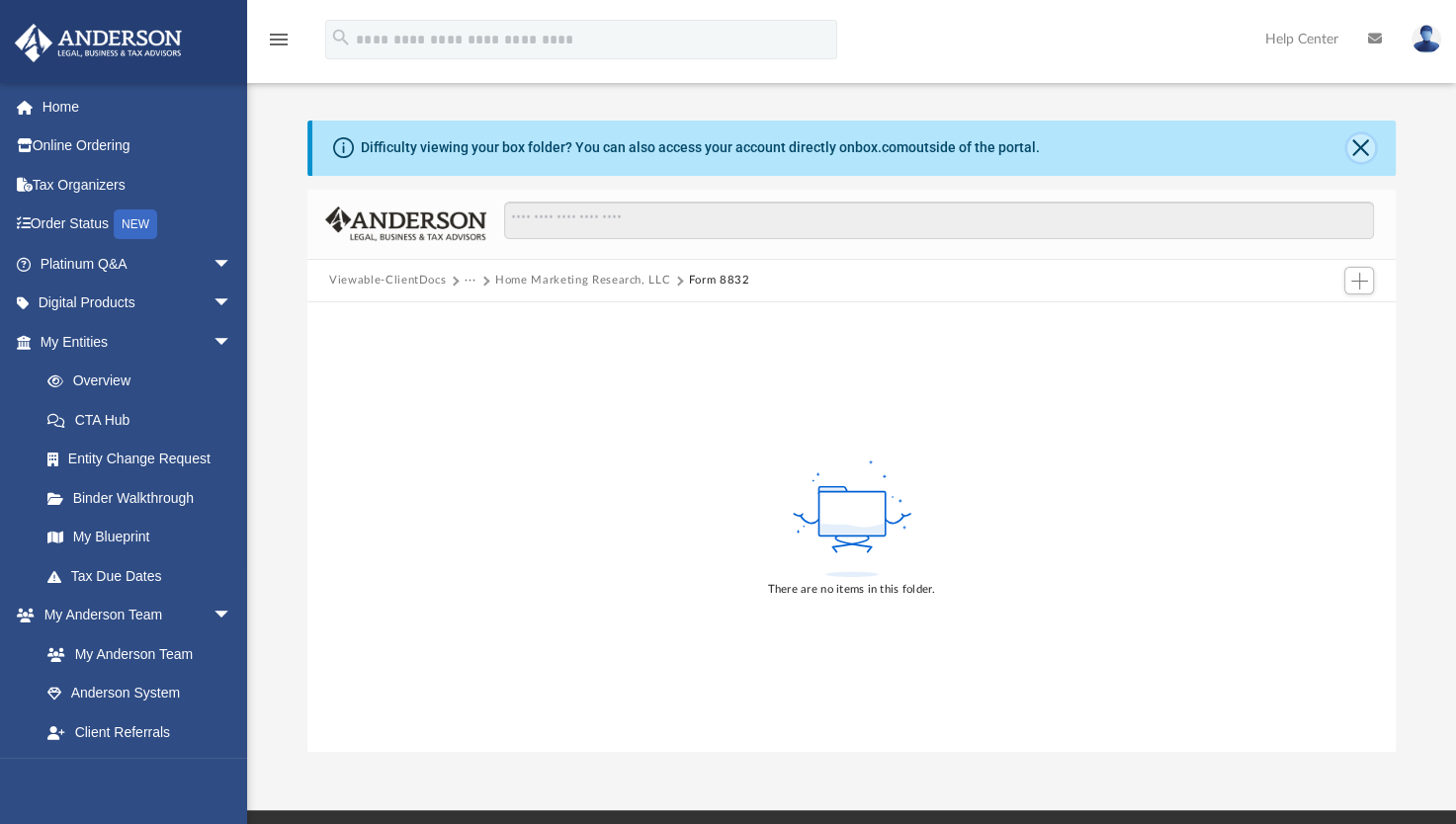 click 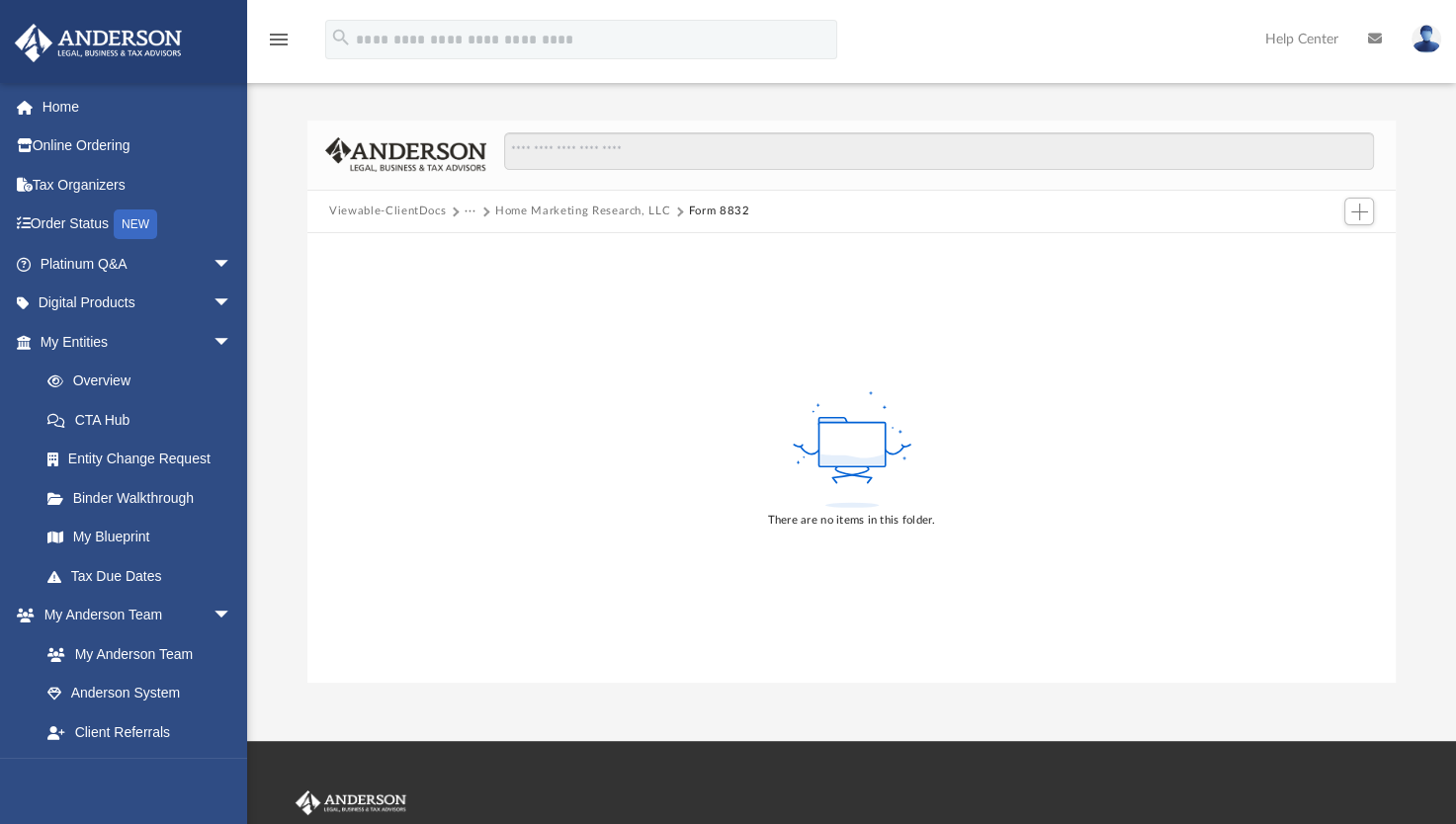 click on "Difficulty viewing your box folder? You can also access your account directly on  box.com  outside of the portal.  No Client Folder Found - Please contact   your team   for assistance.  Viewable-ClientDocs ··· Home Marketing Research, LLC Form 8832 There are no items in this folder. Complete ..." at bounding box center (851, 401) 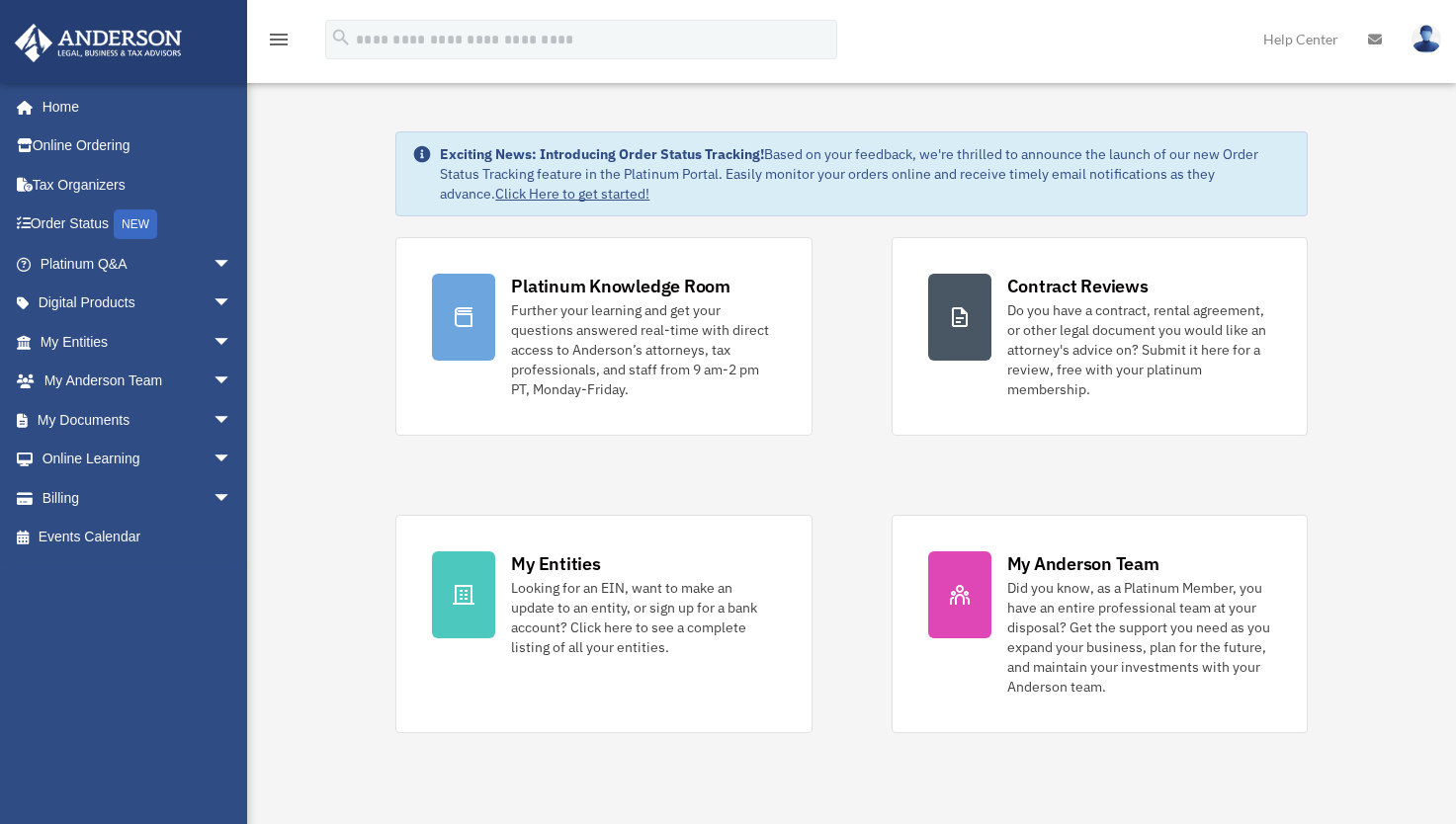 scroll, scrollTop: 0, scrollLeft: 0, axis: both 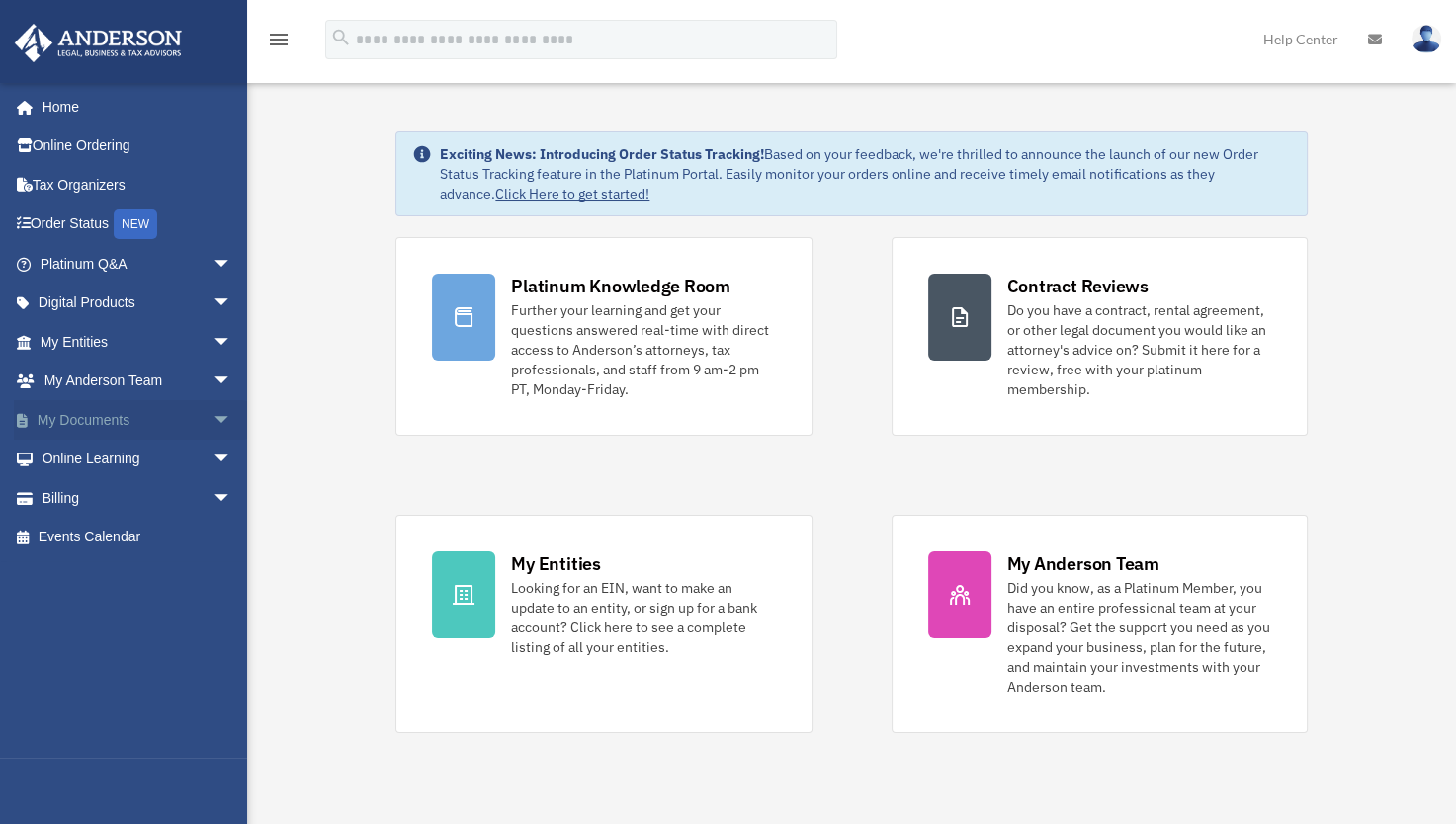 click on "arrow_drop_down" at bounding box center (232, 420) 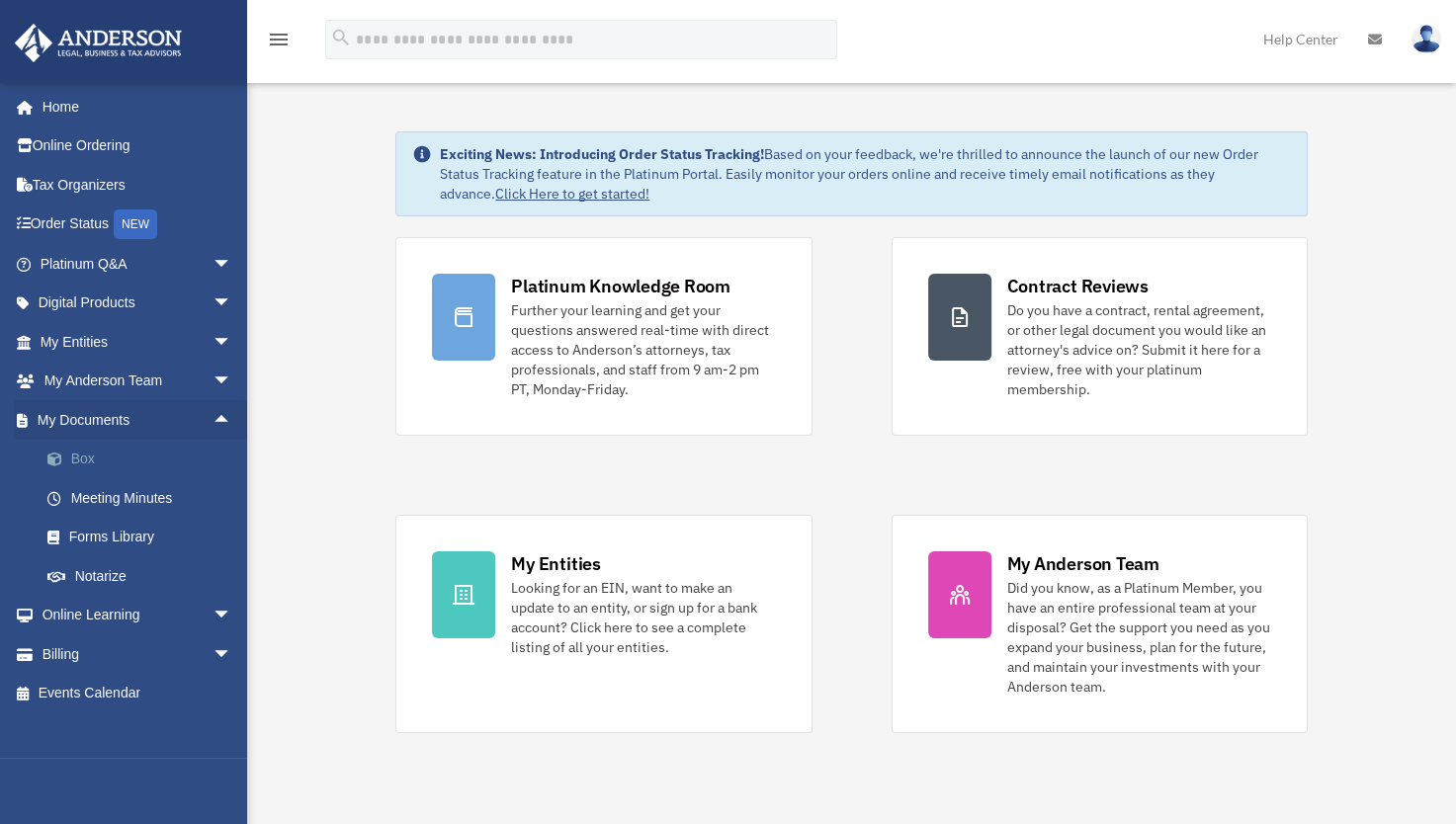 click on "Box" at bounding box center (144, 459) 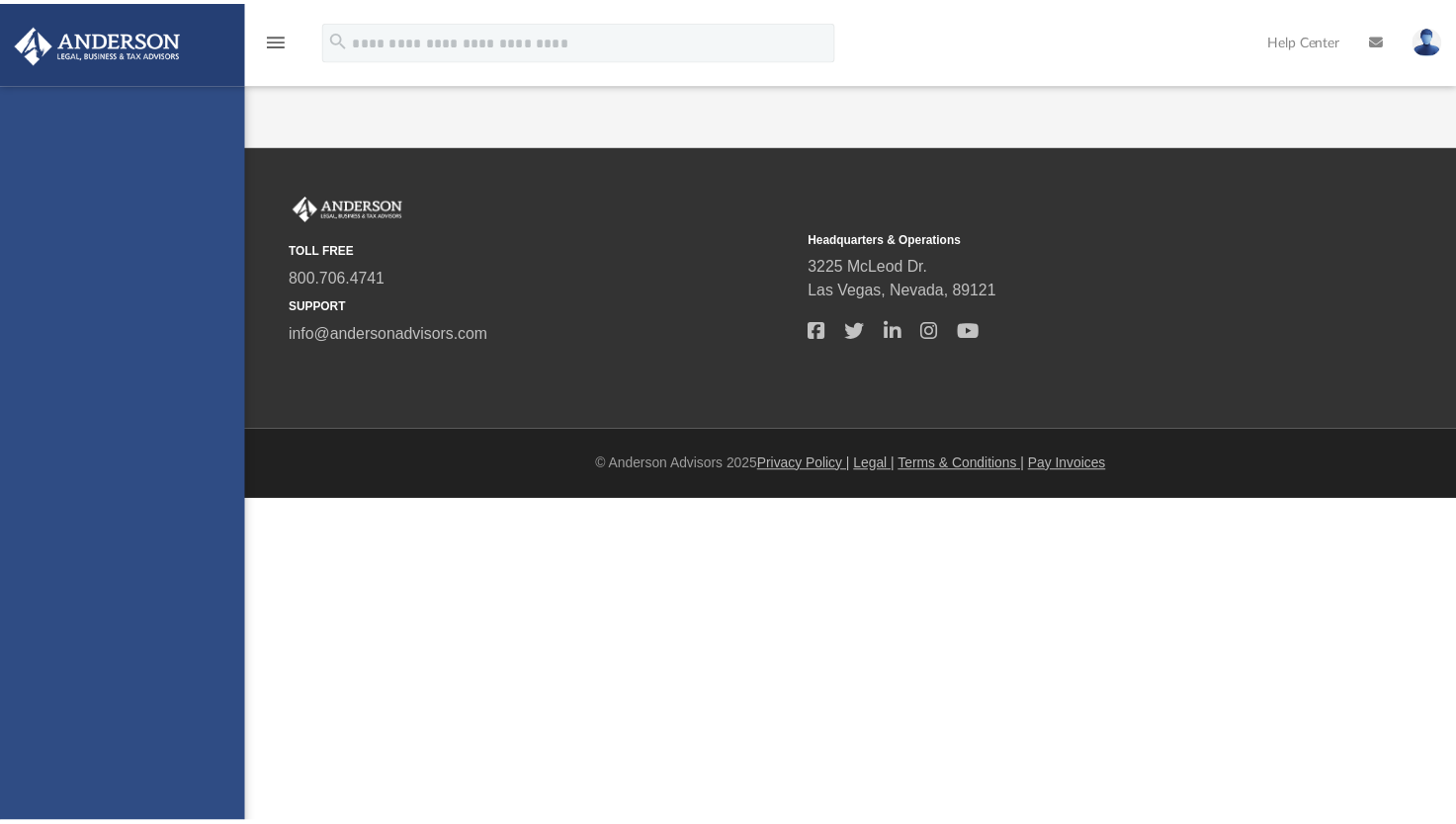 scroll, scrollTop: 0, scrollLeft: 0, axis: both 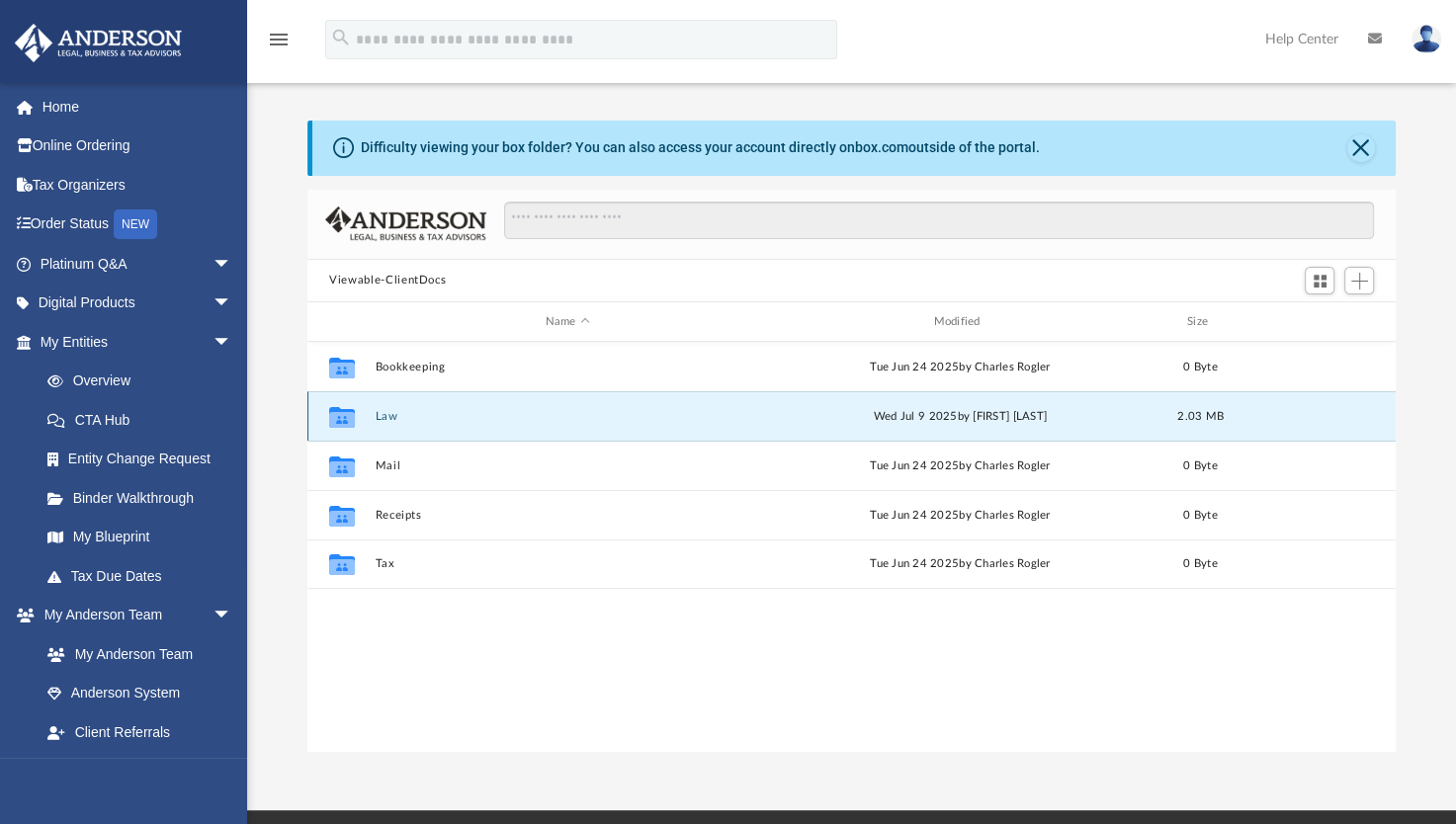 click on "Law" at bounding box center [567, 416] 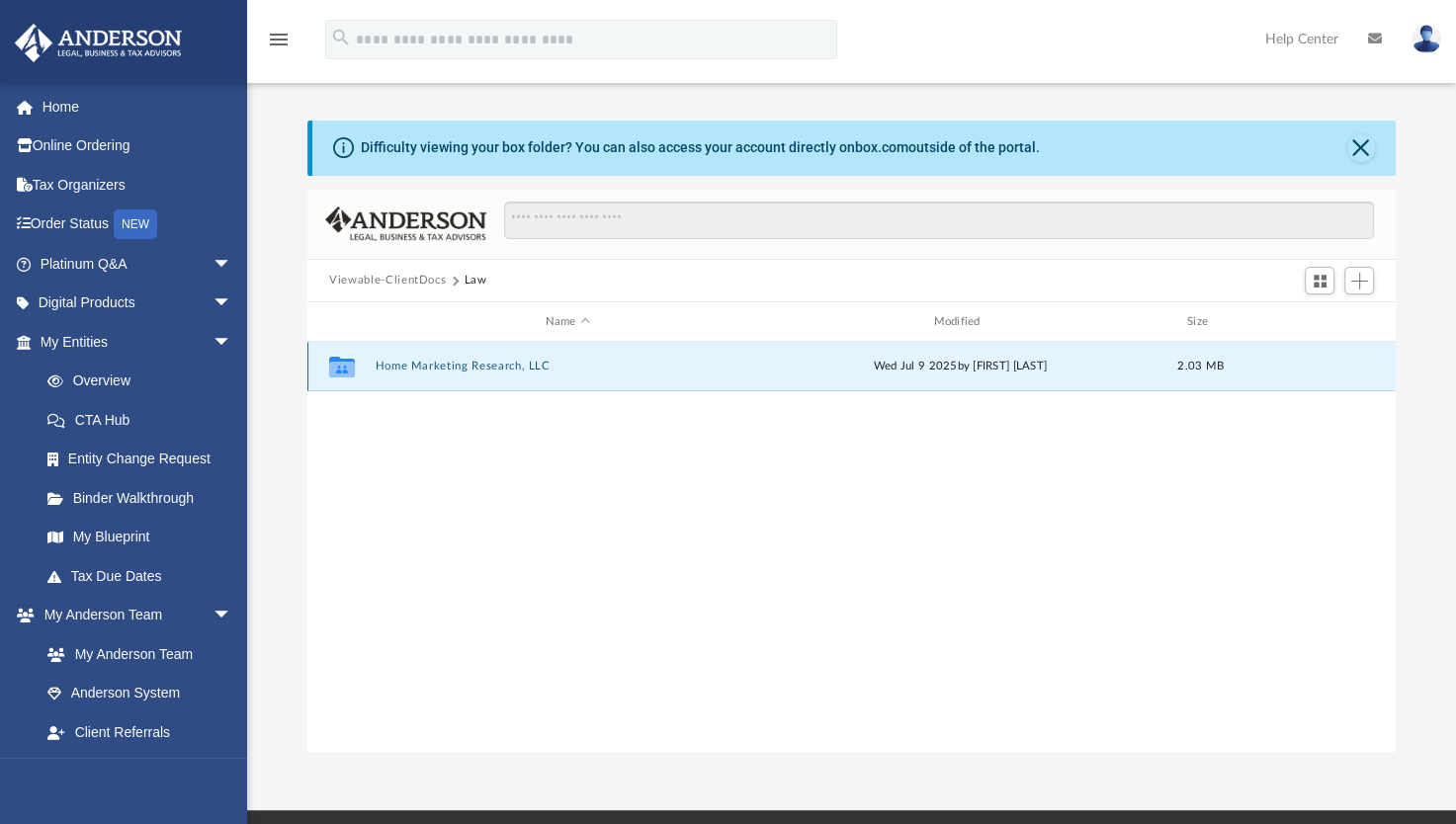 click on "Home Marketing Research, LLC" at bounding box center (567, 367) 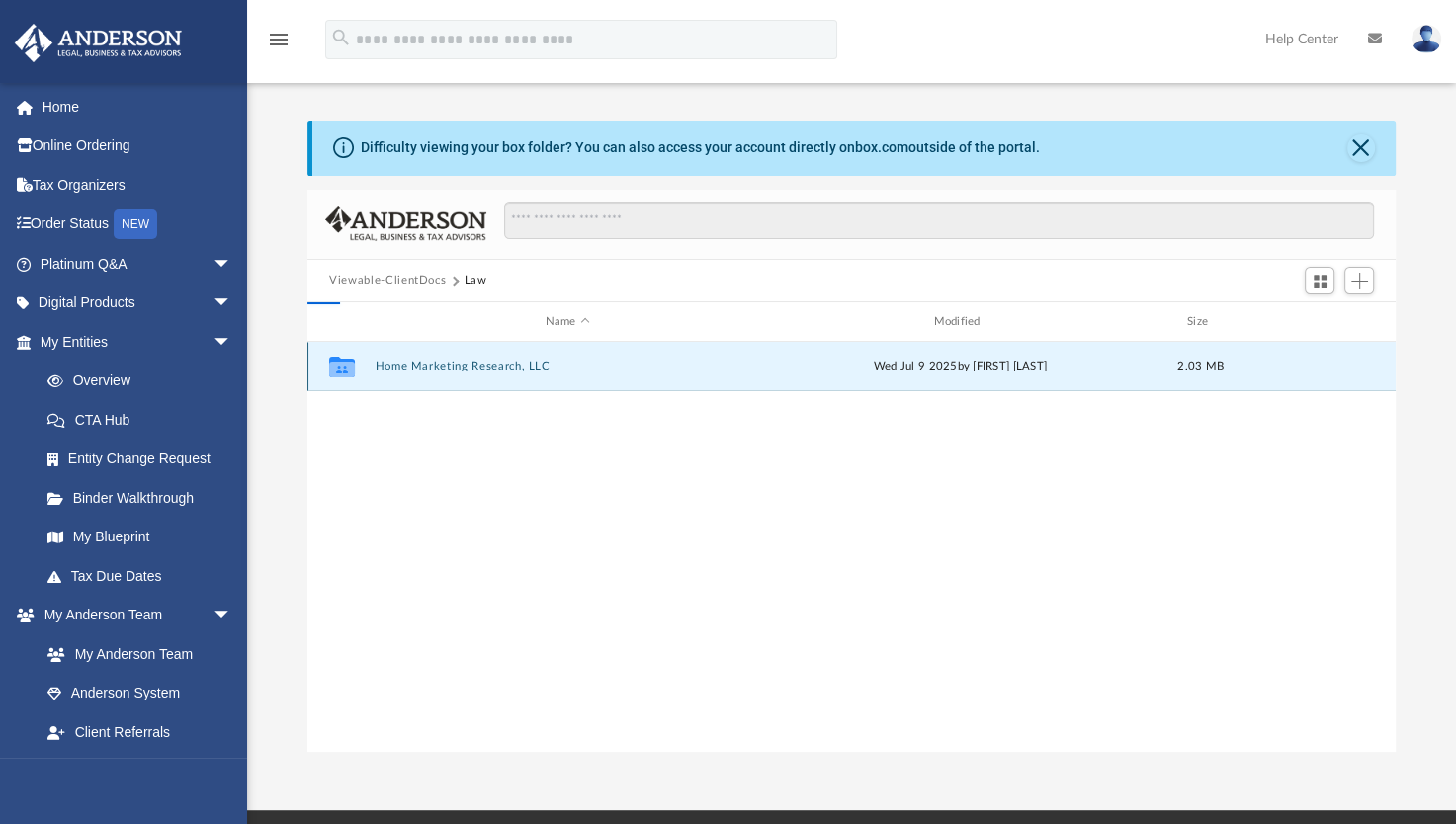 click on "Home Marketing Research, LLC" at bounding box center [567, 367] 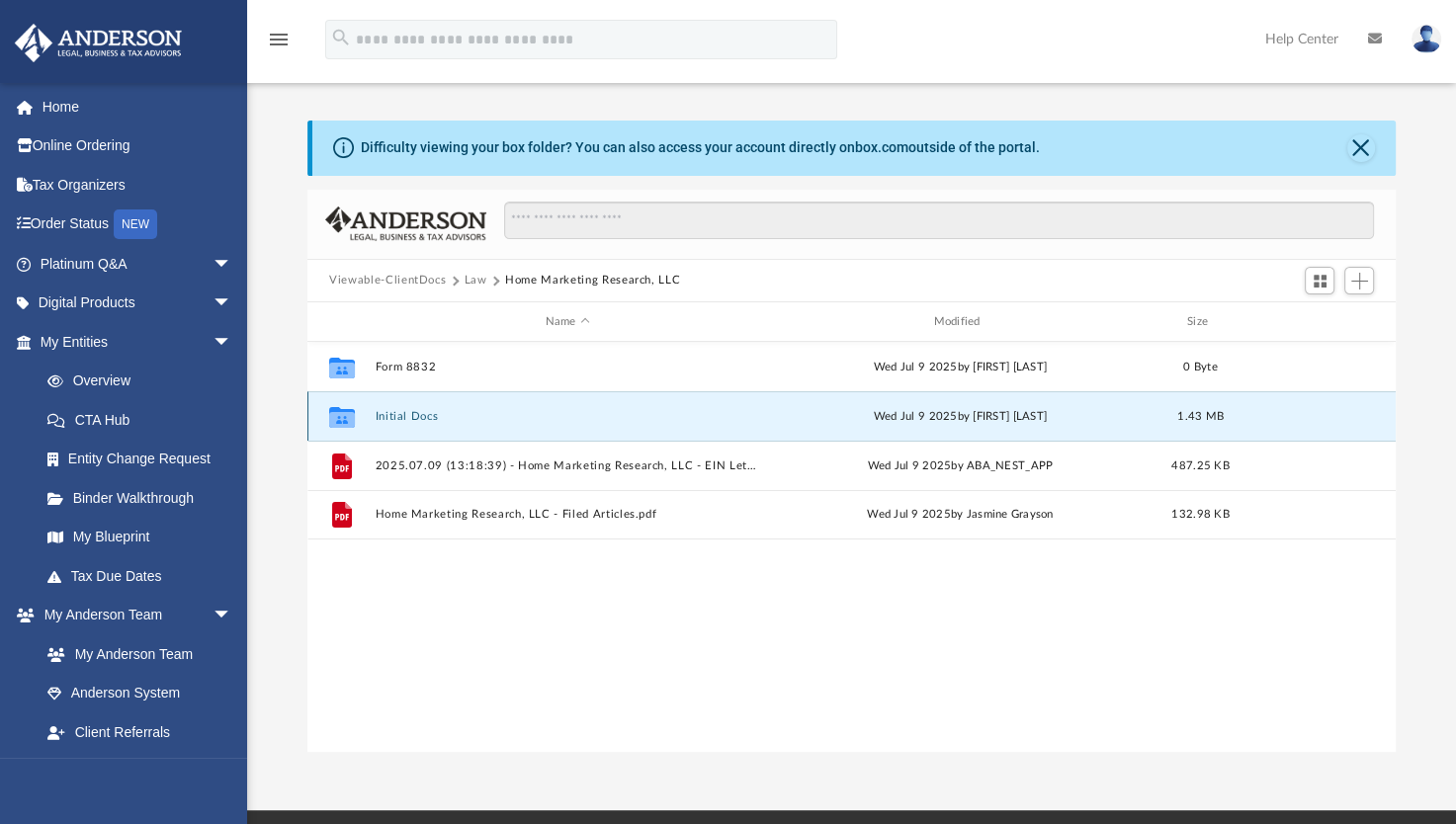 click on "Initial Docs" at bounding box center (567, 416) 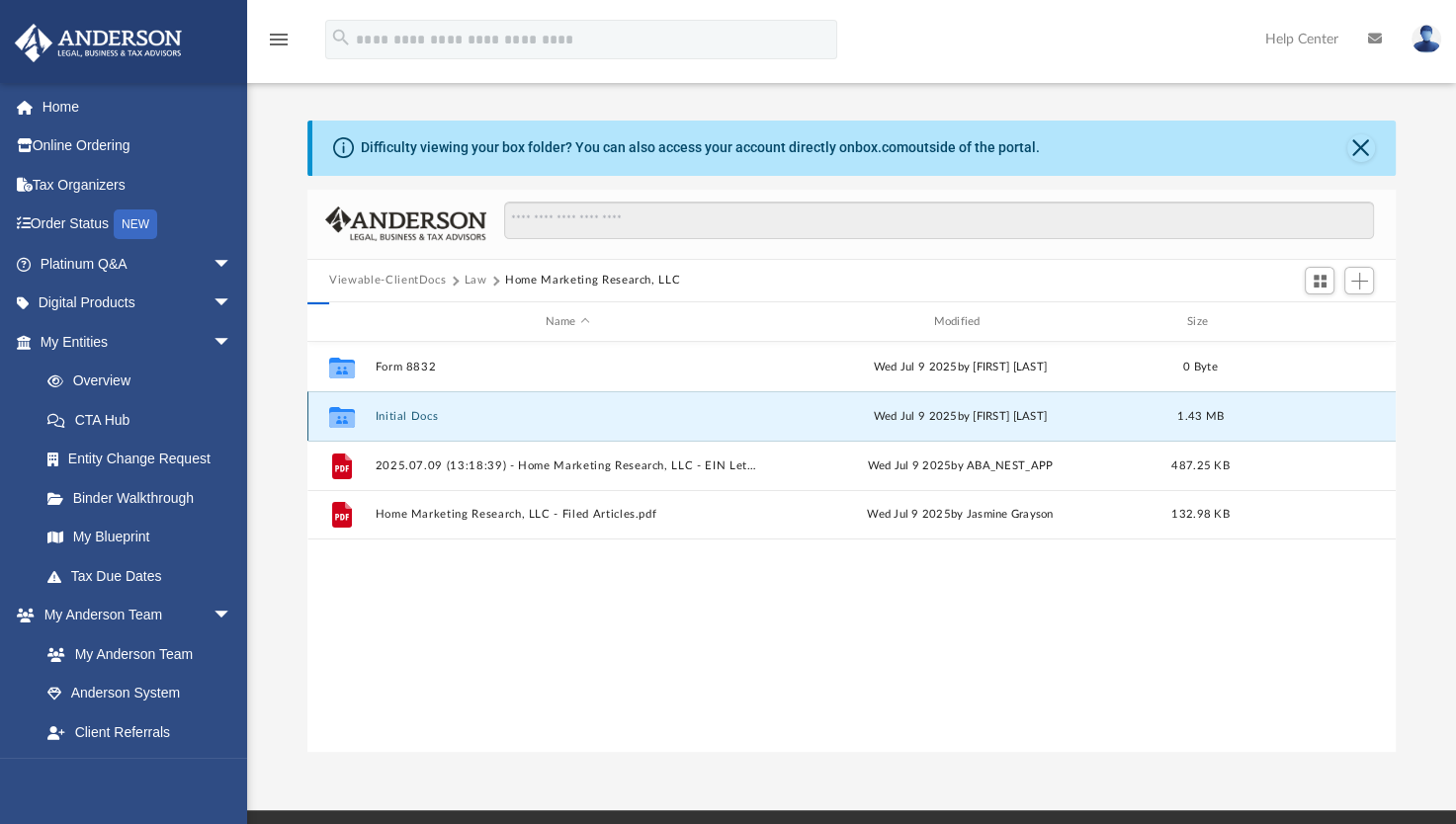 click on "Initial Docs" at bounding box center (567, 416) 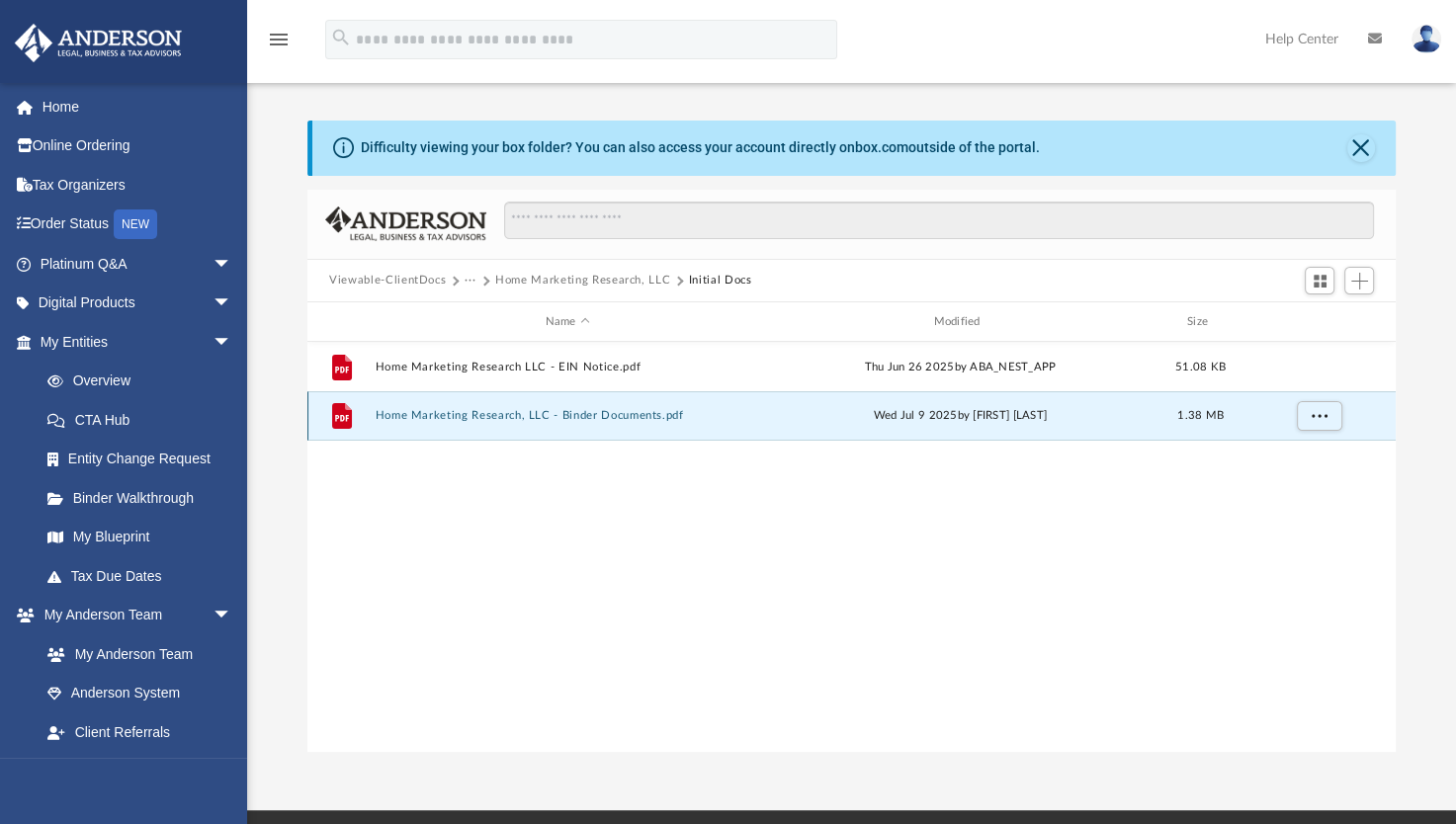 click on "Home Marketing Research, LLC - Binder Documents.pdf" at bounding box center [567, 416] 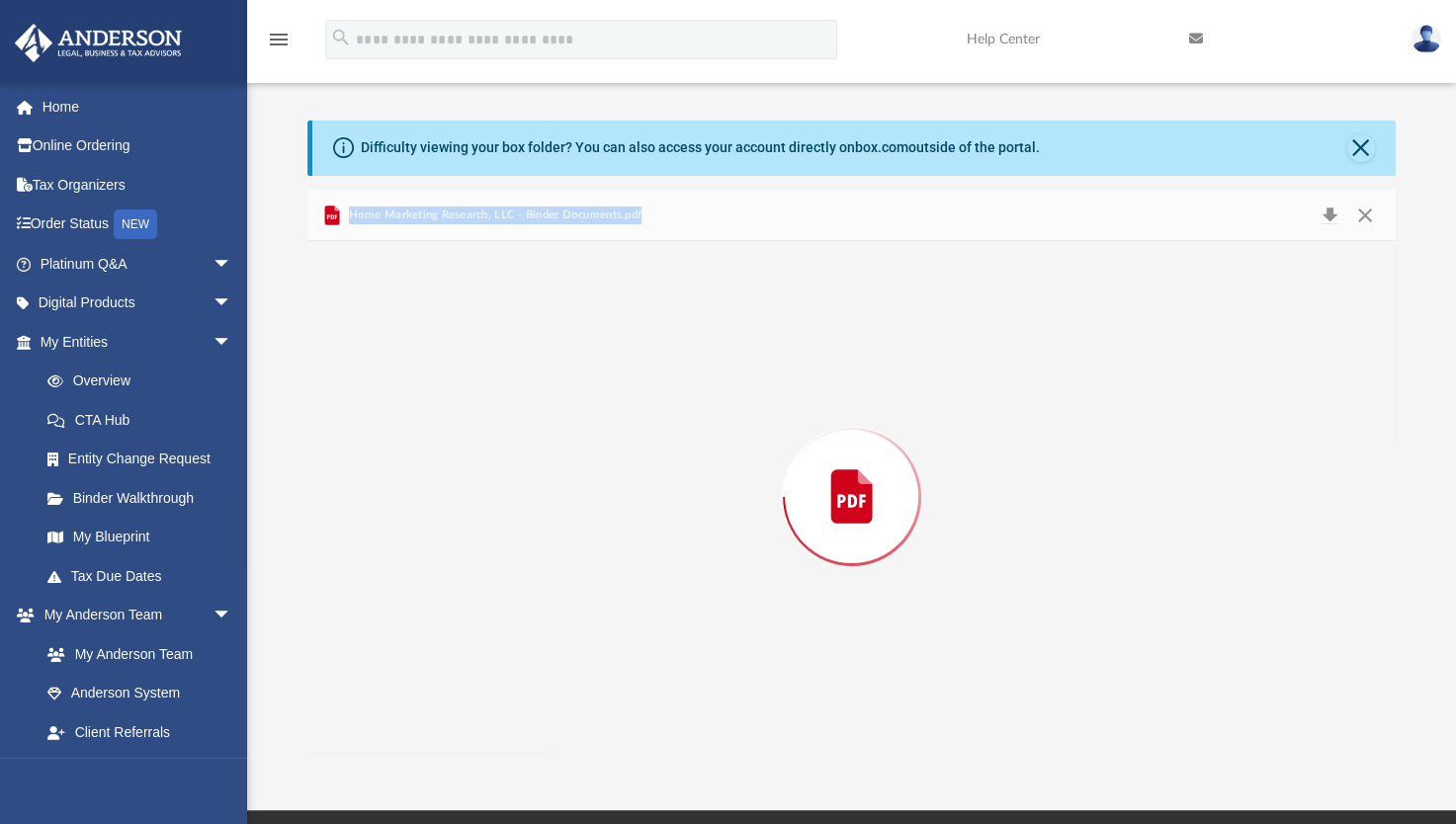 click at bounding box center [851, 496] 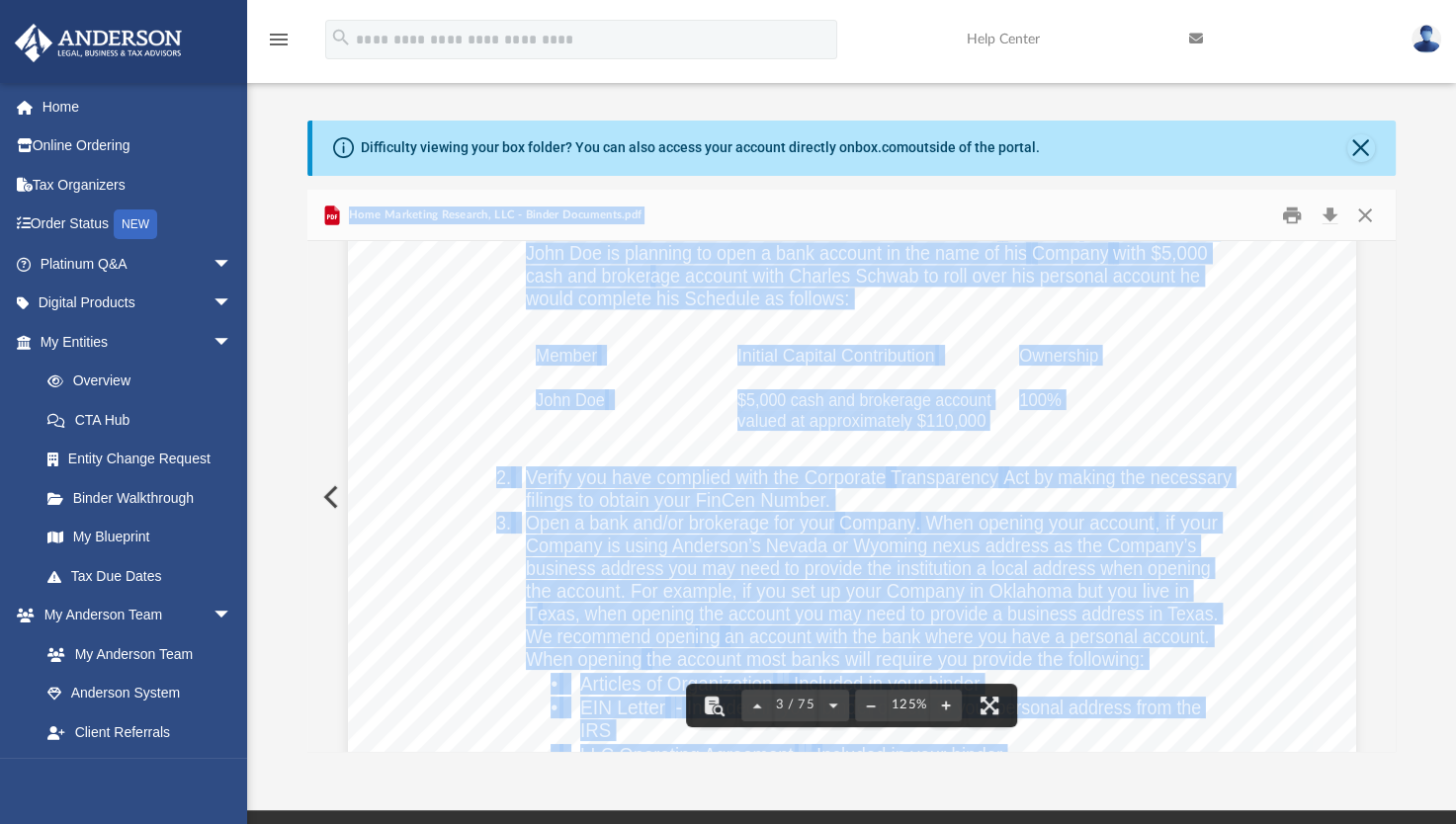 scroll, scrollTop: 3346, scrollLeft: 0, axis: vertical 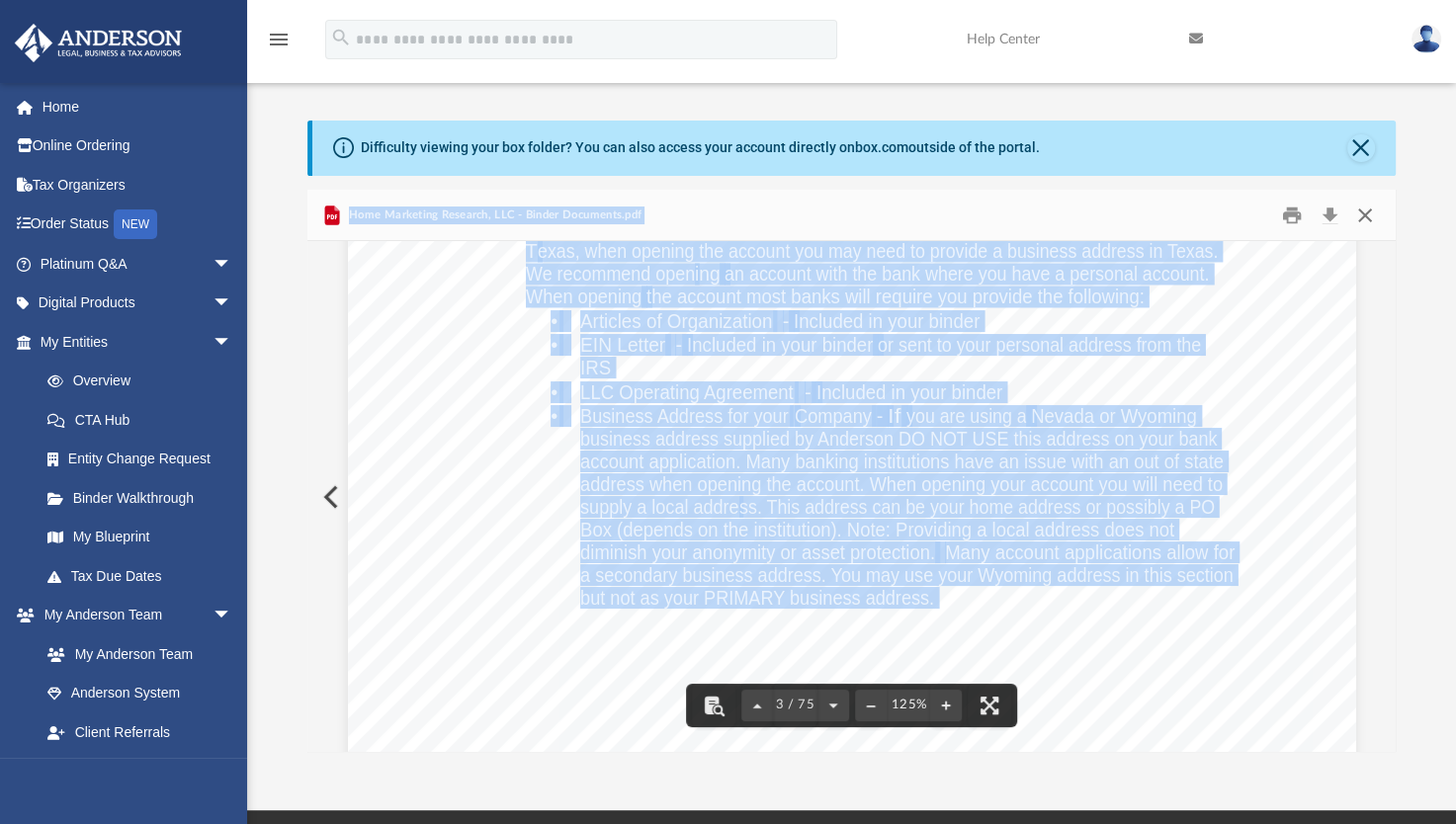 click at bounding box center [1364, 214] 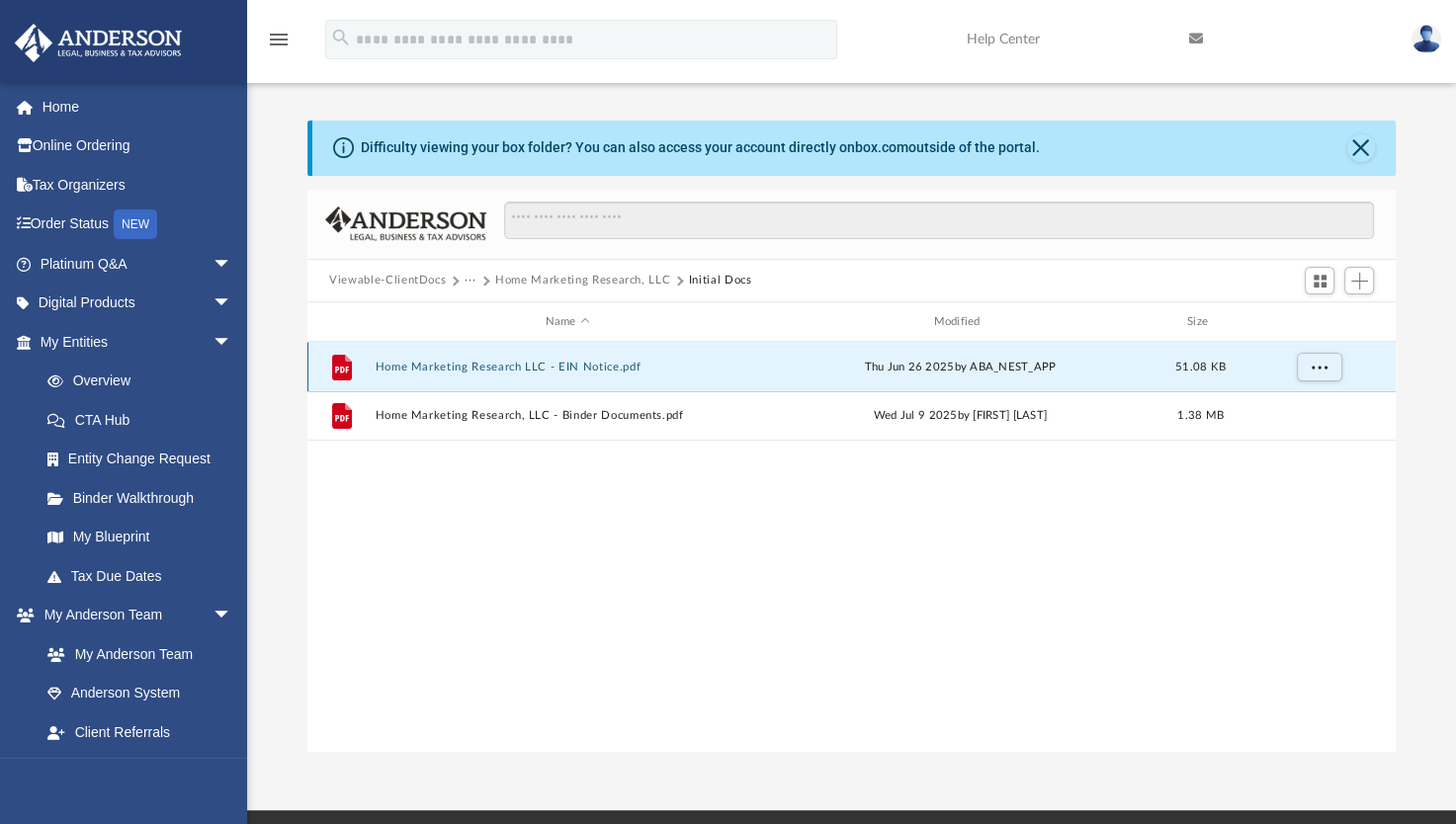 click on "Home Marketing Research LLC - EIN Notice.pdf" at bounding box center (567, 367) 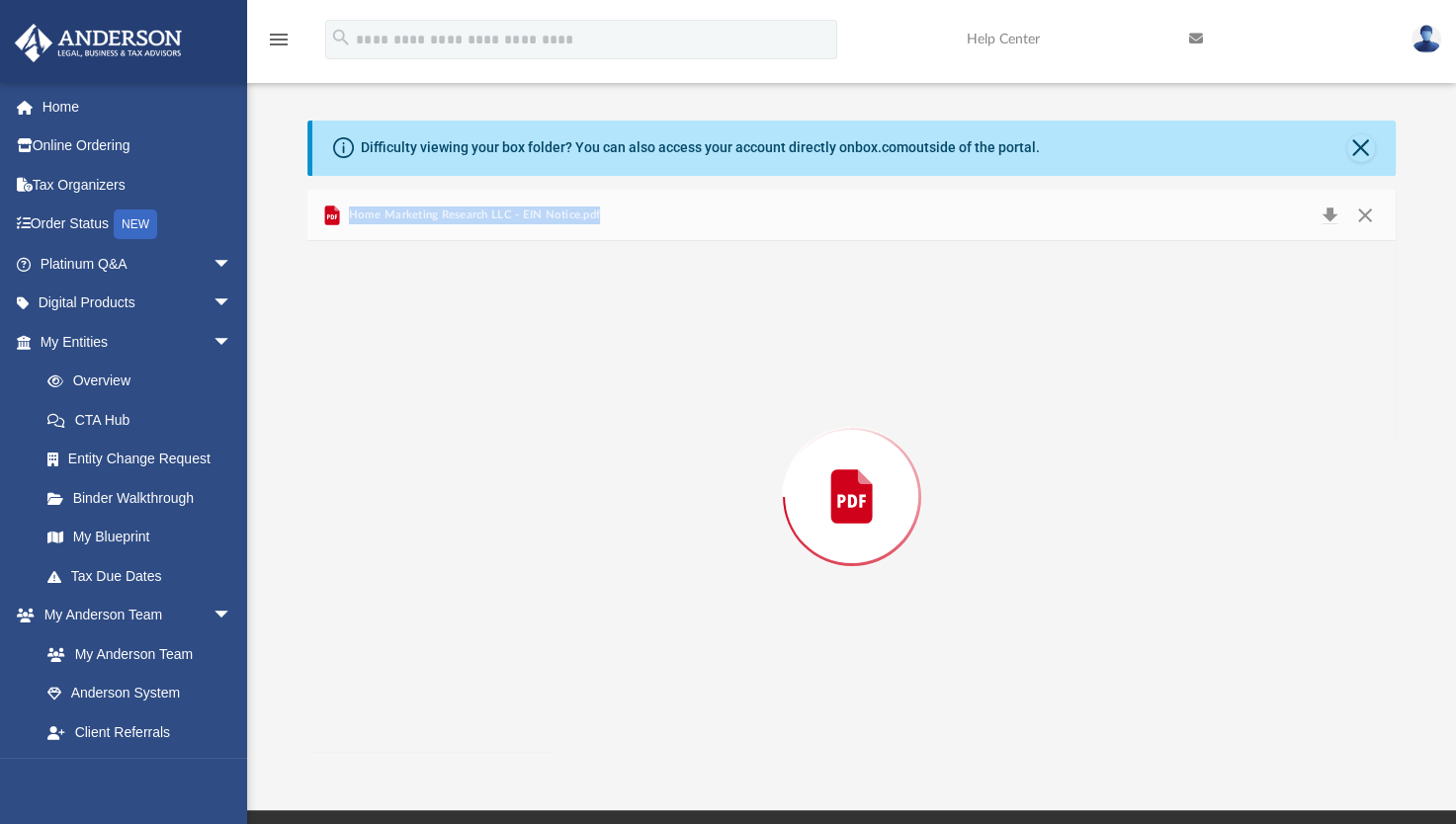 click at bounding box center [851, 496] 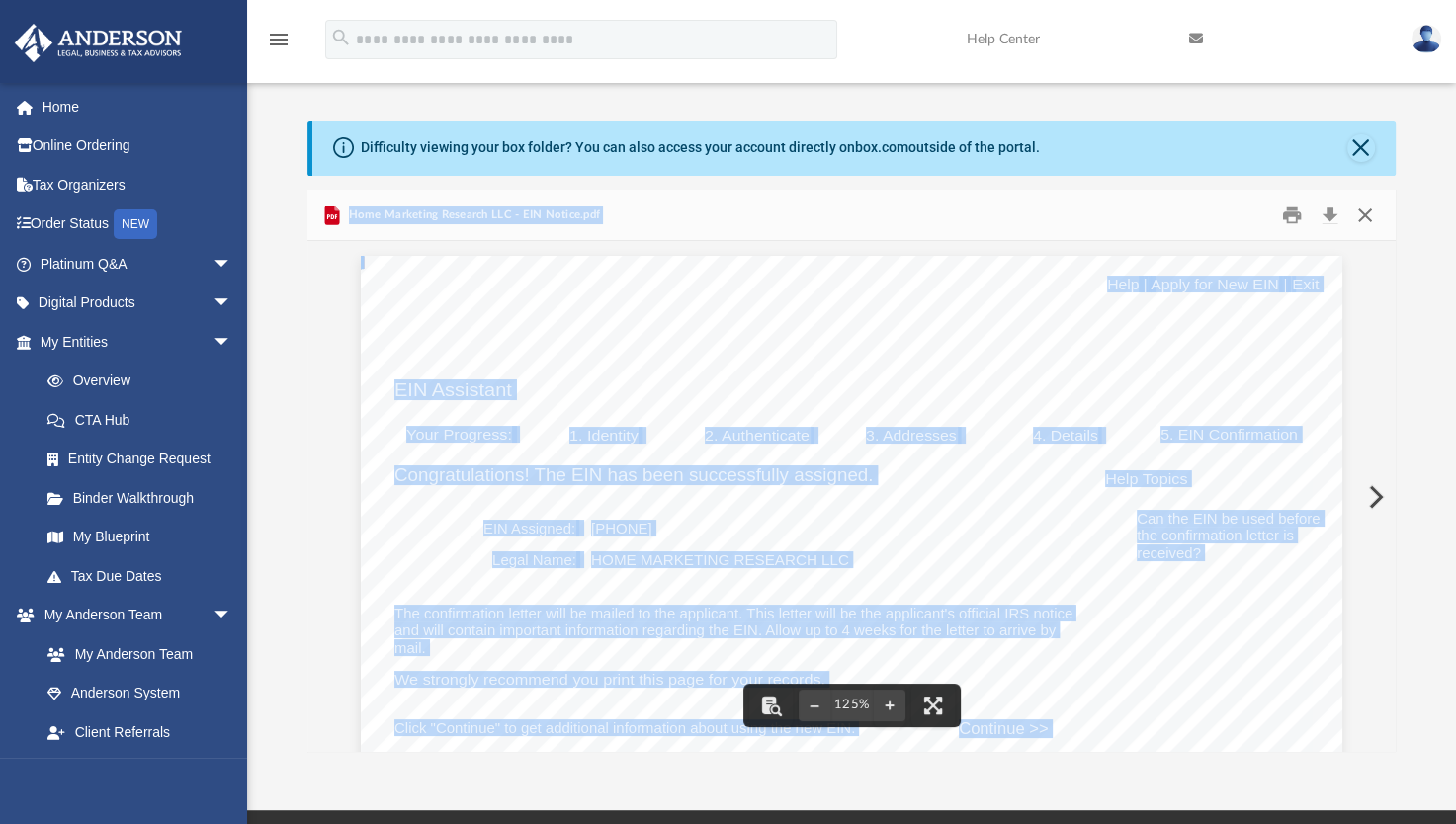 click at bounding box center [1364, 214] 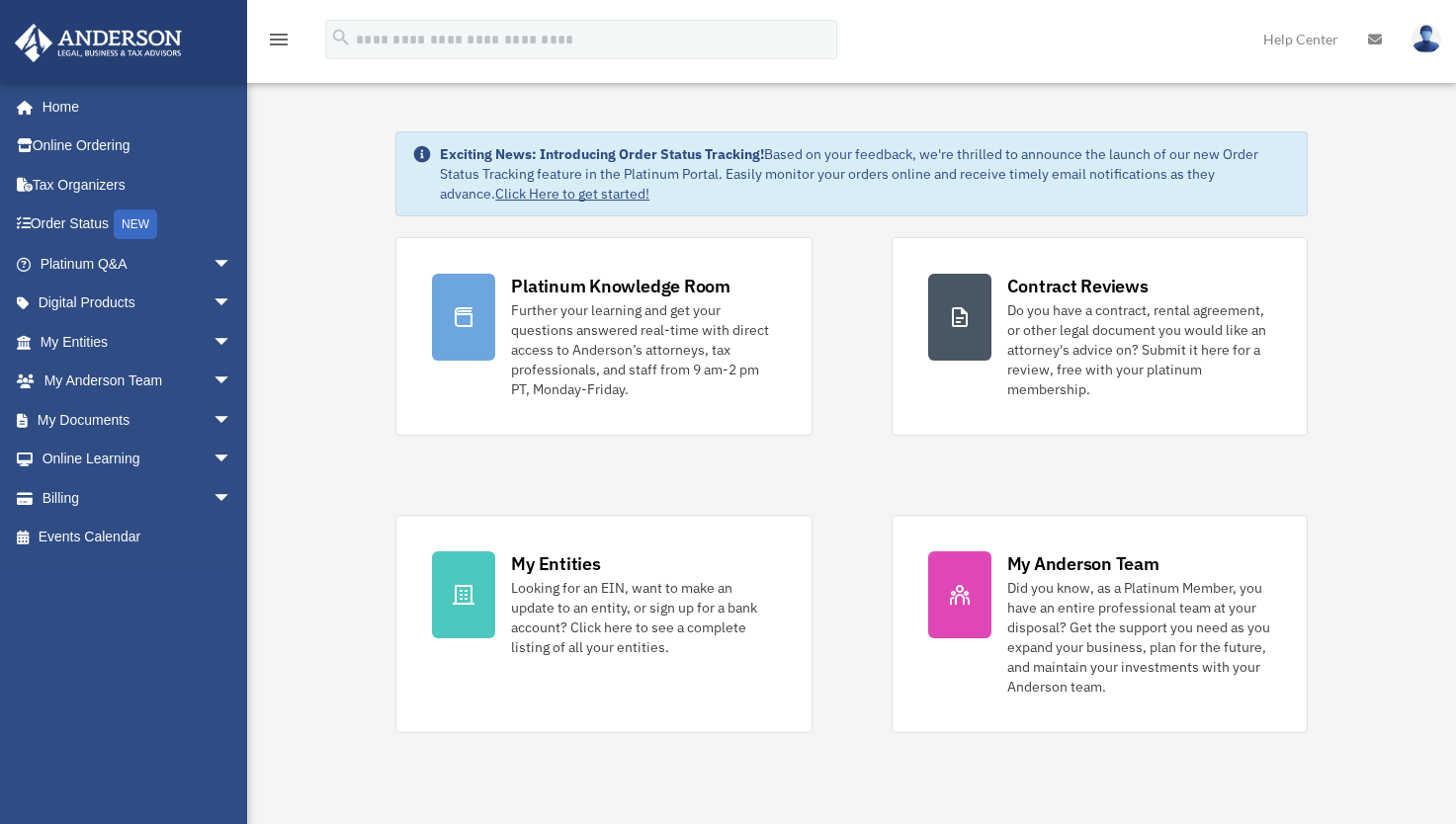 scroll, scrollTop: 0, scrollLeft: 0, axis: both 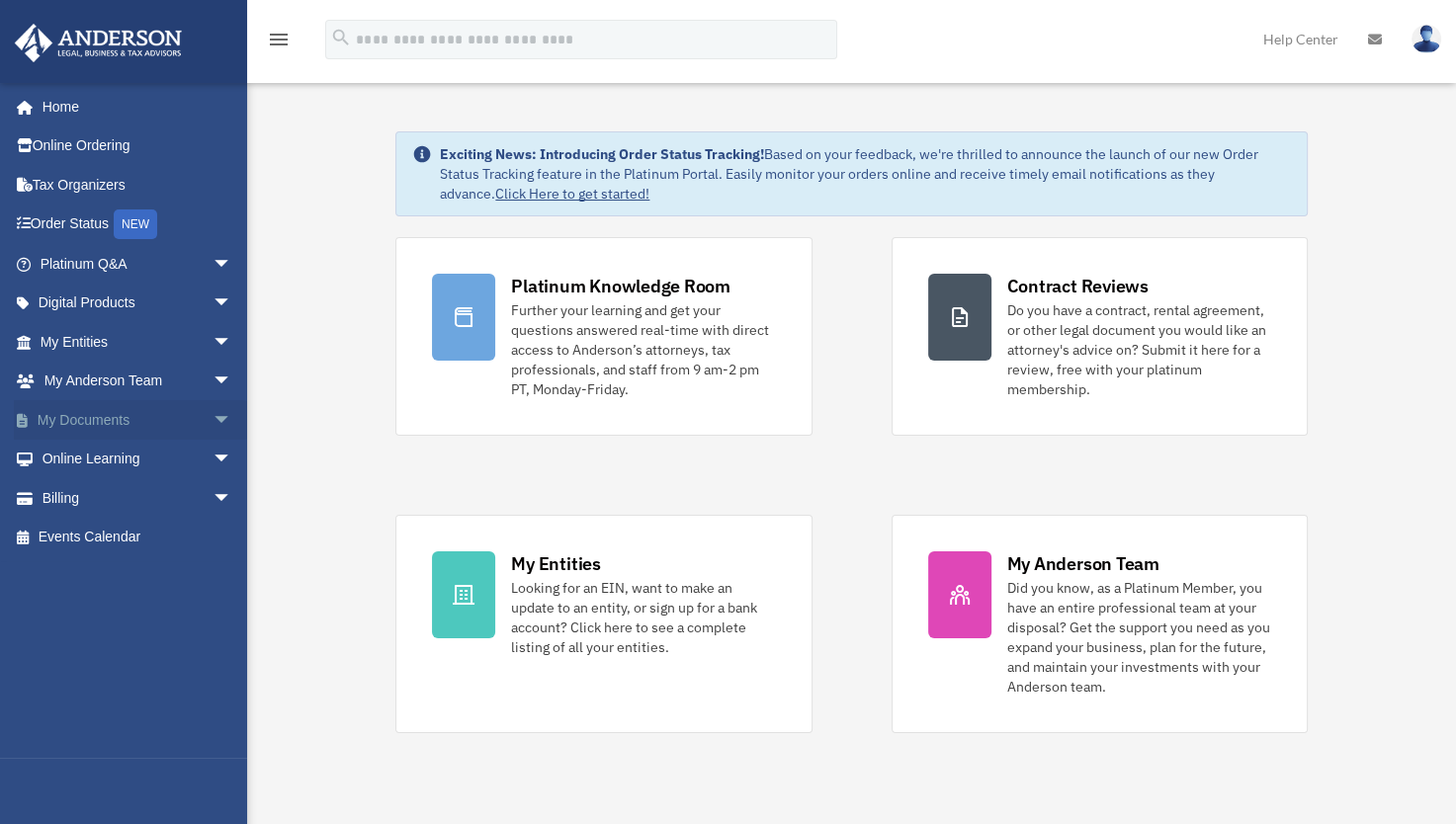 click on "arrow_drop_down" at bounding box center (232, 420) 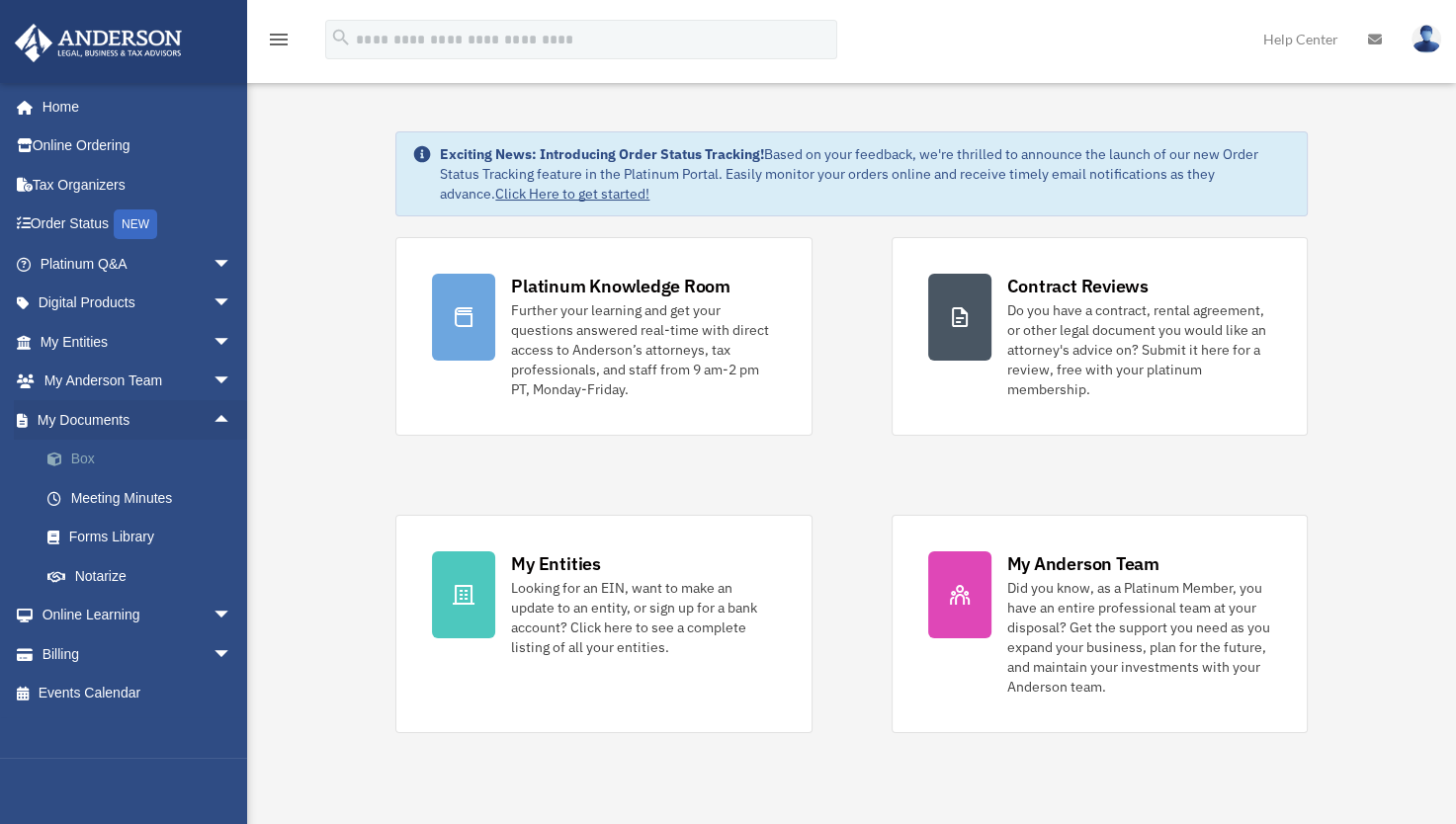 click at bounding box center (64, 459) 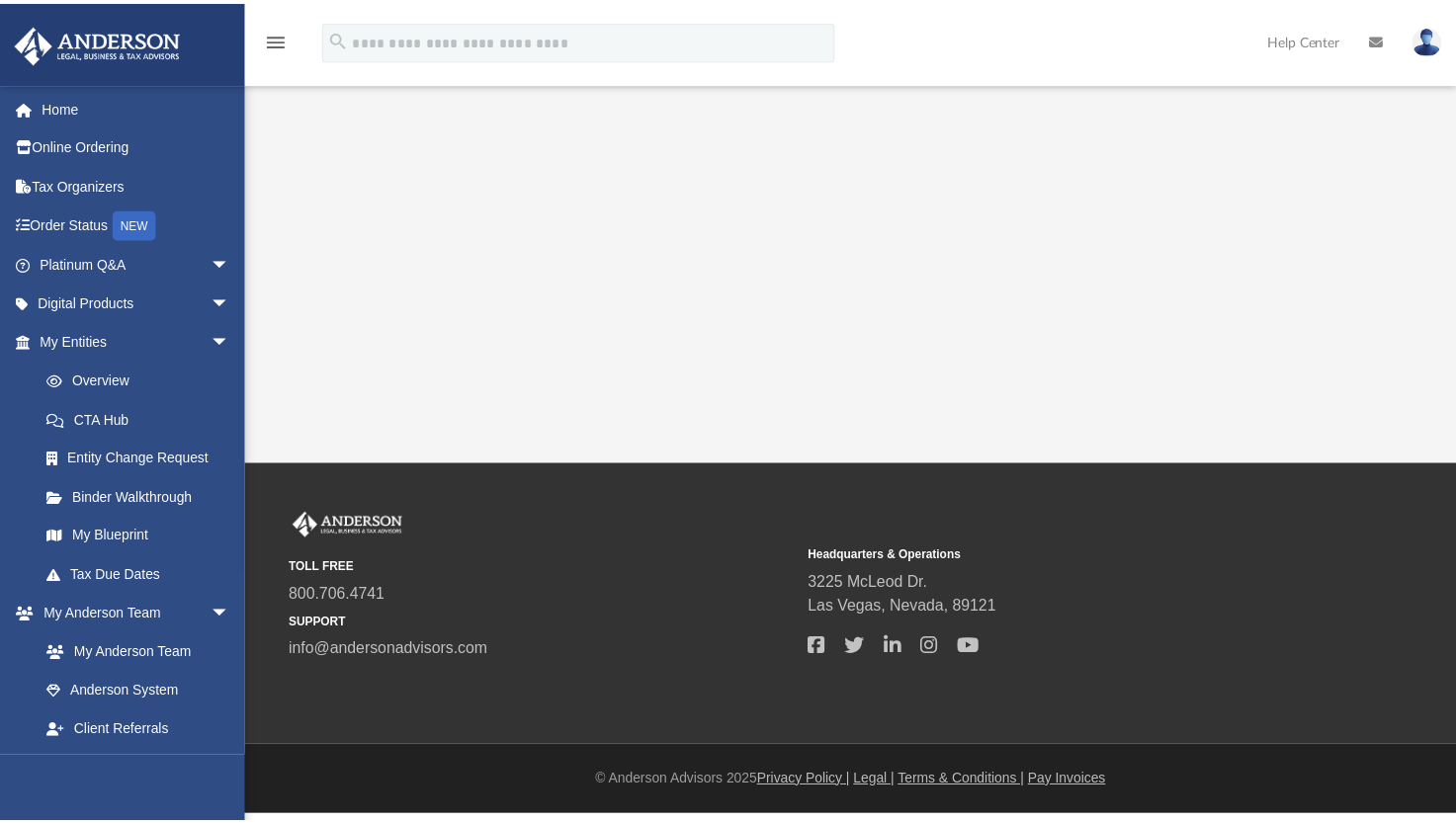 scroll, scrollTop: 0, scrollLeft: 0, axis: both 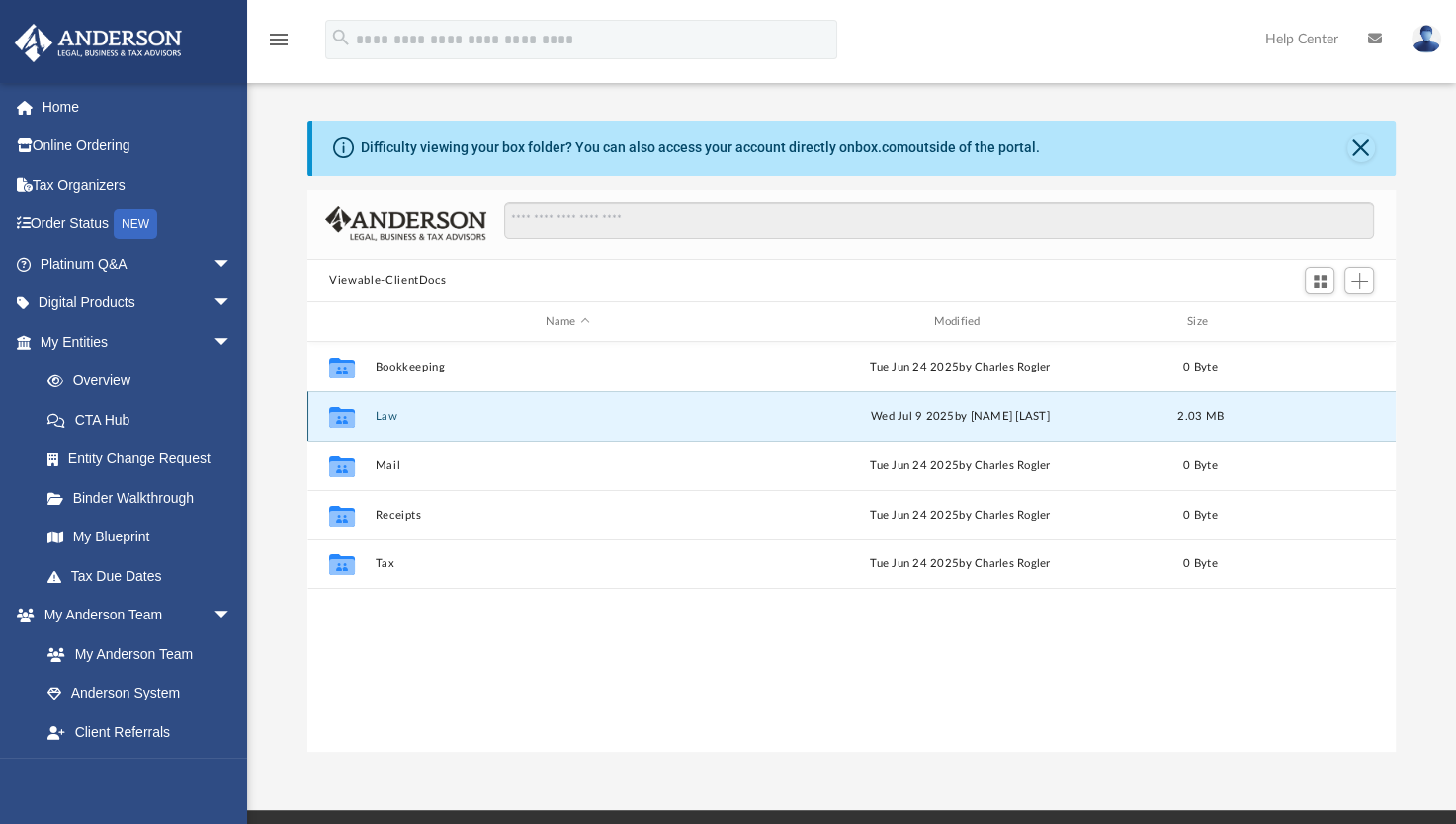 click on "Law" at bounding box center [567, 416] 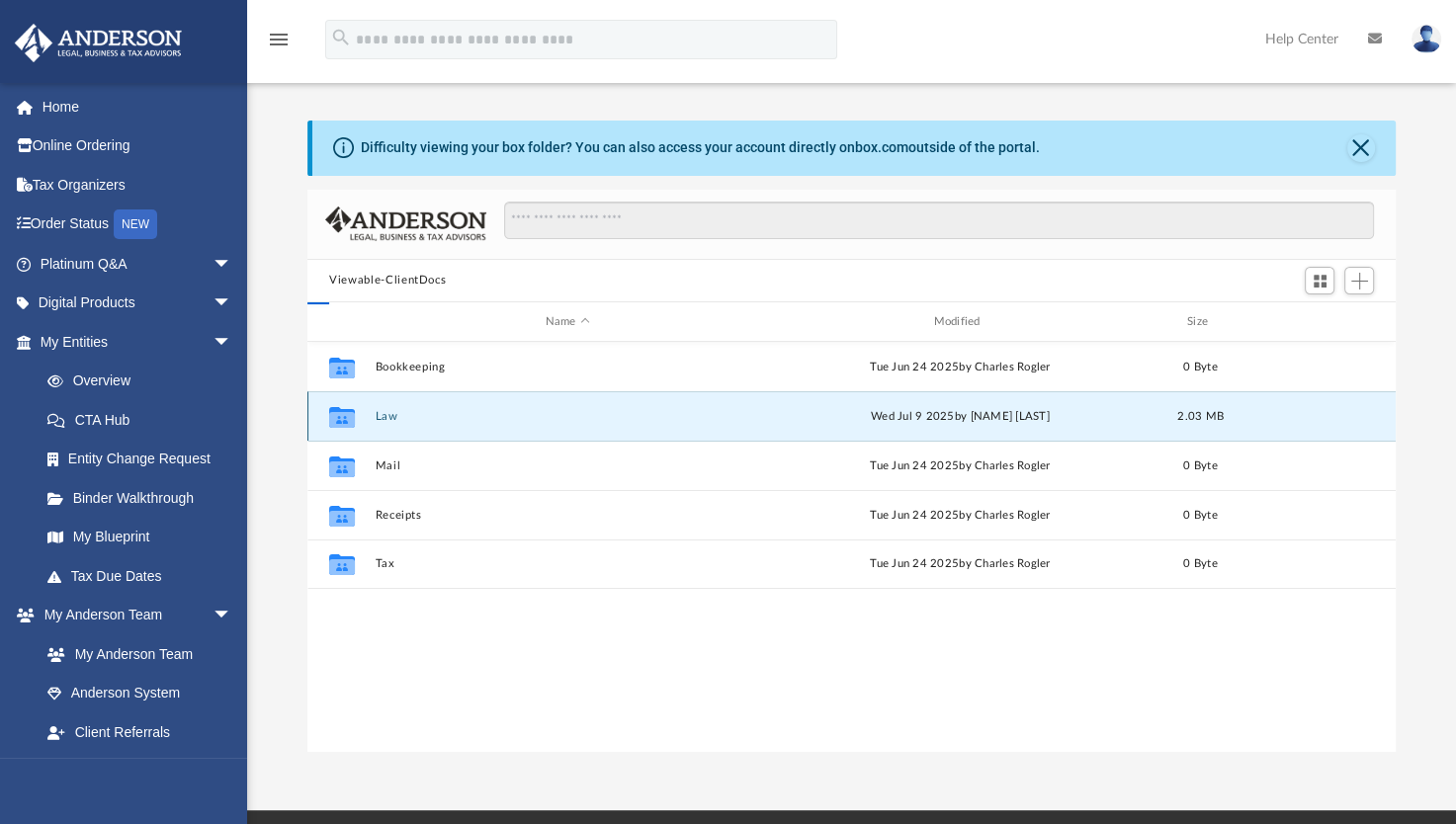 click on "Law" at bounding box center [567, 416] 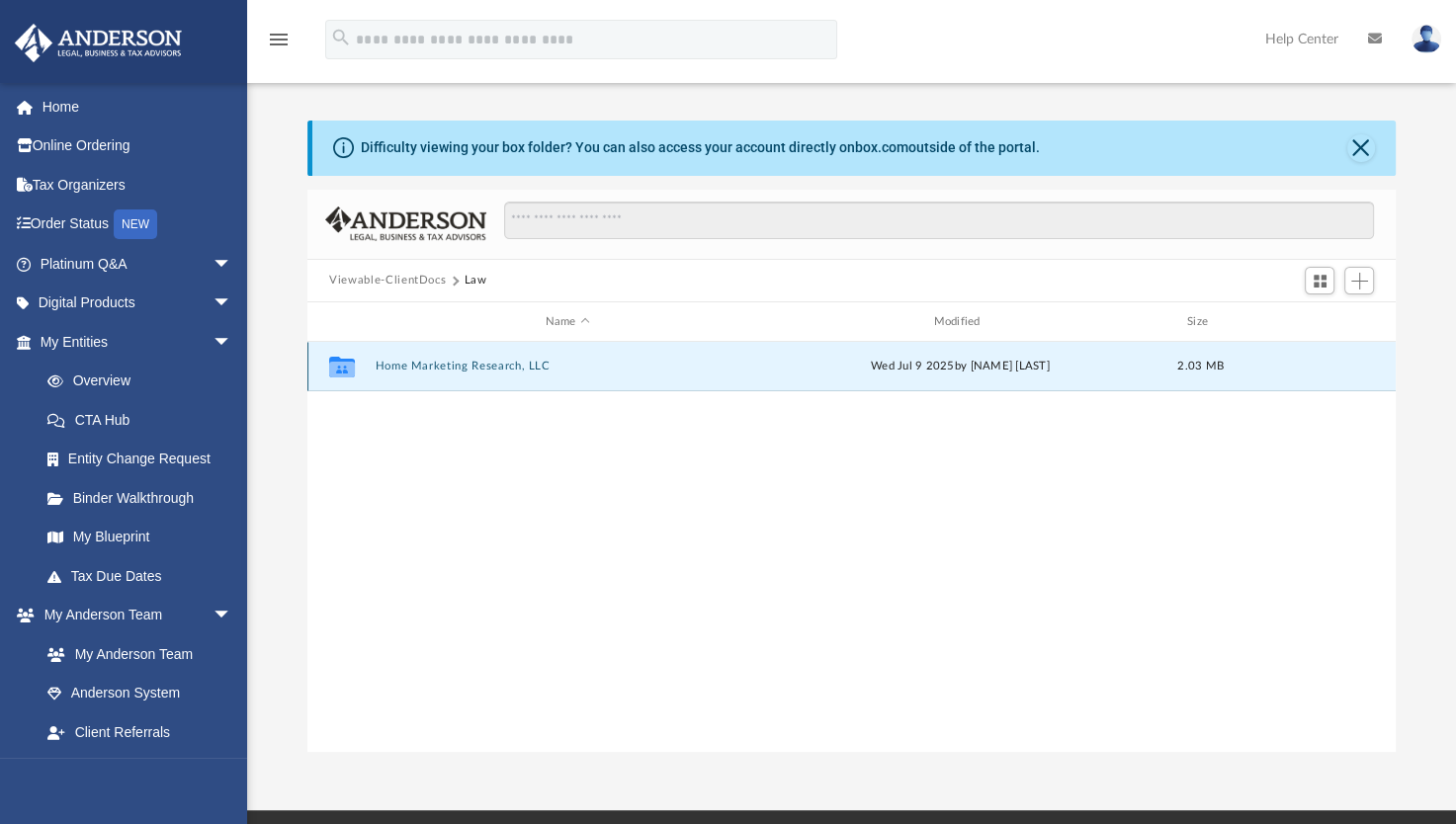 click on "Home Marketing Research, LLC" at bounding box center (567, 367) 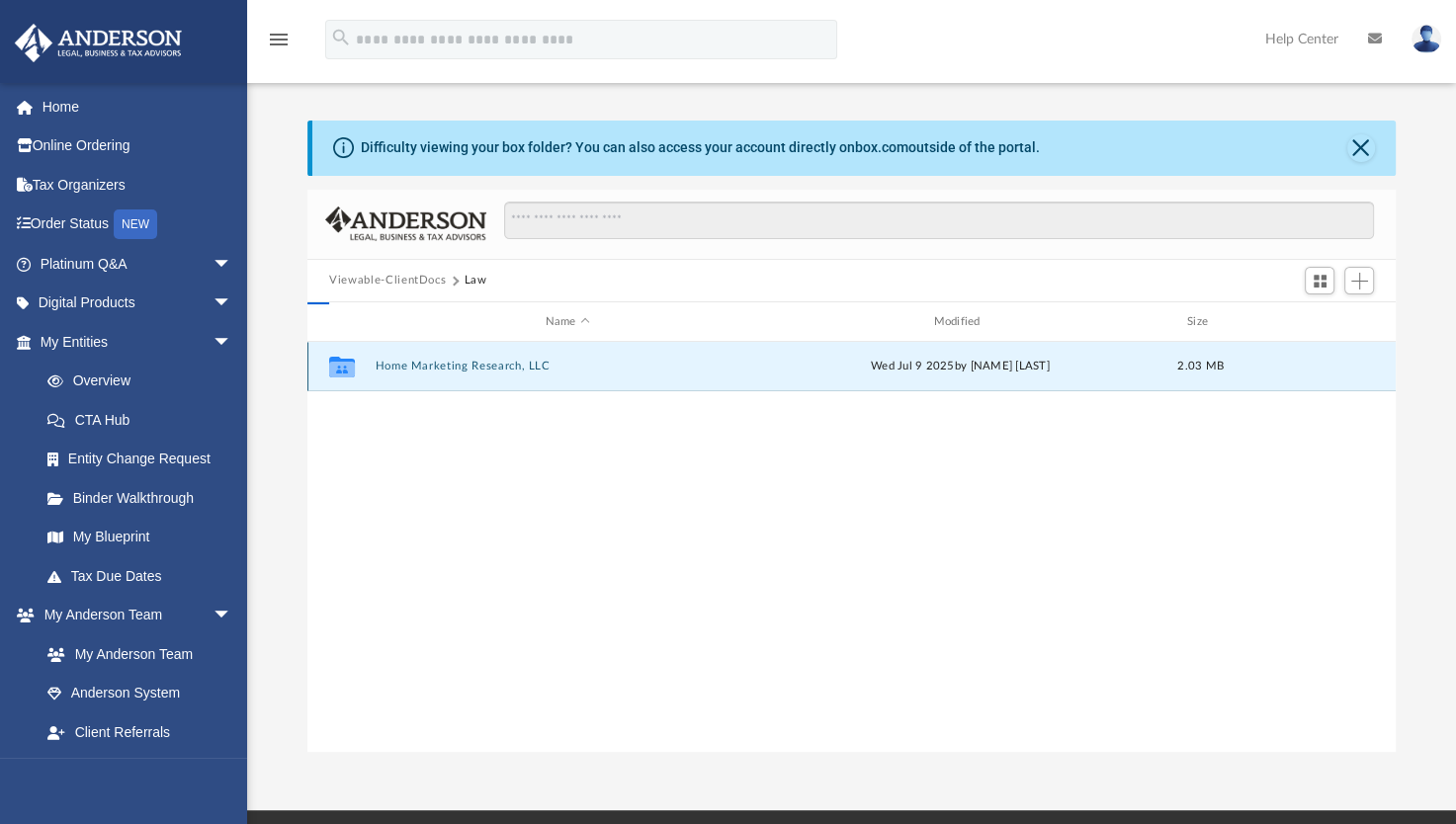 click on "Home Marketing Research, LLC" at bounding box center (567, 367) 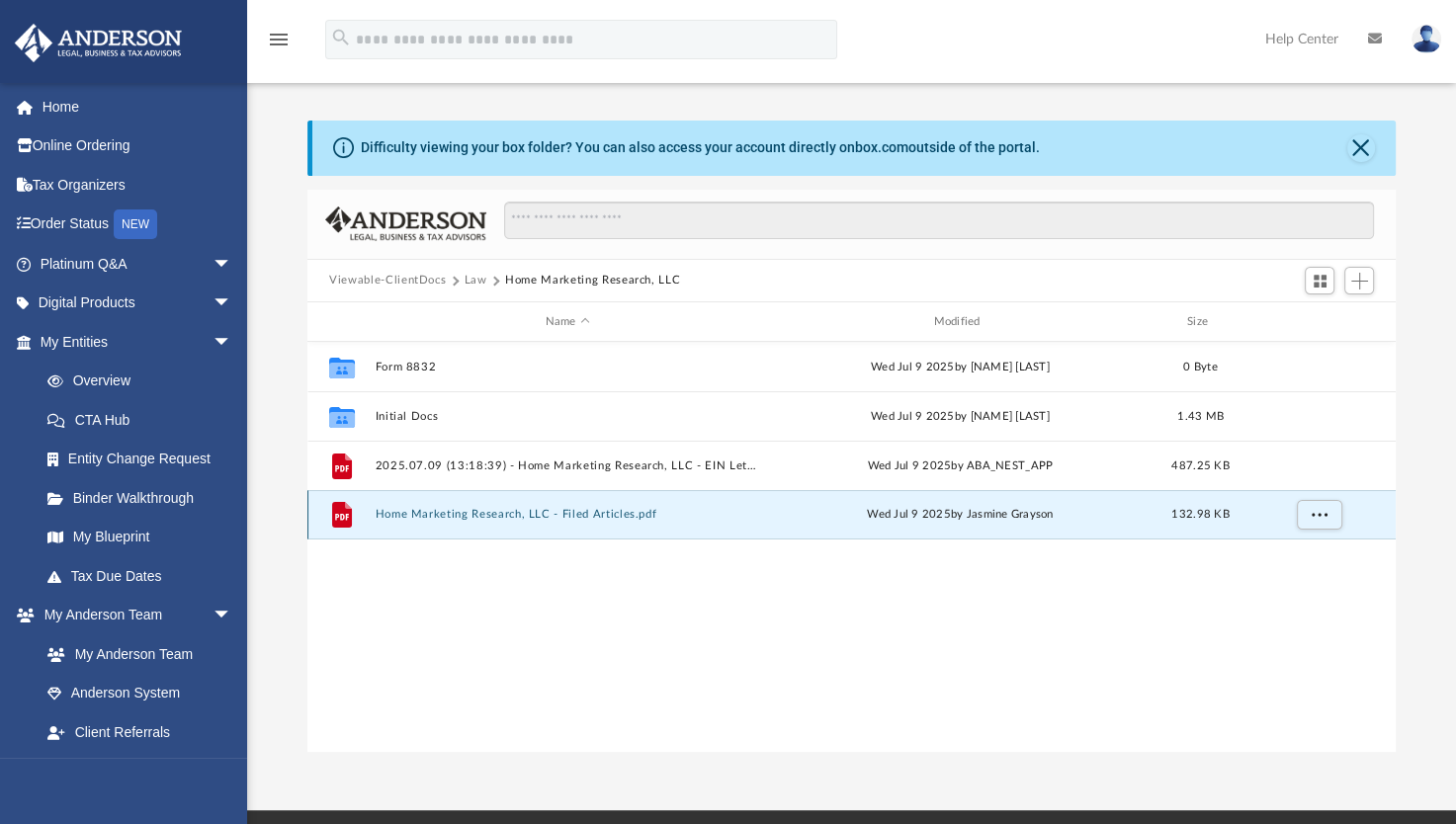 click on "Home Marketing Research, LLC - Filed Articles.pdf" at bounding box center (567, 515) 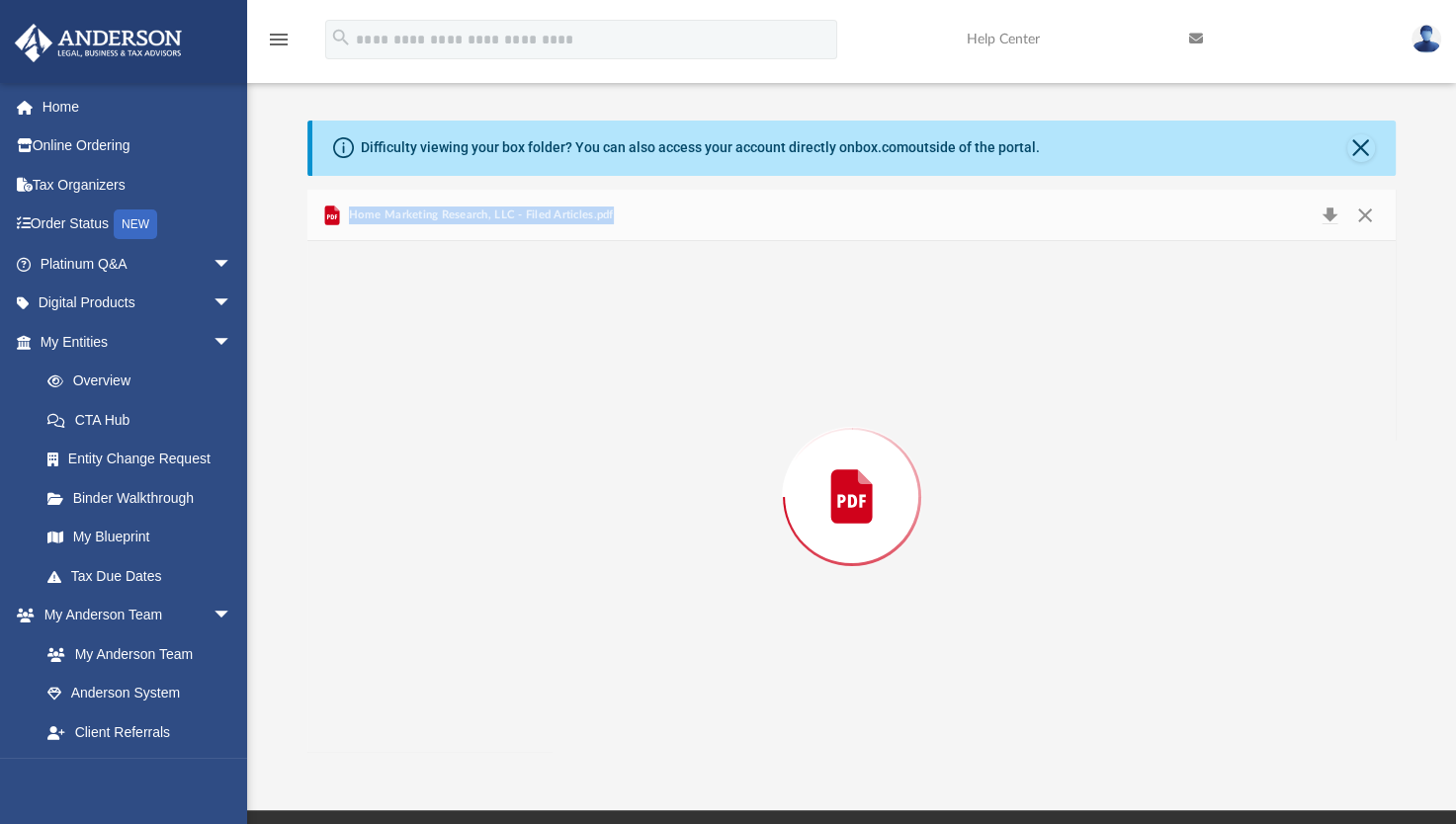 click at bounding box center (851, 496) 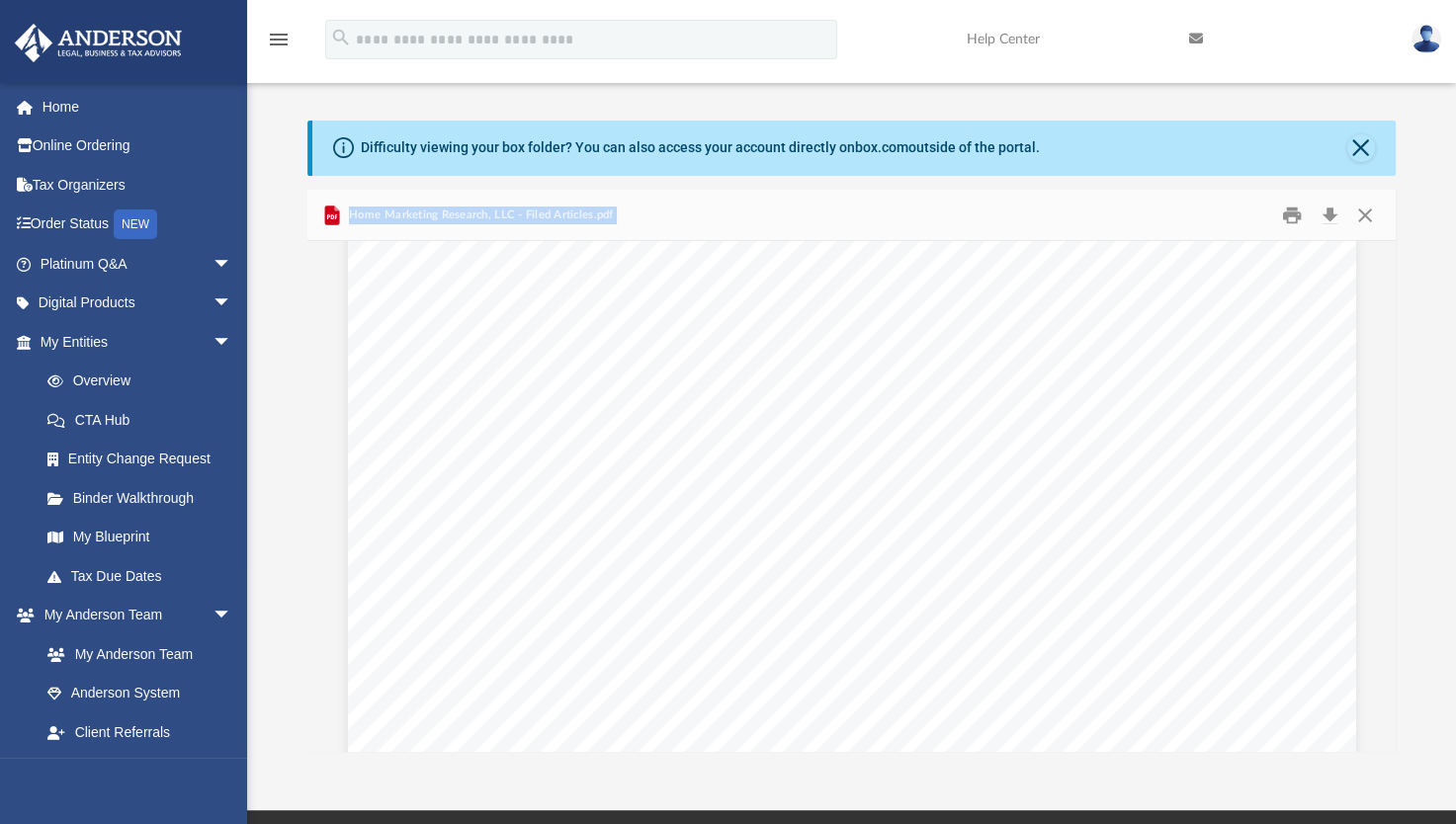 scroll, scrollTop: 0, scrollLeft: 0, axis: both 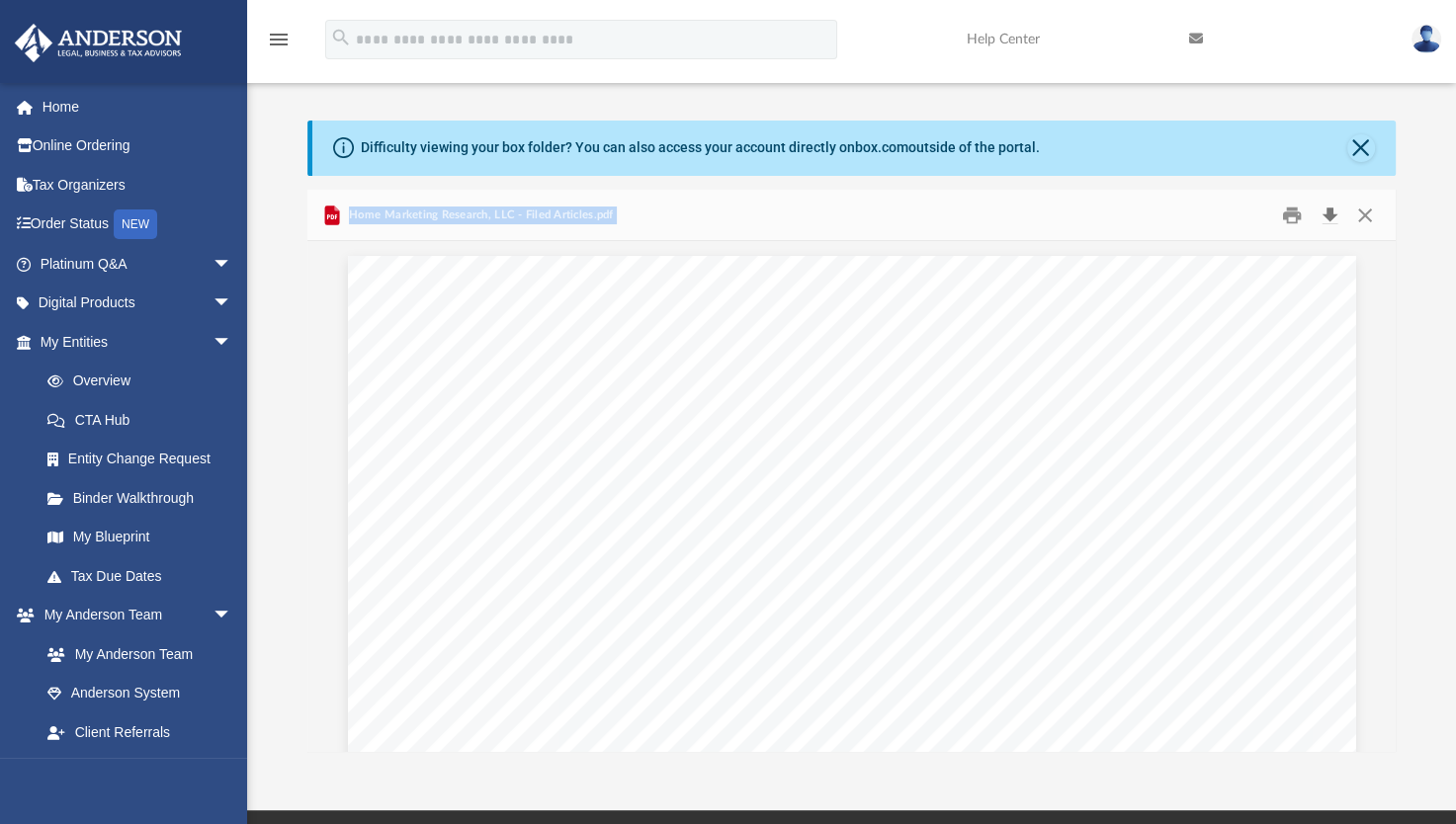 click at bounding box center (1329, 214) 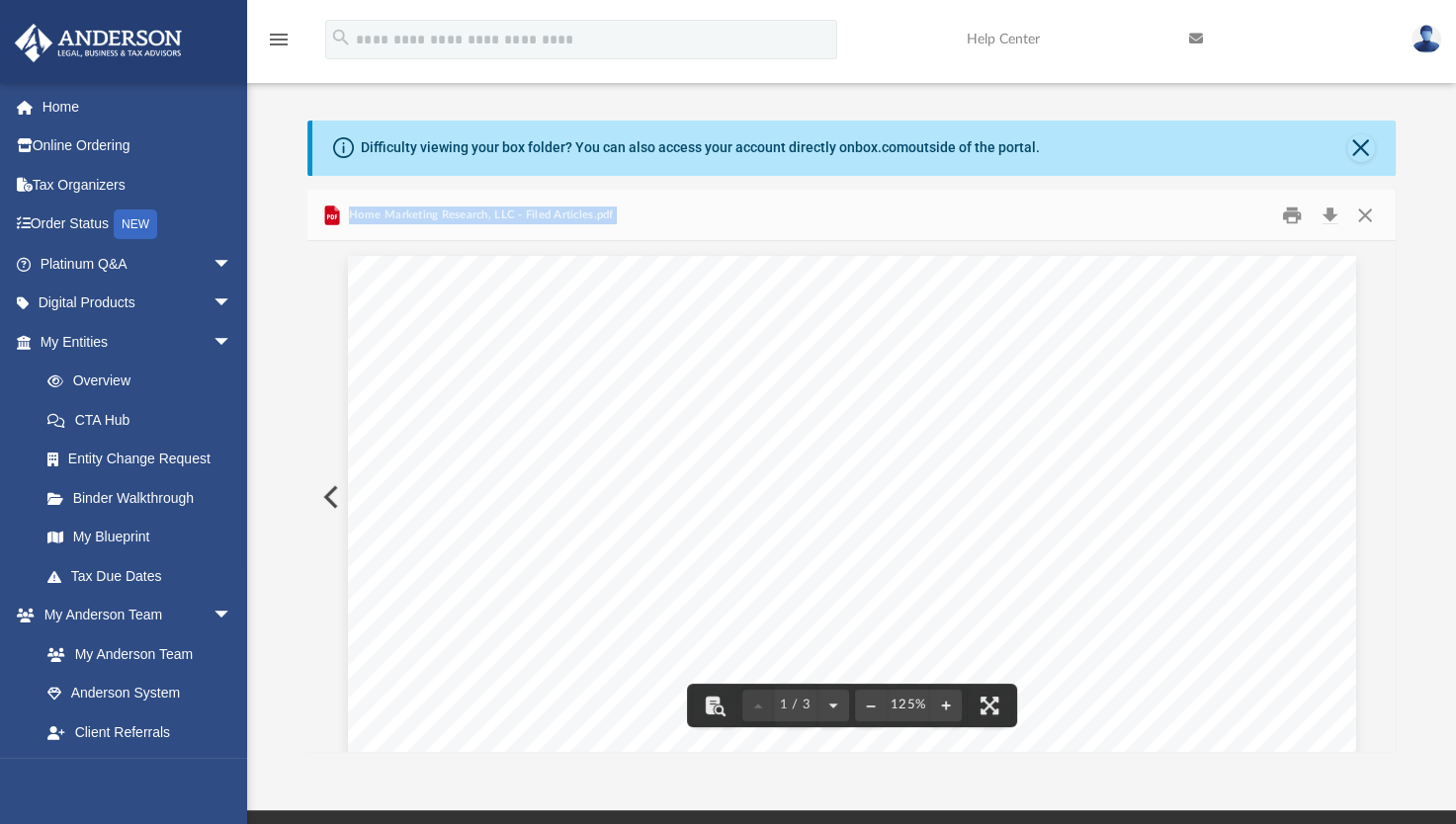 drag, startPoint x: 541, startPoint y: 382, endPoint x: 769, endPoint y: 412, distance: 229.96521 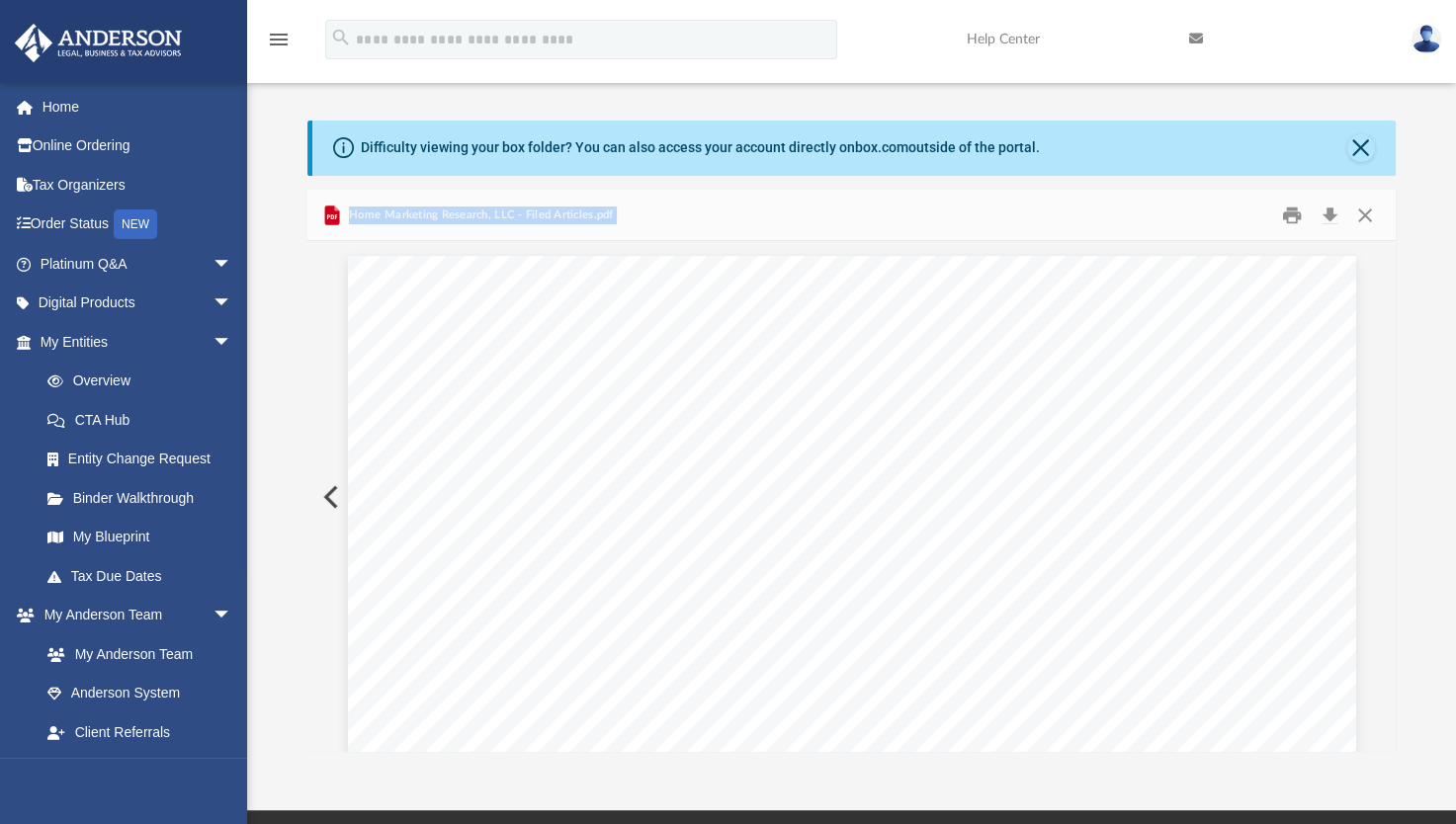 drag, startPoint x: 771, startPoint y: 373, endPoint x: 608, endPoint y: 466, distance: 187.66459 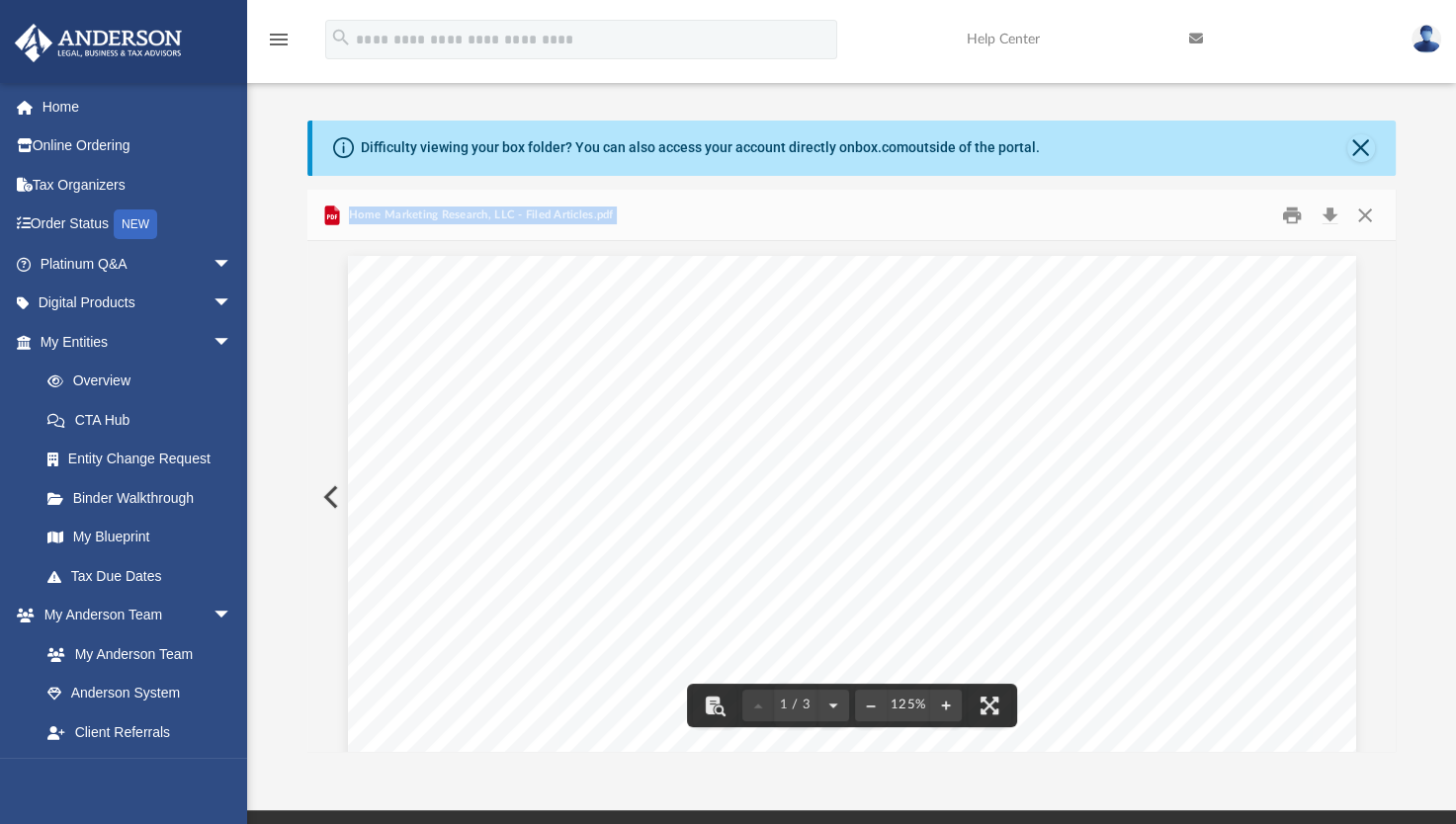 drag, startPoint x: 542, startPoint y: 384, endPoint x: 773, endPoint y: 368, distance: 231.55345 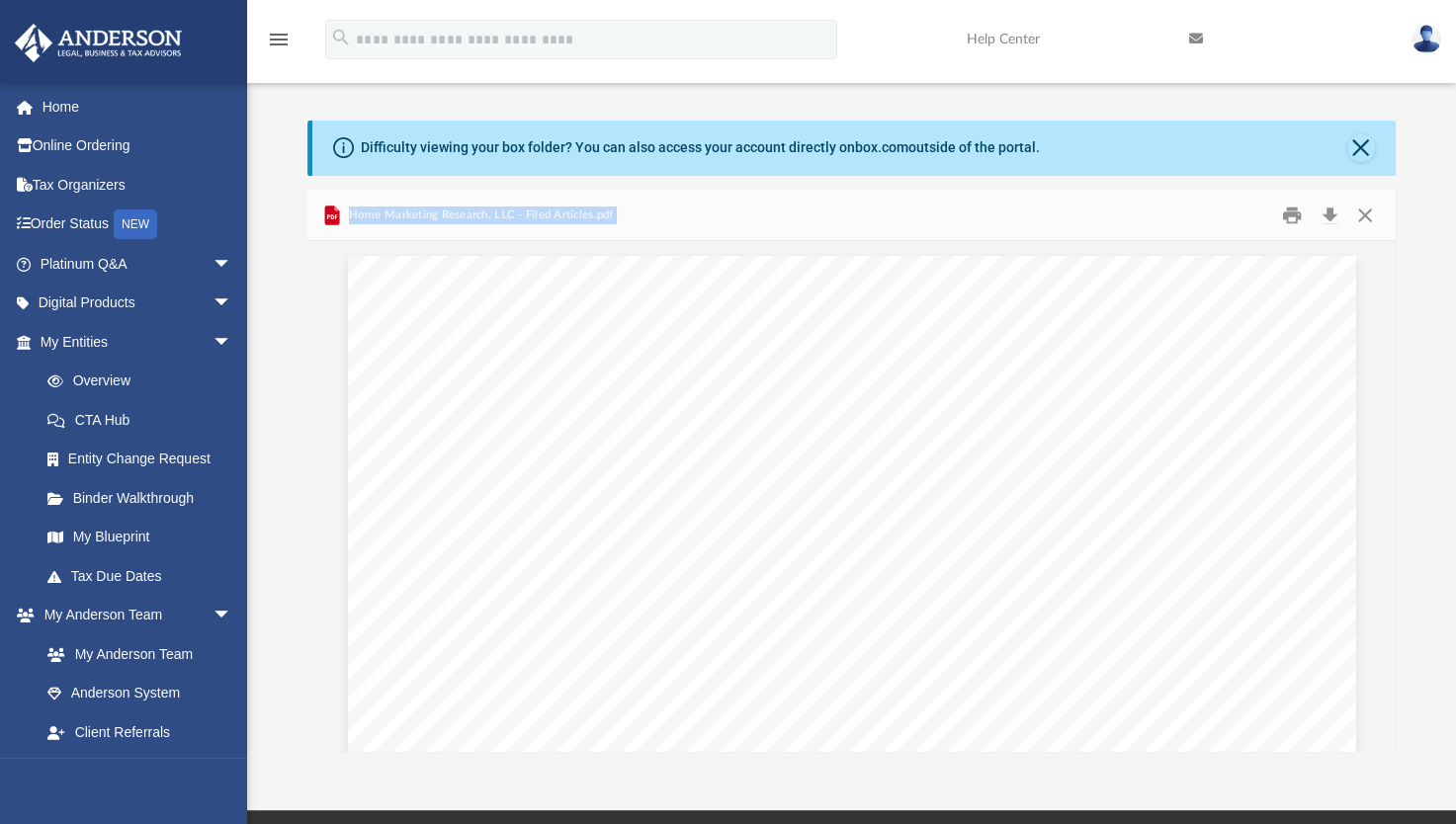 drag, startPoint x: 716, startPoint y: 389, endPoint x: 349, endPoint y: 414, distance: 367.85051 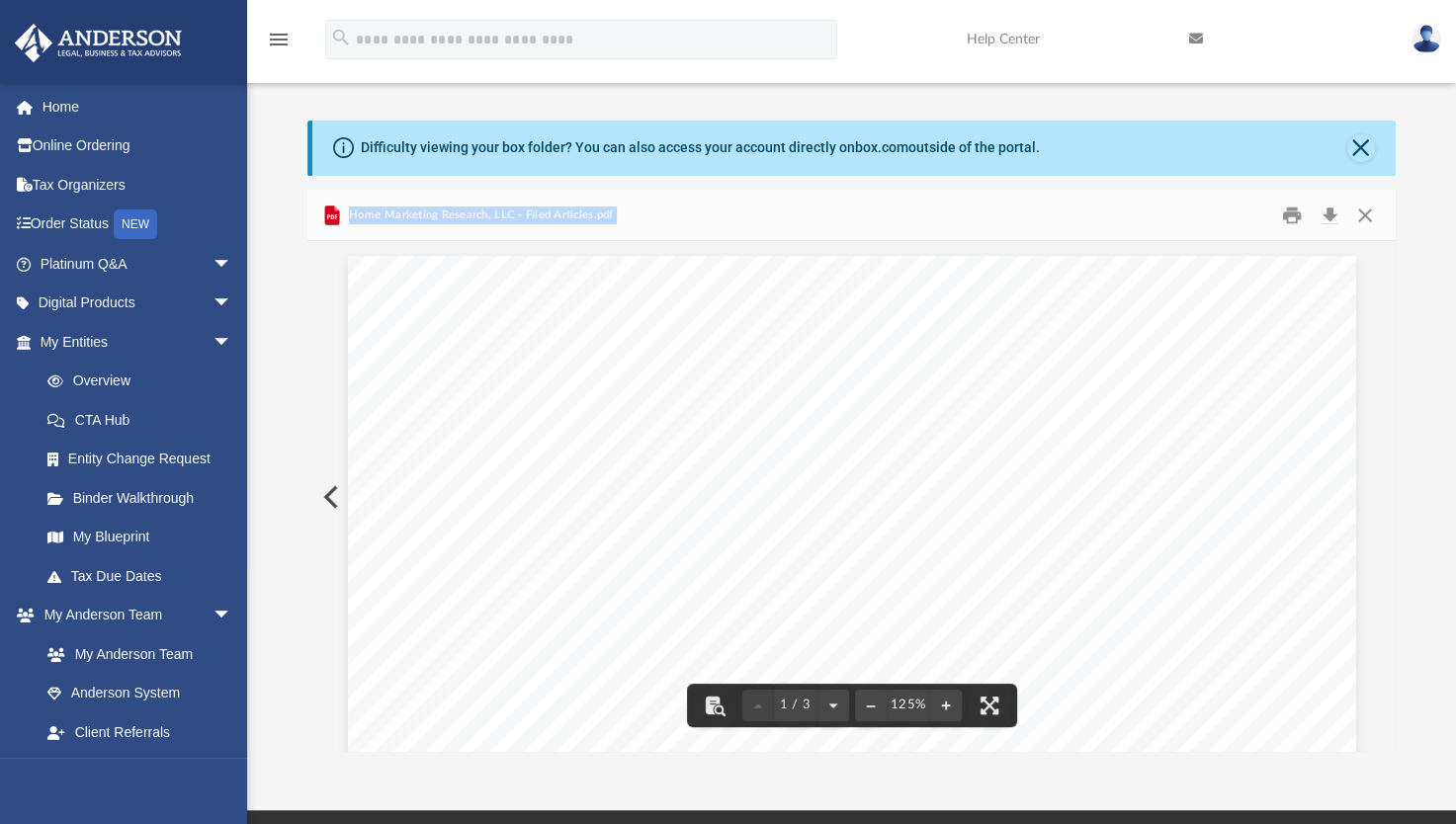 click at bounding box center [852, 908] 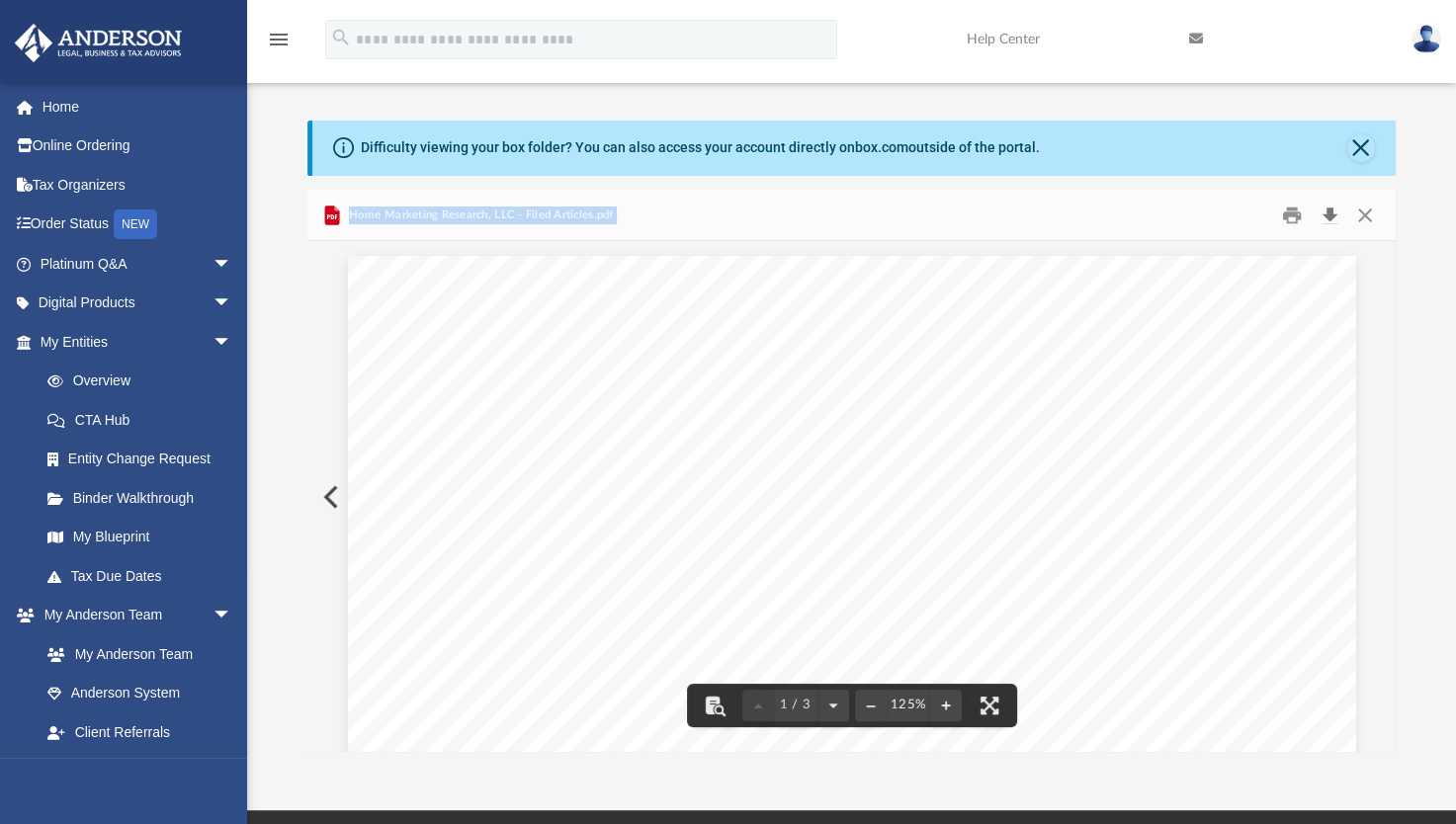 click at bounding box center (1329, 214) 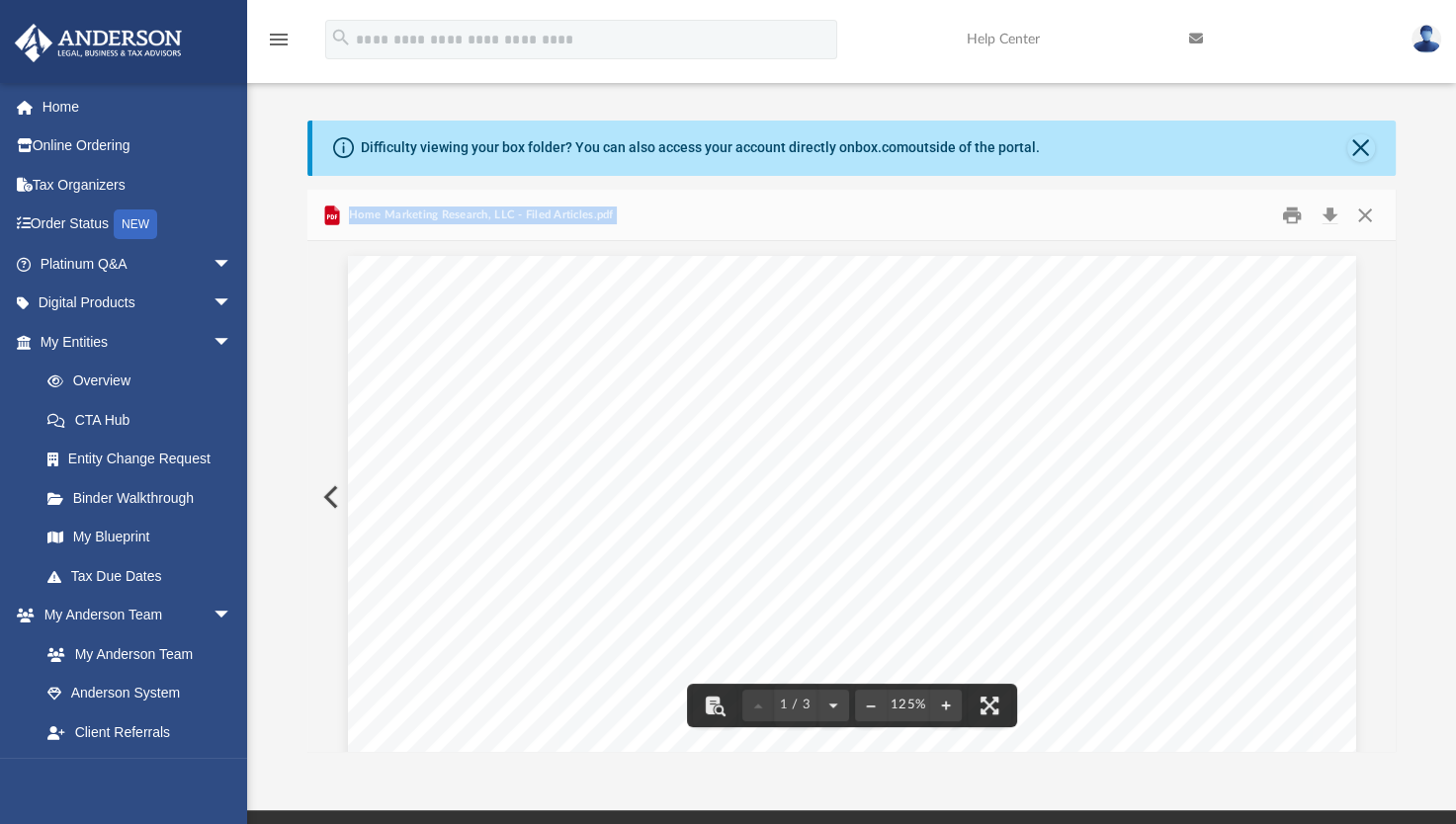 drag, startPoint x: 684, startPoint y: 381, endPoint x: 796, endPoint y: 387, distance: 112.1606 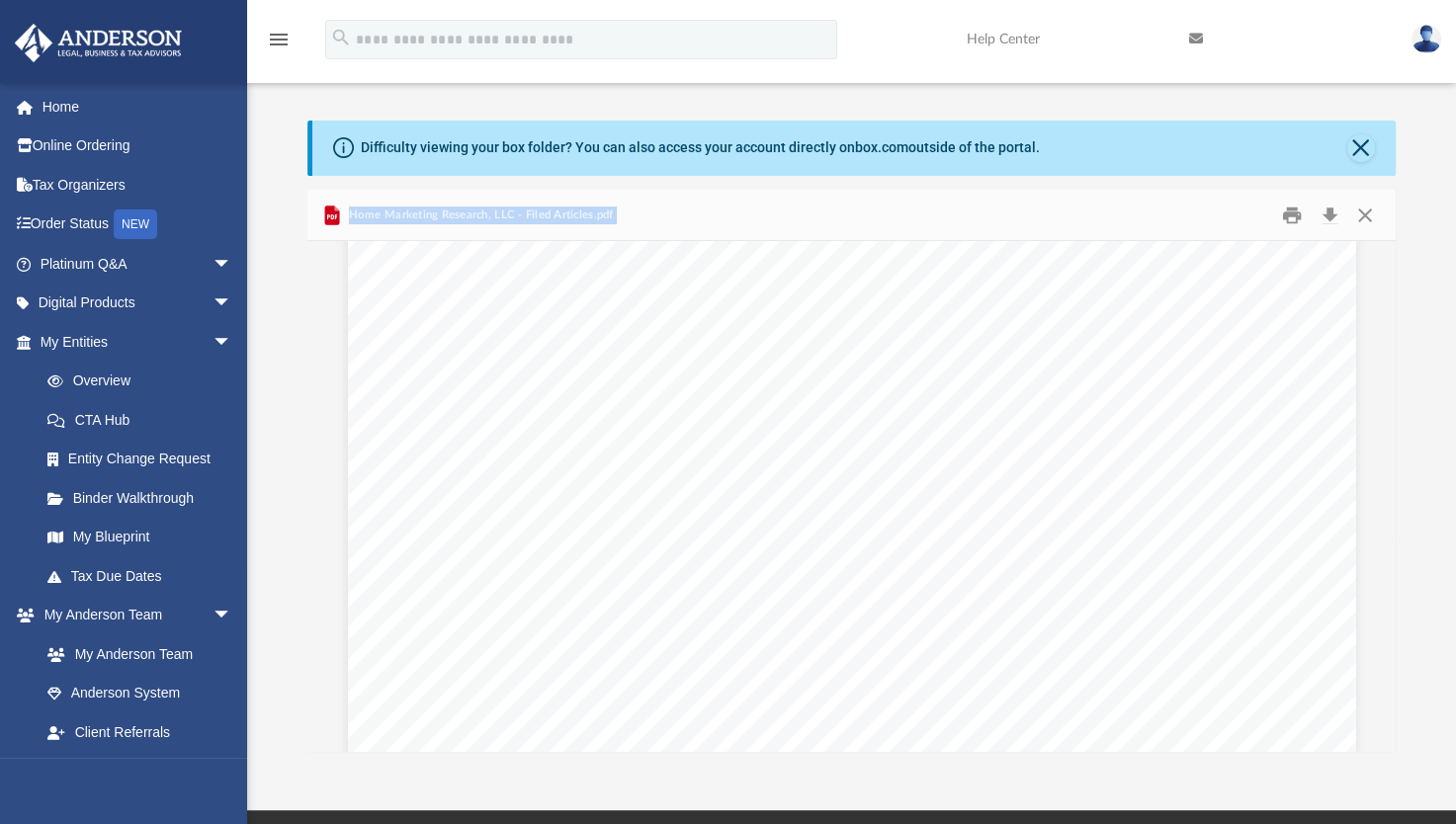 scroll, scrollTop: 237, scrollLeft: 0, axis: vertical 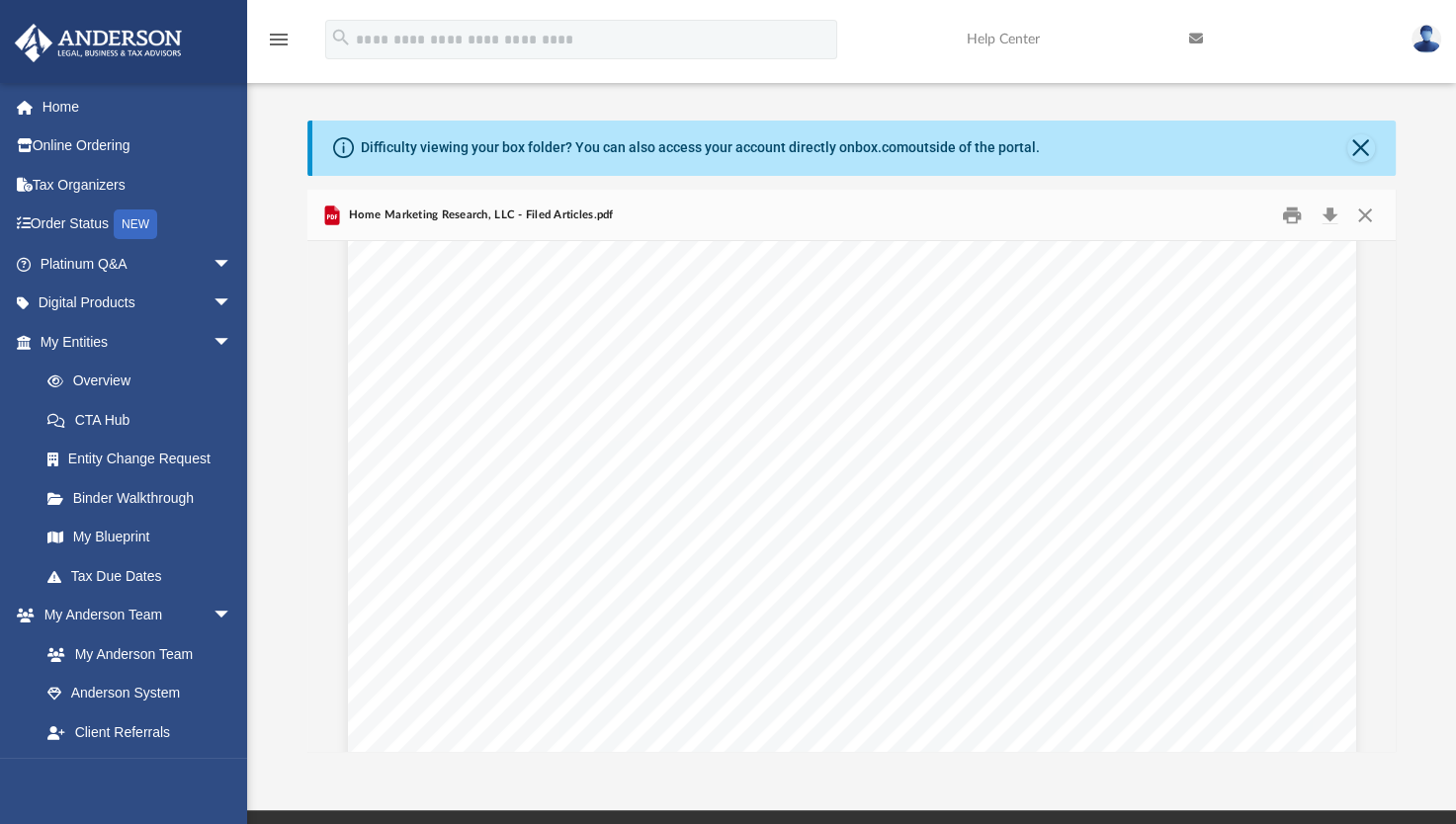 click on "Difficulty viewing your box folder? You can also access your account directly on  box.com  outside of the portal.  No Client Folder Found - Please contact   your team   for assistance.  Viewable-ClientDocs Law Home Marketing Research, LLC Name    Modified    Size    Collaborated Folder Form 8832 Wed Jul 9 2025  by Alfredo Cicena 0 Byte Collaborated Folder Initial Docs Wed Jul 9 2025  by Caleb Nichols 1.43 MB File 2025.07.09 (13:18:39) - Home Marketing Research, LLC - EIN Letter from IRS.pdf Wed Jul 9 2025  by ABA_NEST_APP 487.25 KB File Home Marketing Research, LLC - Filed Articles.pdf Wed Jul 9 2025  by Jasmine Grayson 132.98 KB Home Marketing Research, LLC - Filed Articles.pdf State of Florida Department of State I certify from the records of this office that HOME MARKETING RESEARCH, LLC, is a limited liability company organized under the laws of the State of Florida, filed electronically on June 27, 2025. The document number of this company is L25000298841. status is active. Eighth day of July, 2025" at bounding box center (851, 436) 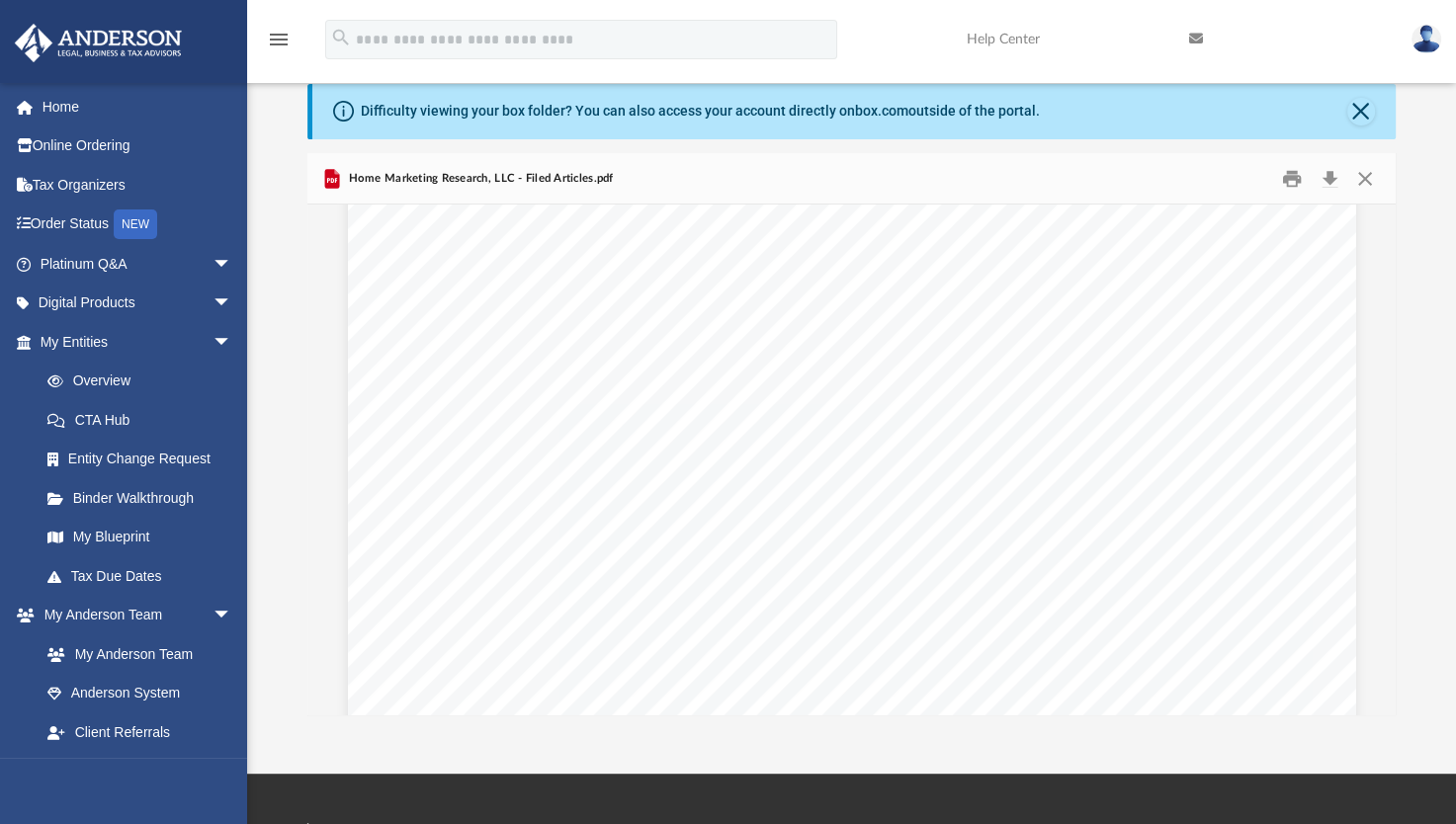 scroll, scrollTop: 40, scrollLeft: 0, axis: vertical 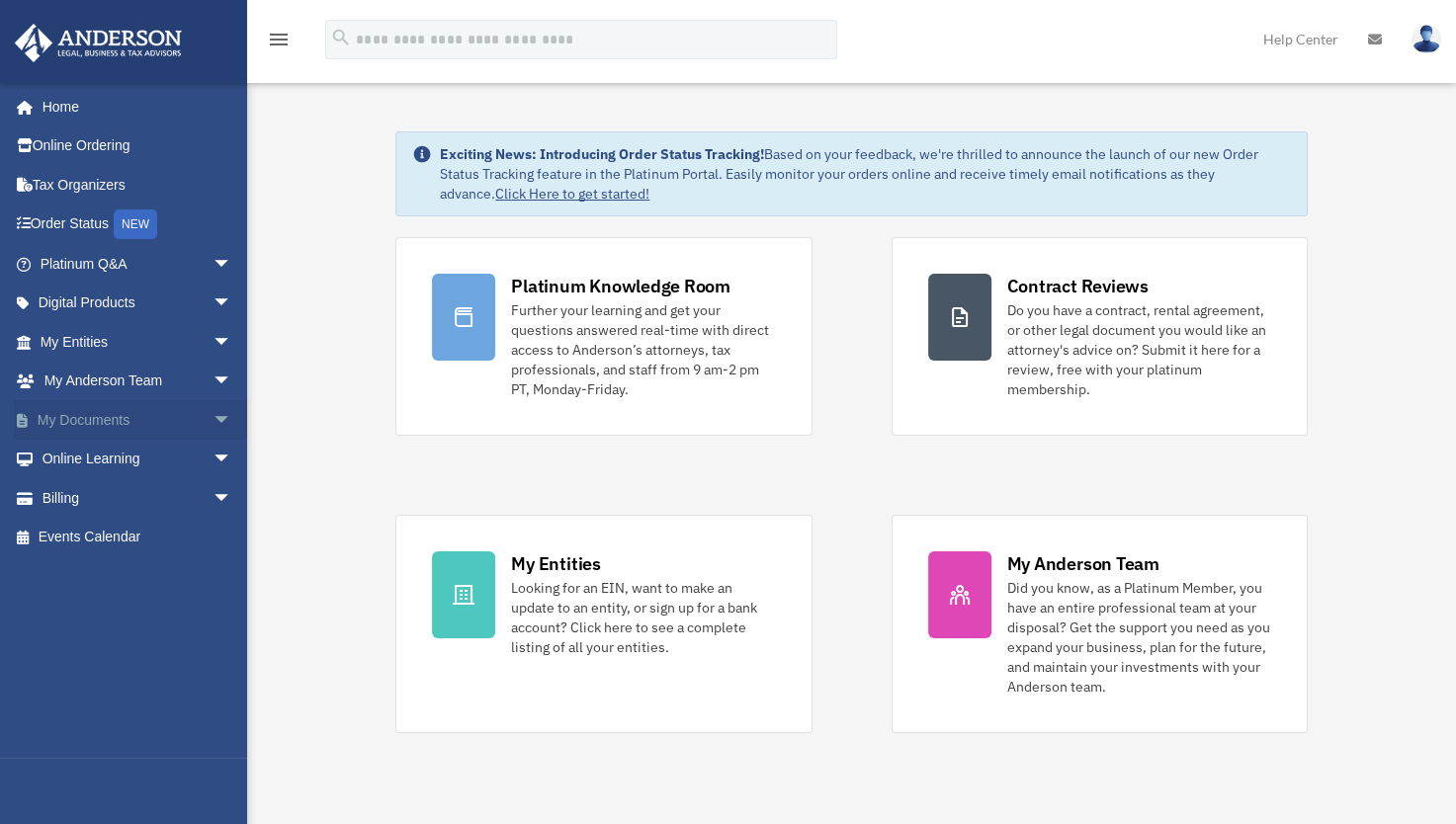 click on "arrow_drop_down" at bounding box center [232, 420] 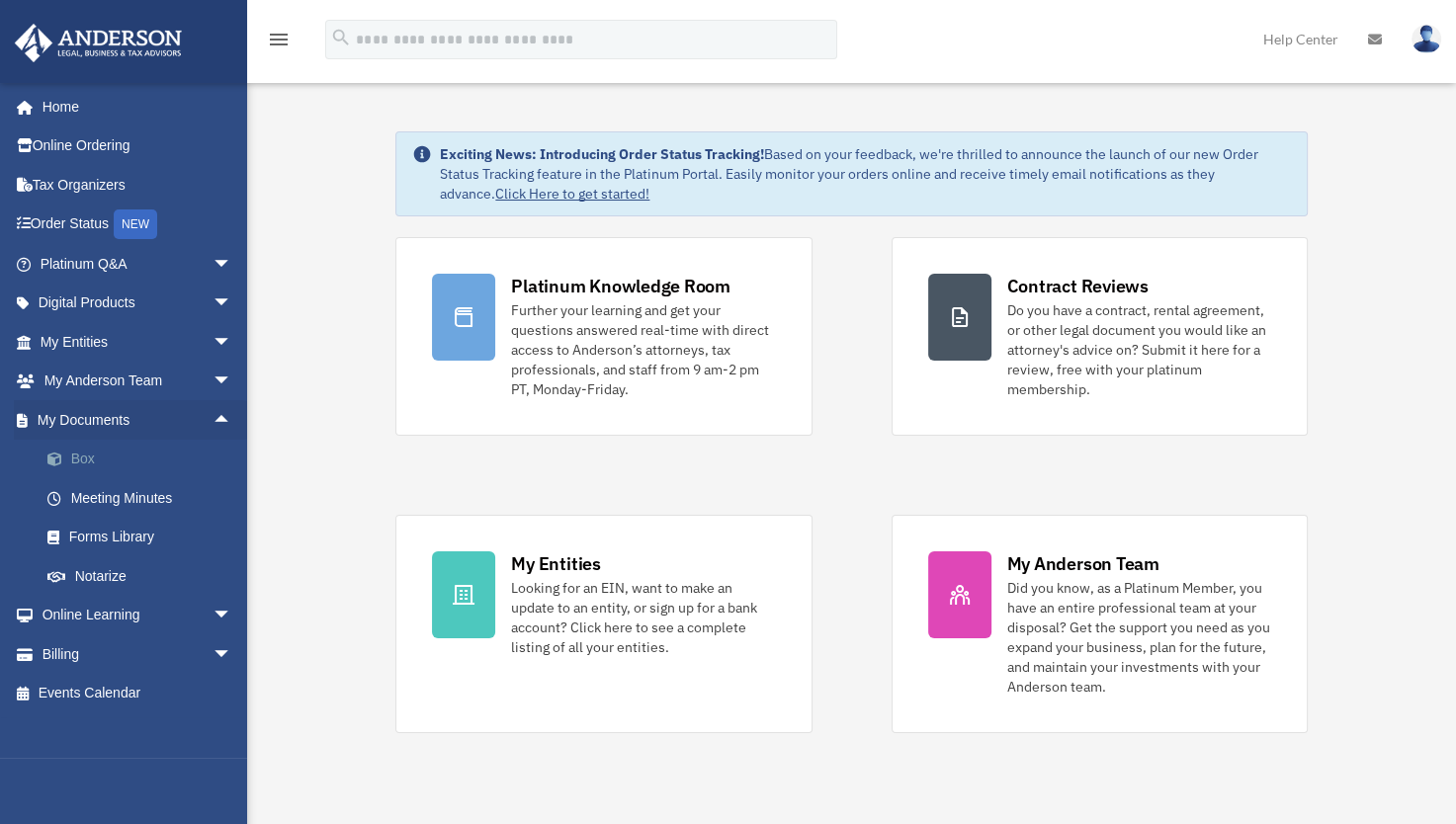 click on "Box" at bounding box center [144, 459] 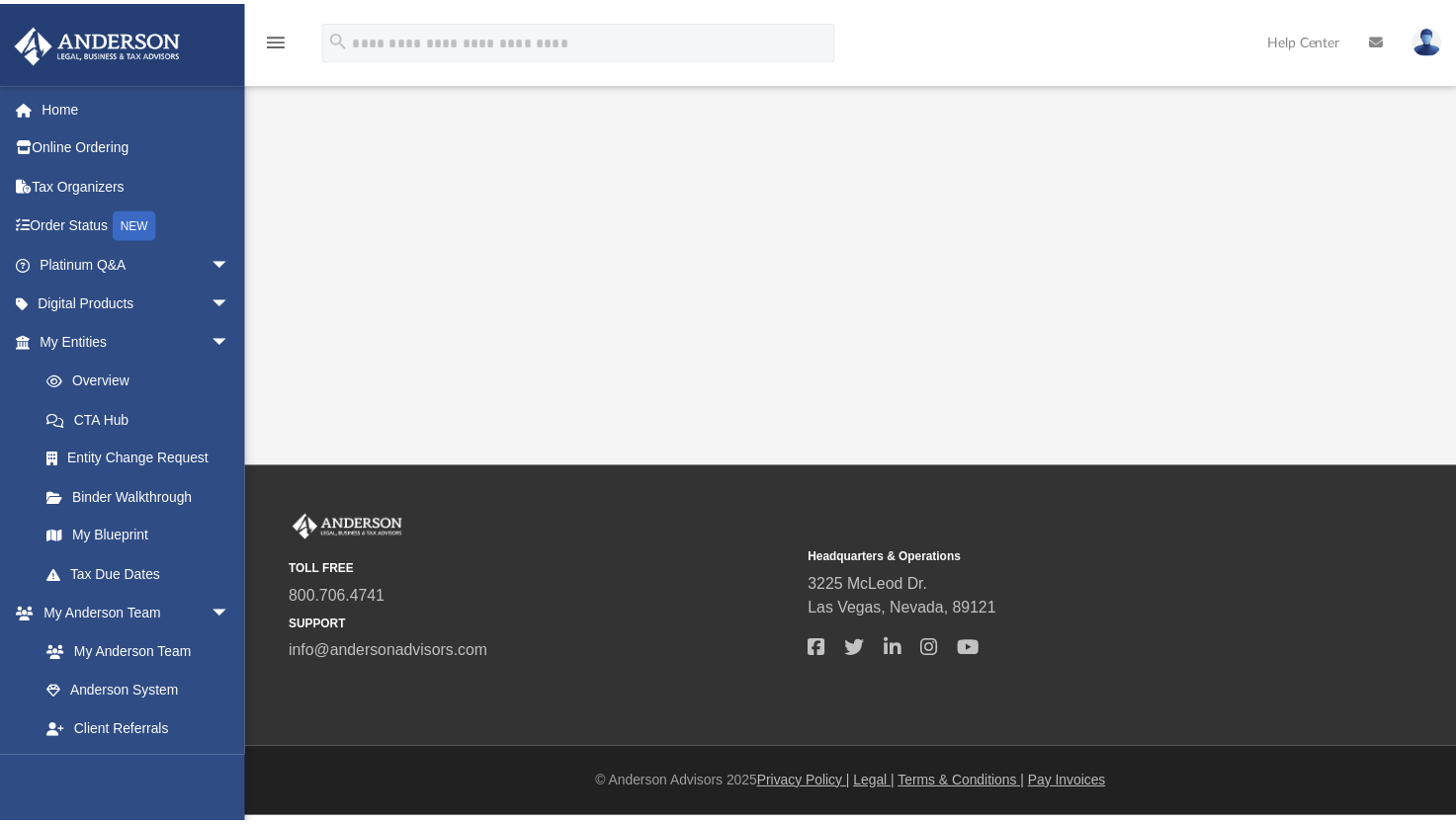 scroll, scrollTop: 0, scrollLeft: 0, axis: both 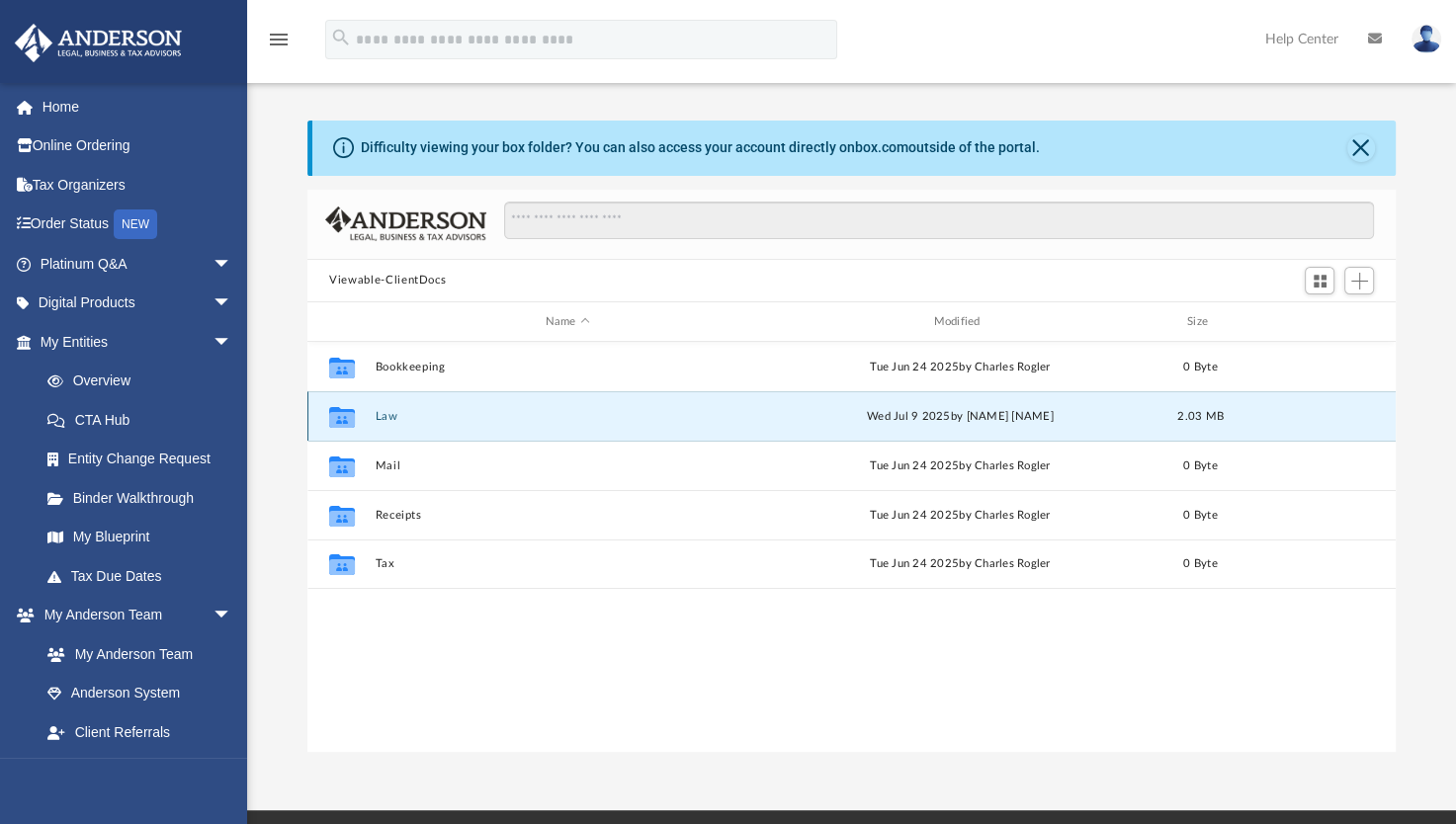 click on "Law" at bounding box center (567, 416) 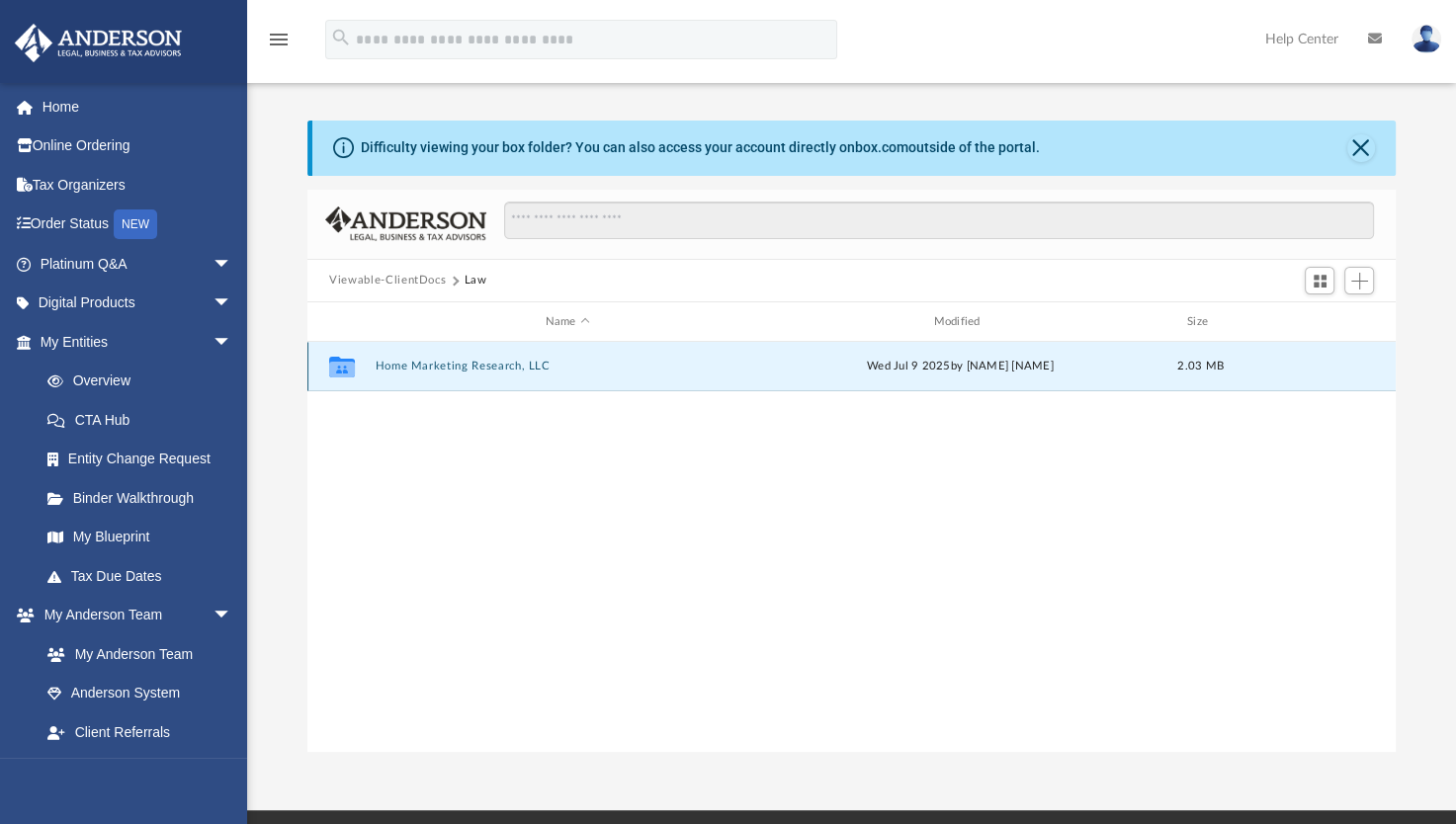 click on "Home Marketing Research, LLC" at bounding box center (567, 367) 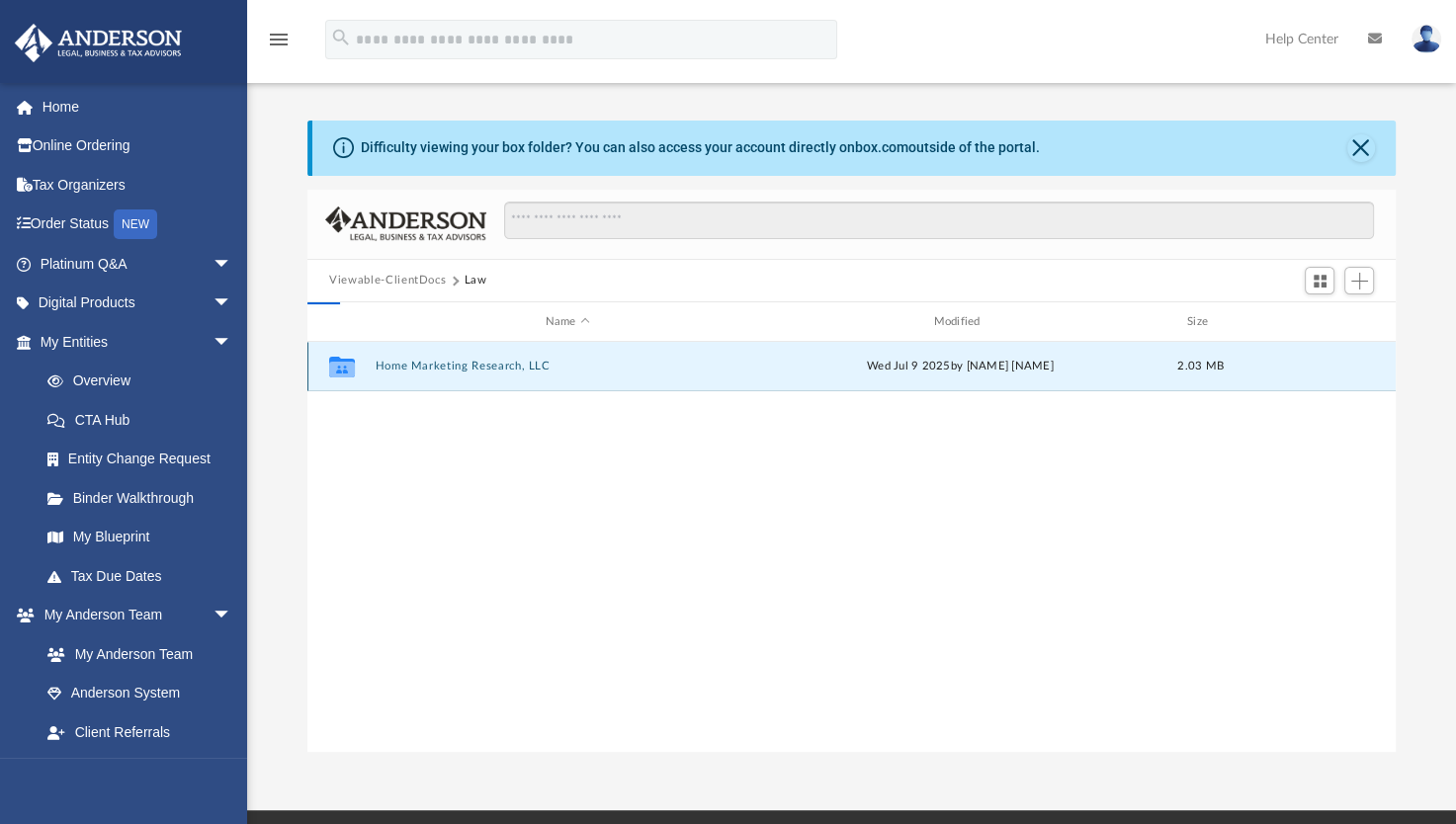 click on "Home Marketing Research, LLC" at bounding box center (567, 367) 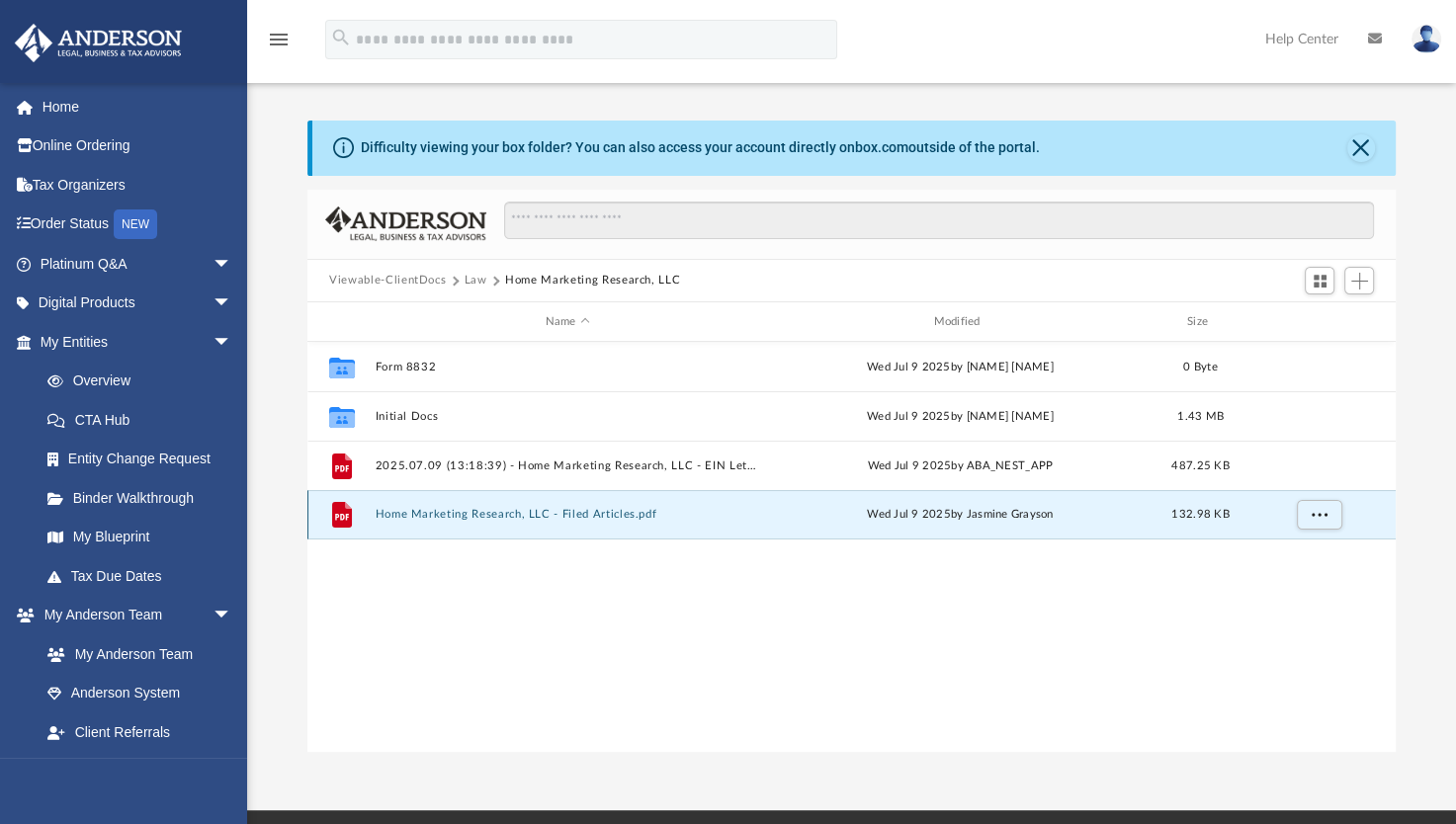 click on "Home Marketing Research, LLC - Filed Articles.pdf" at bounding box center [567, 515] 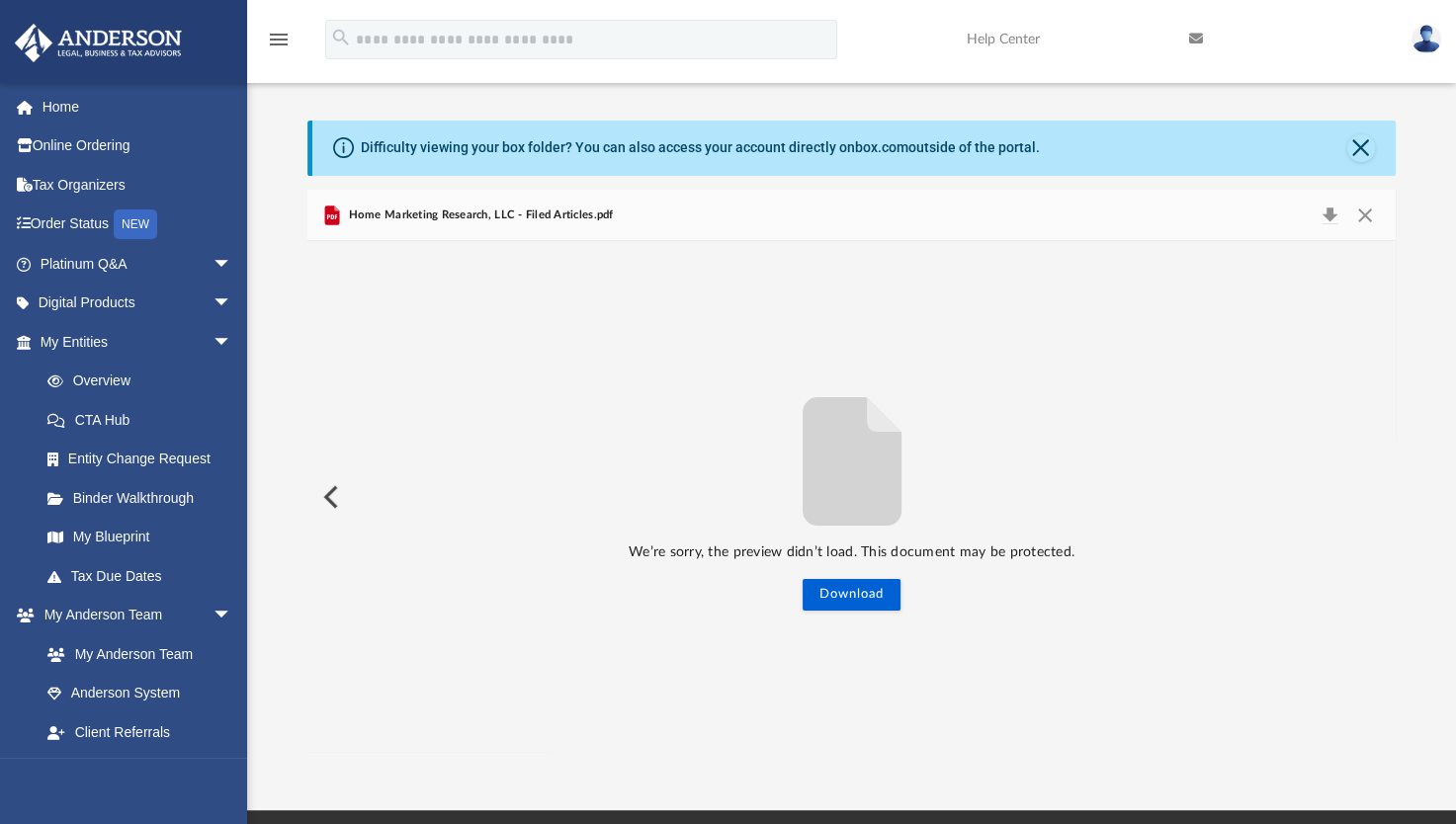 click at bounding box center (329, 497) 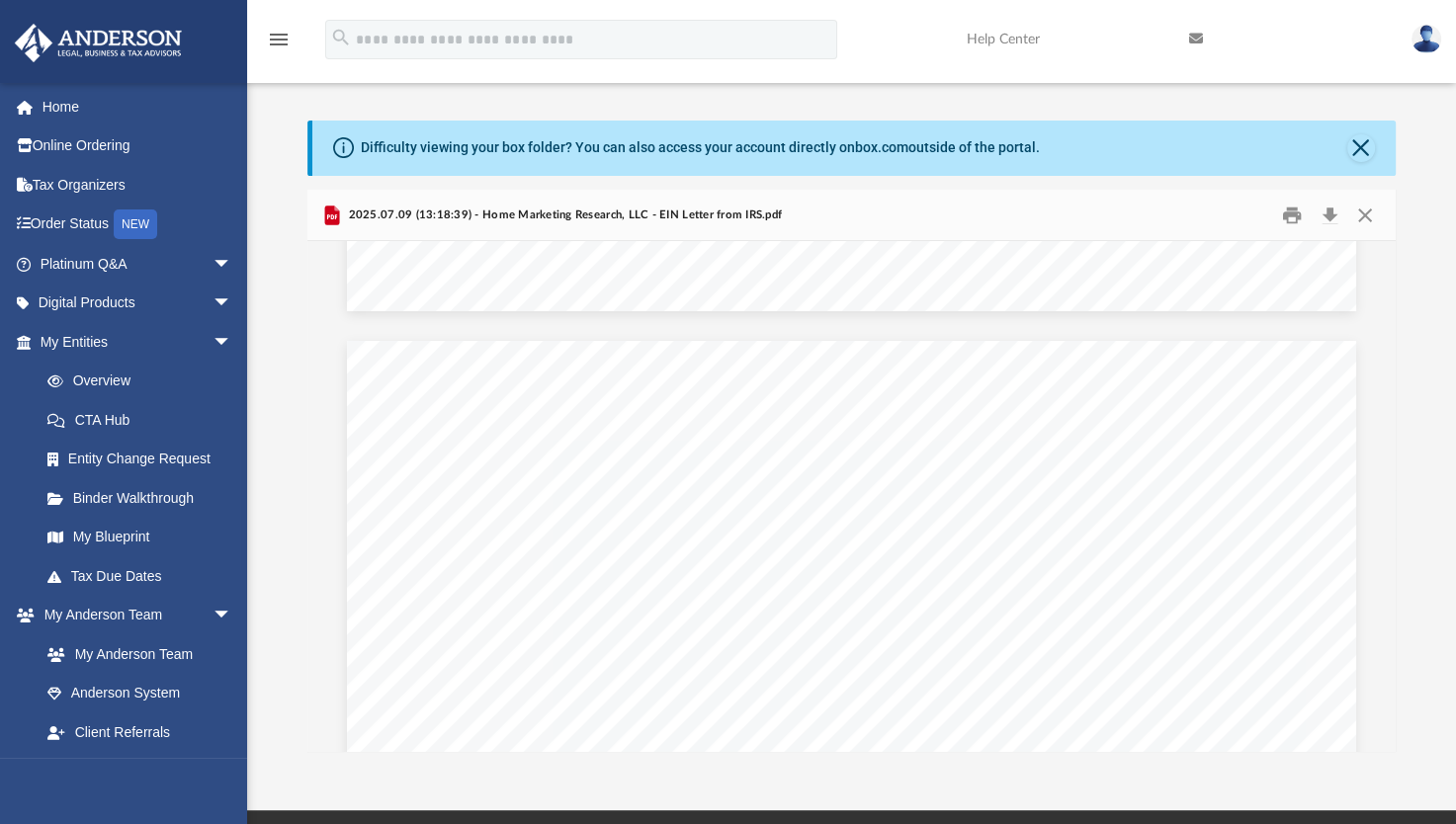 scroll, scrollTop: 1216, scrollLeft: 0, axis: vertical 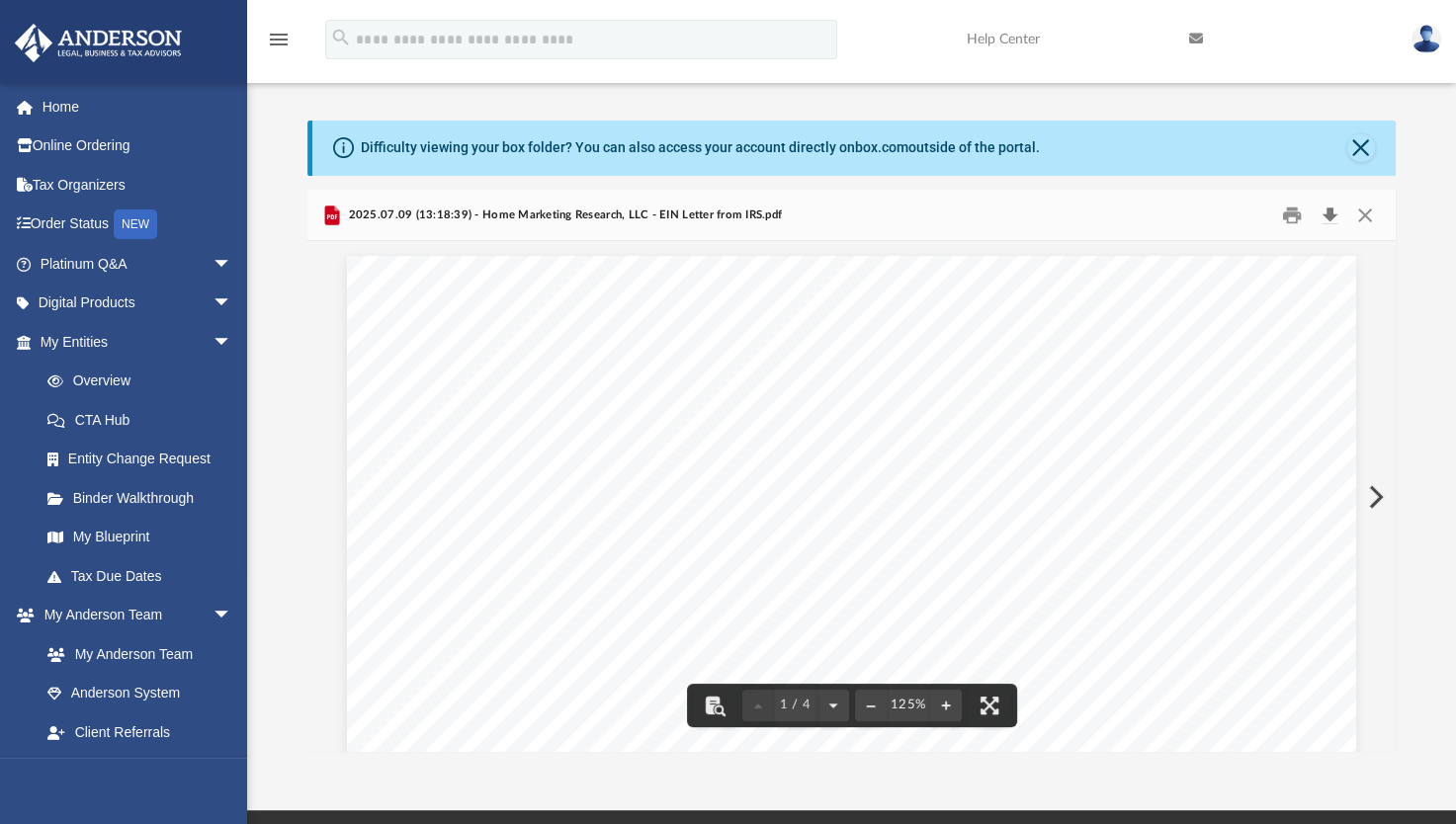 click at bounding box center (1329, 214) 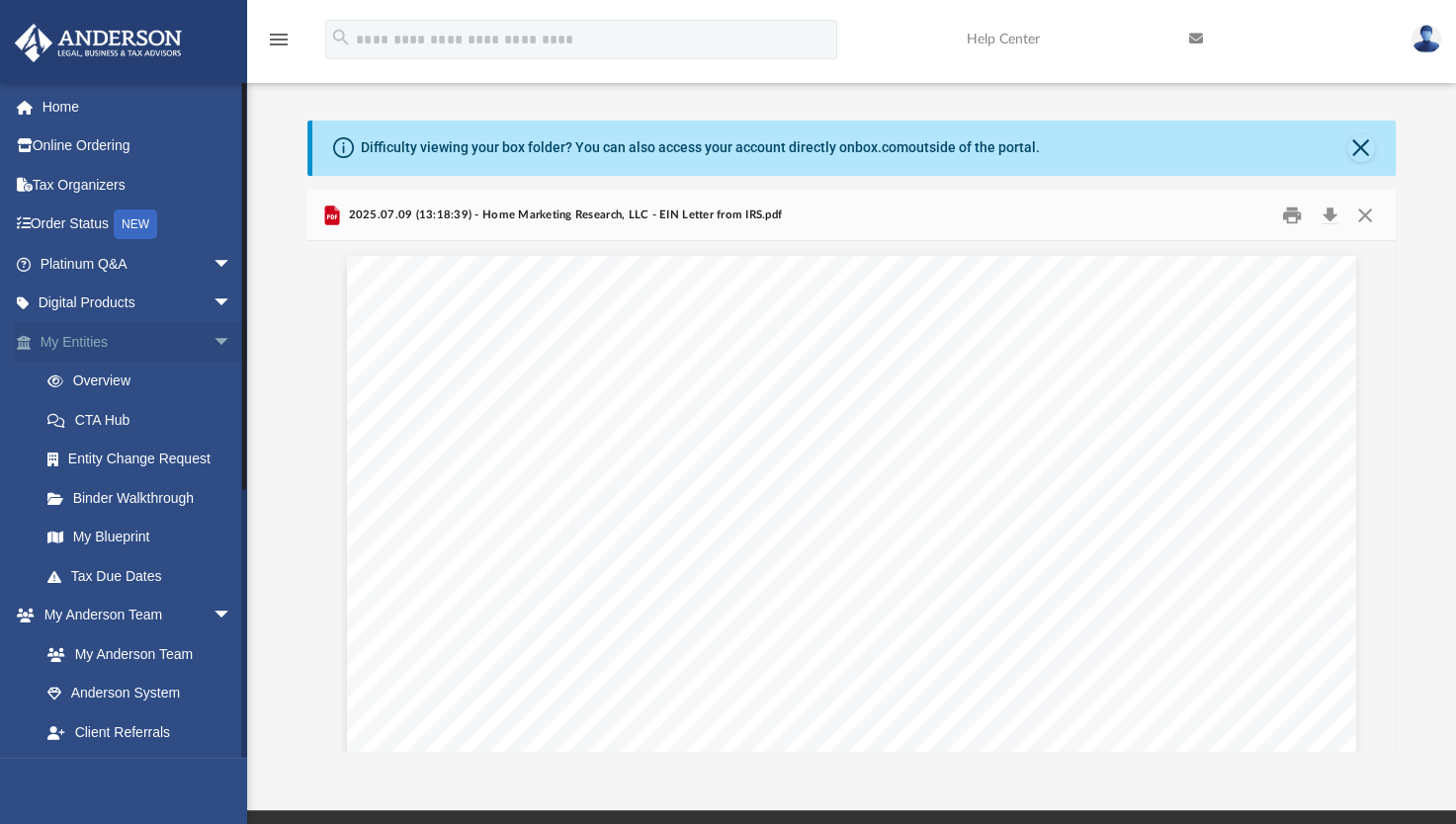 click on "arrow_drop_down" at bounding box center [232, 342] 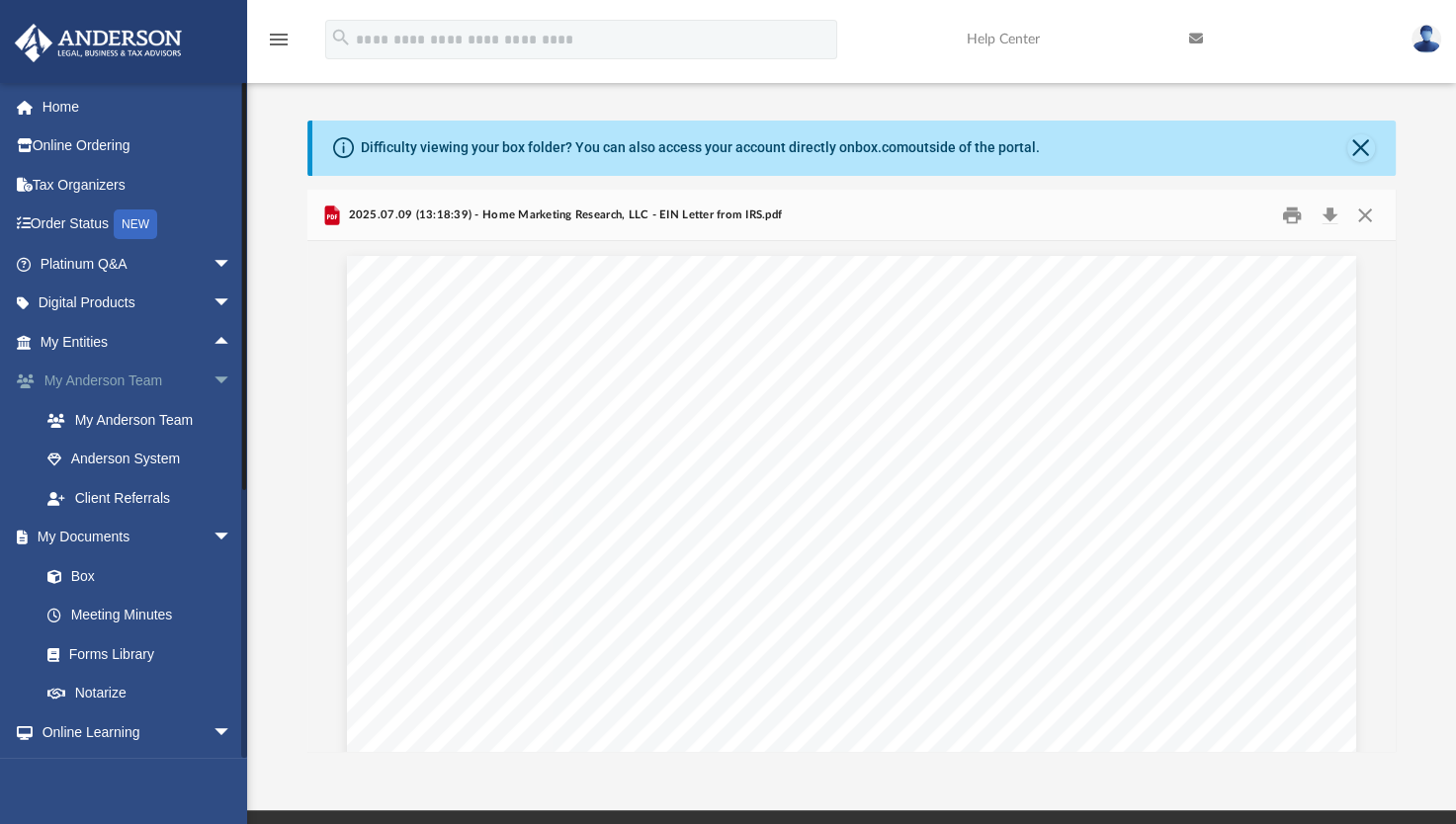 click on "arrow_drop_down" at bounding box center (232, 381) 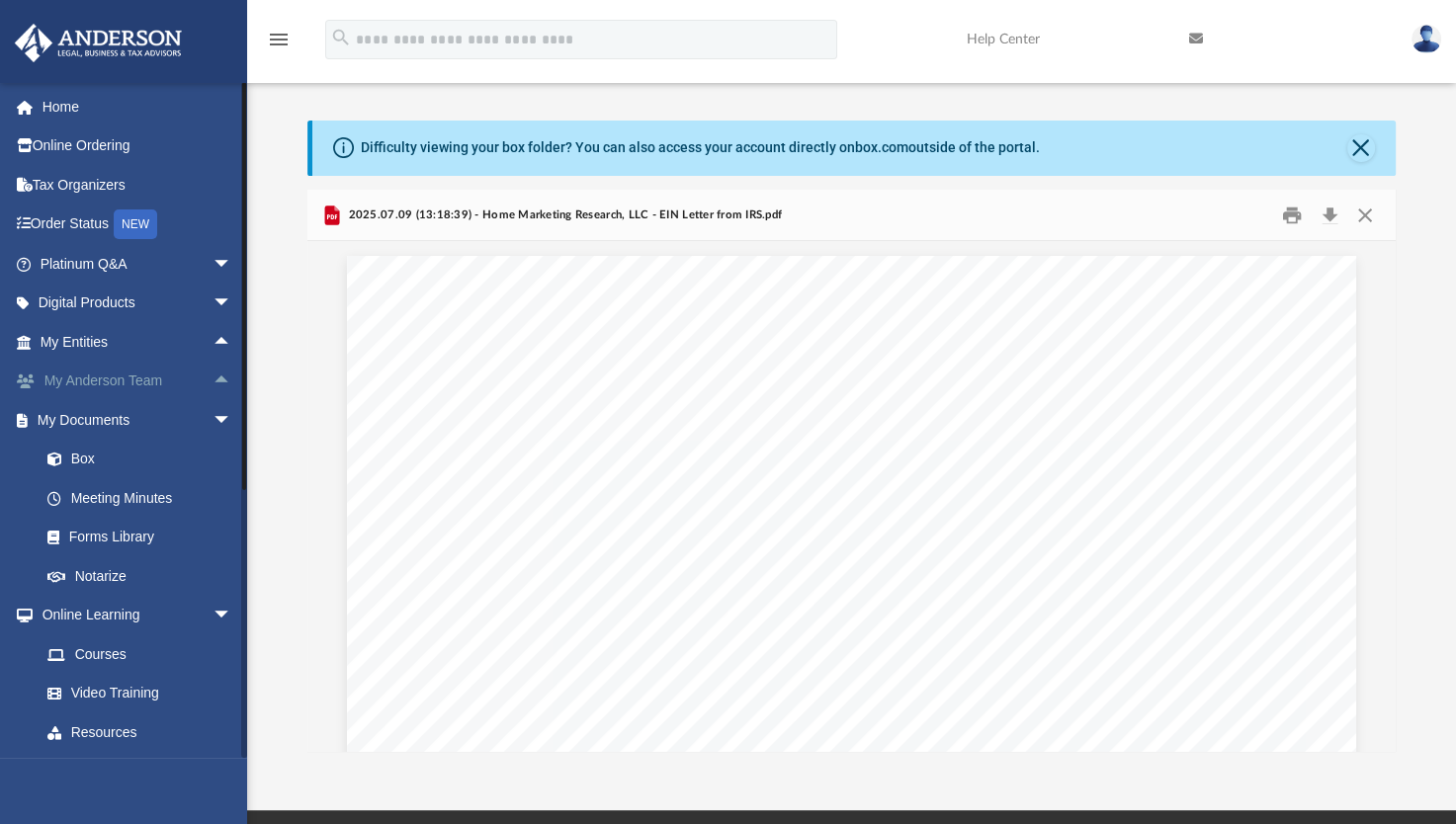 click on "arrow_drop_up" at bounding box center (232, 381) 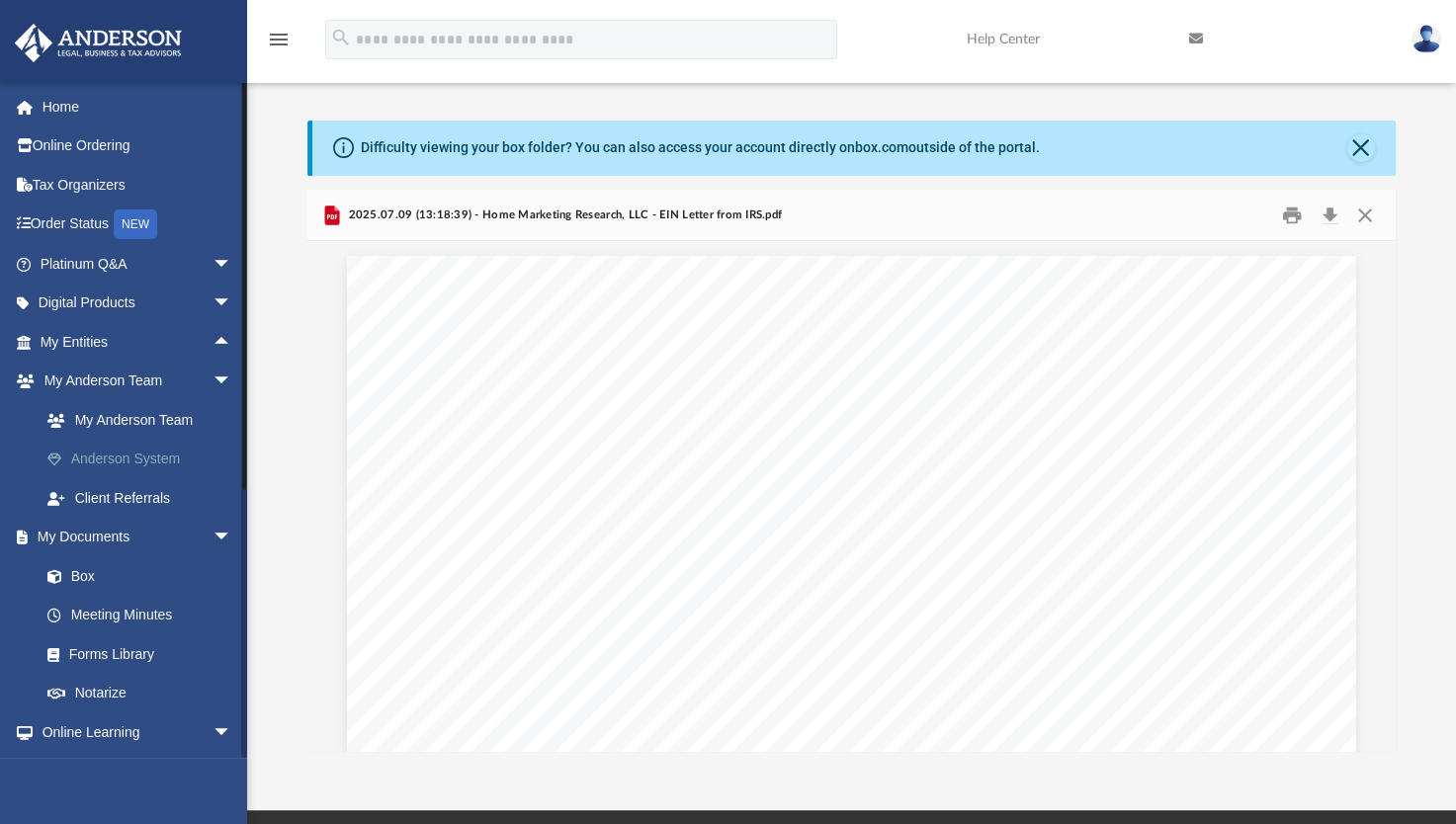 click on "Anderson System" at bounding box center [144, 459] 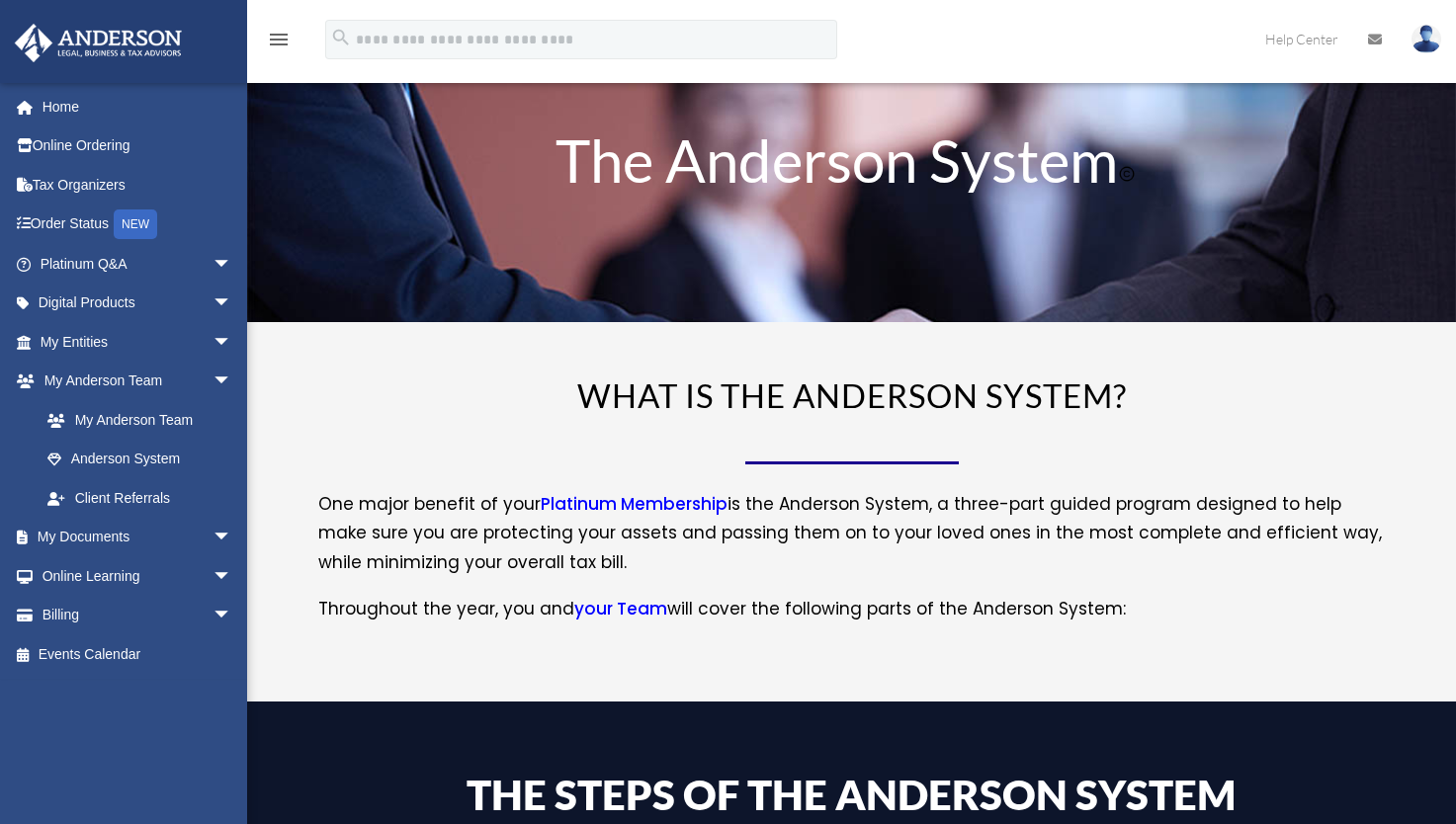scroll, scrollTop: 0, scrollLeft: 0, axis: both 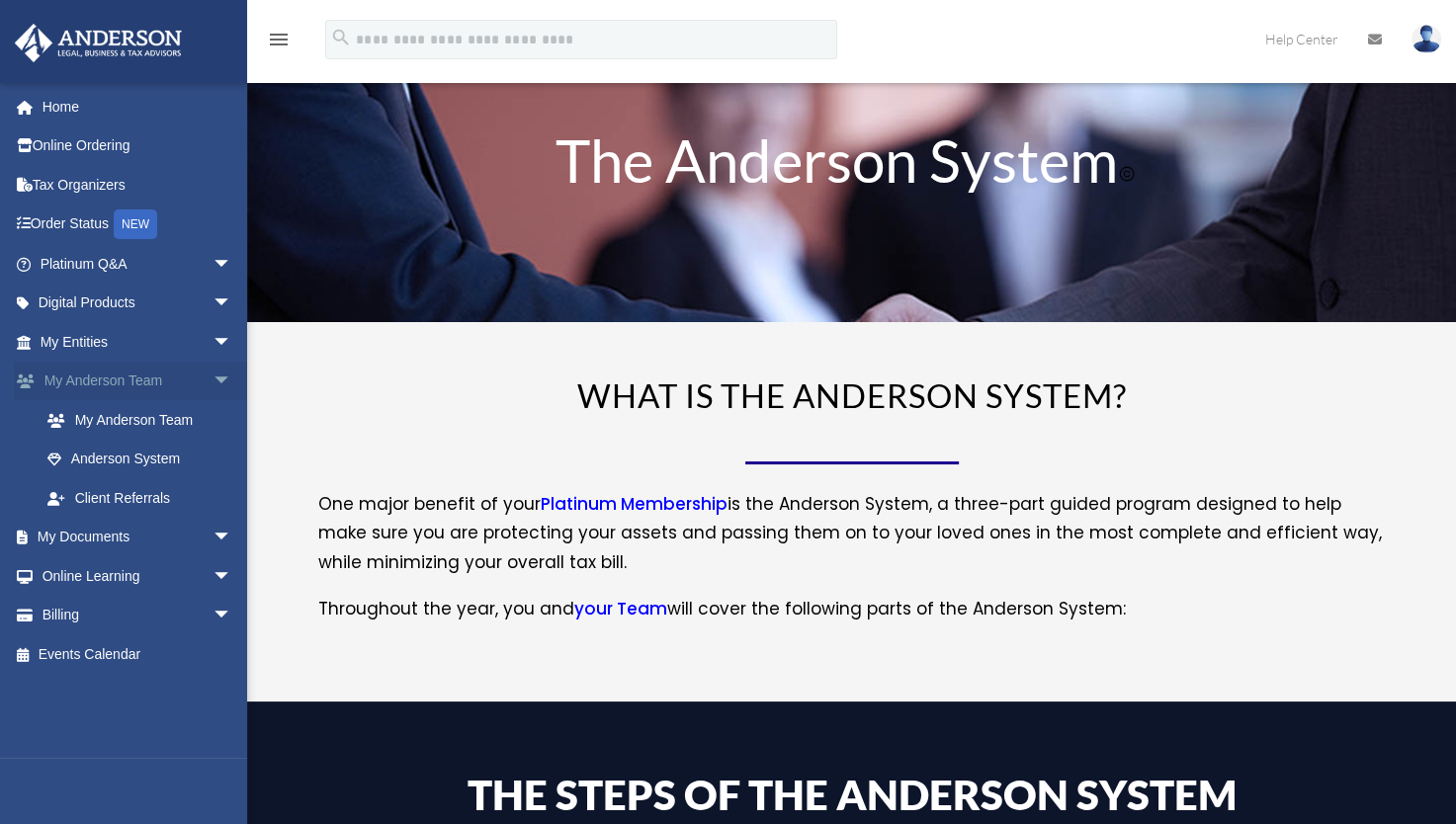 click on "arrow_drop_down" at bounding box center [232, 381] 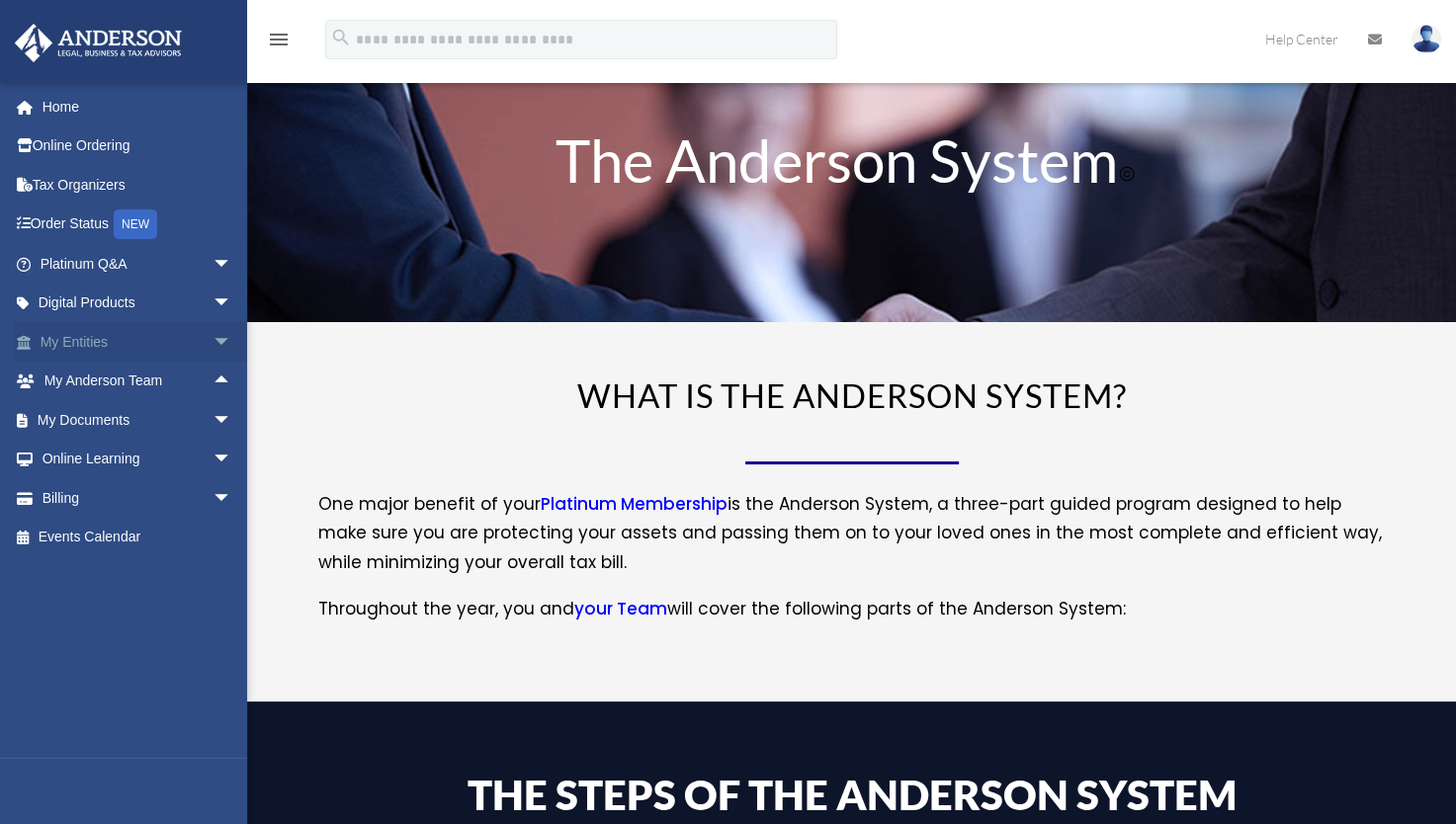 click on "arrow_drop_down" at bounding box center [232, 342] 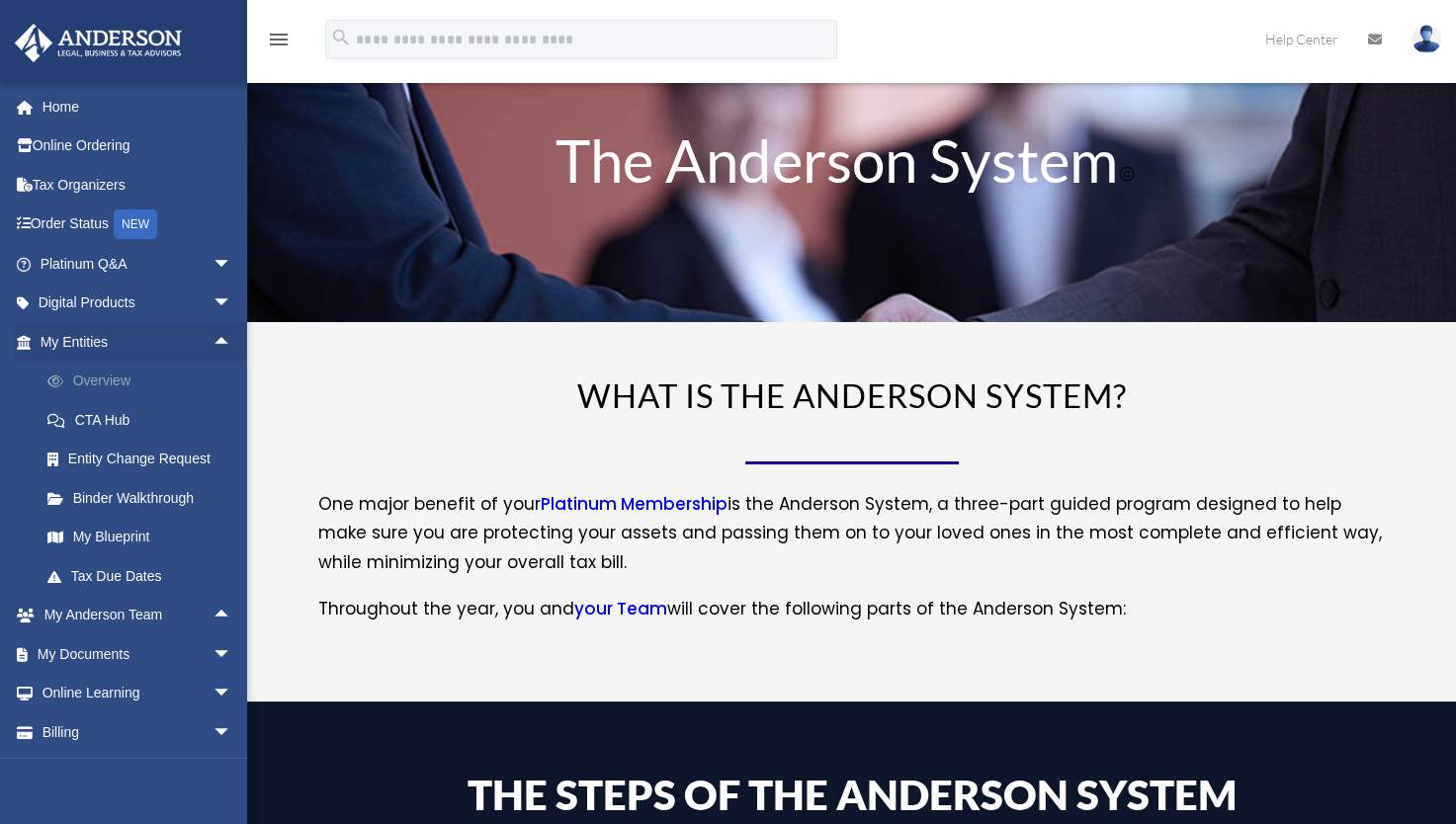 click on "Overview" at bounding box center [144, 381] 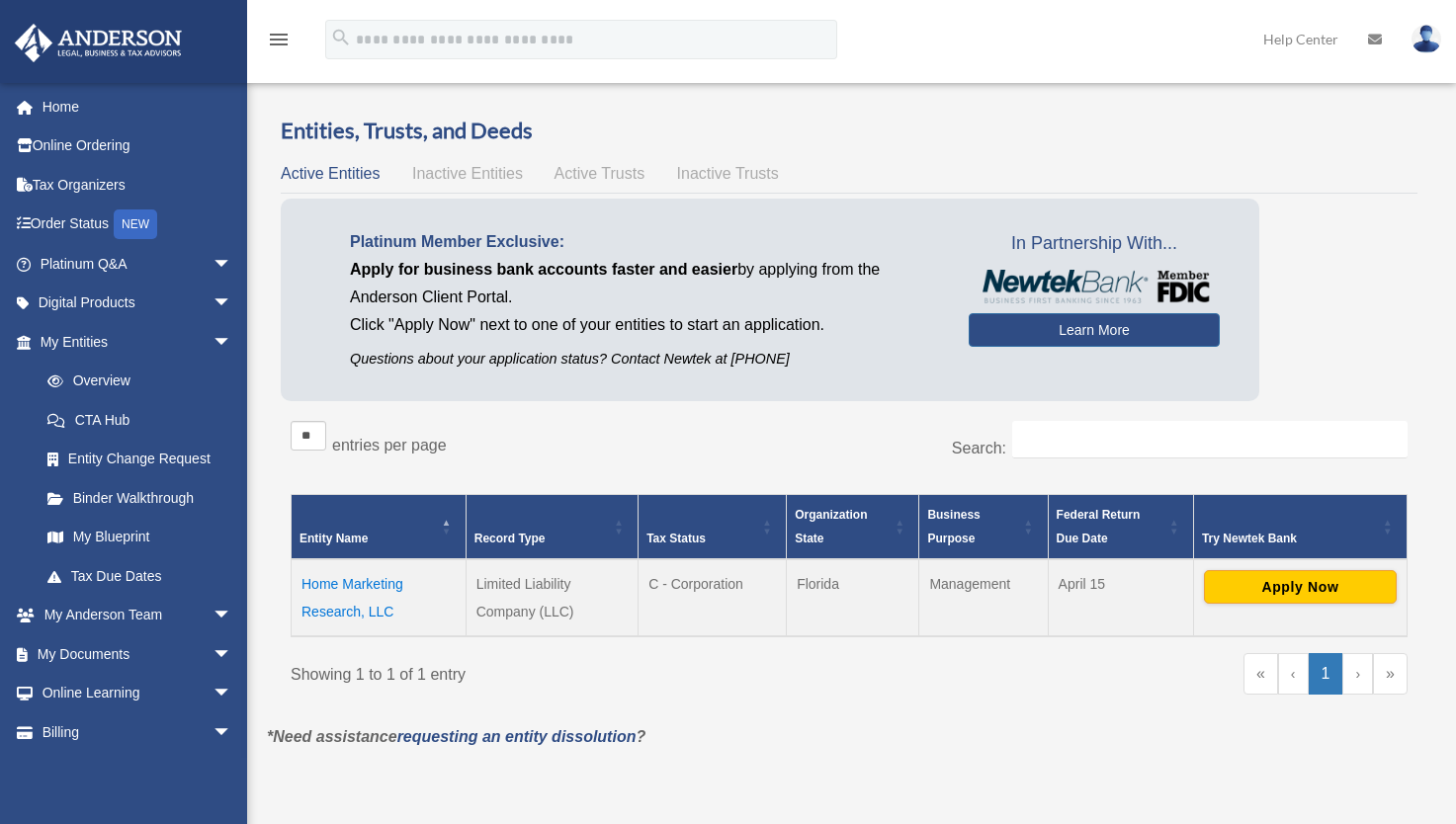 scroll, scrollTop: 0, scrollLeft: 0, axis: both 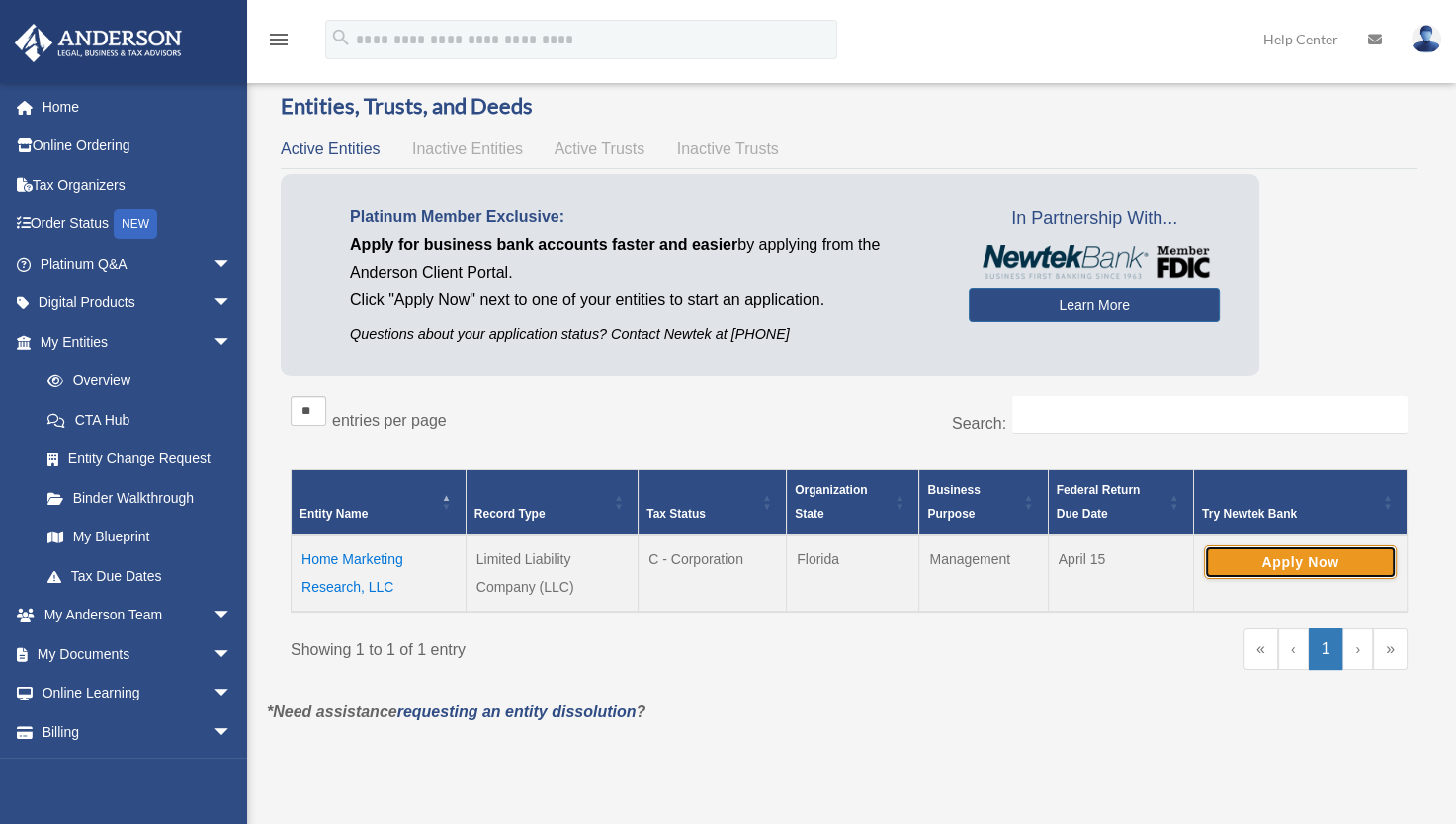 click on "Apply
Now" at bounding box center (1300, 562) 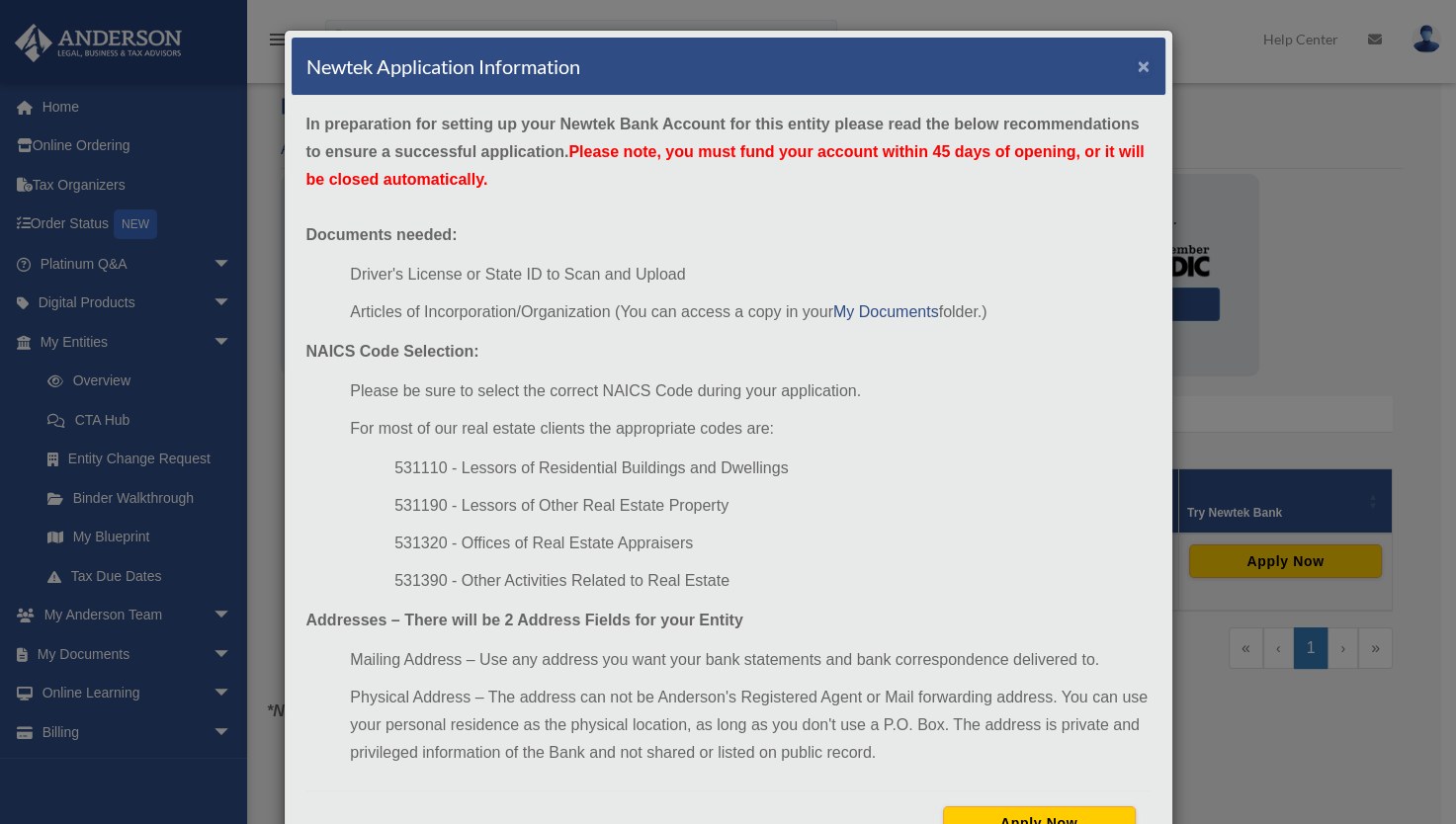 click on "×" at bounding box center [1144, 65] 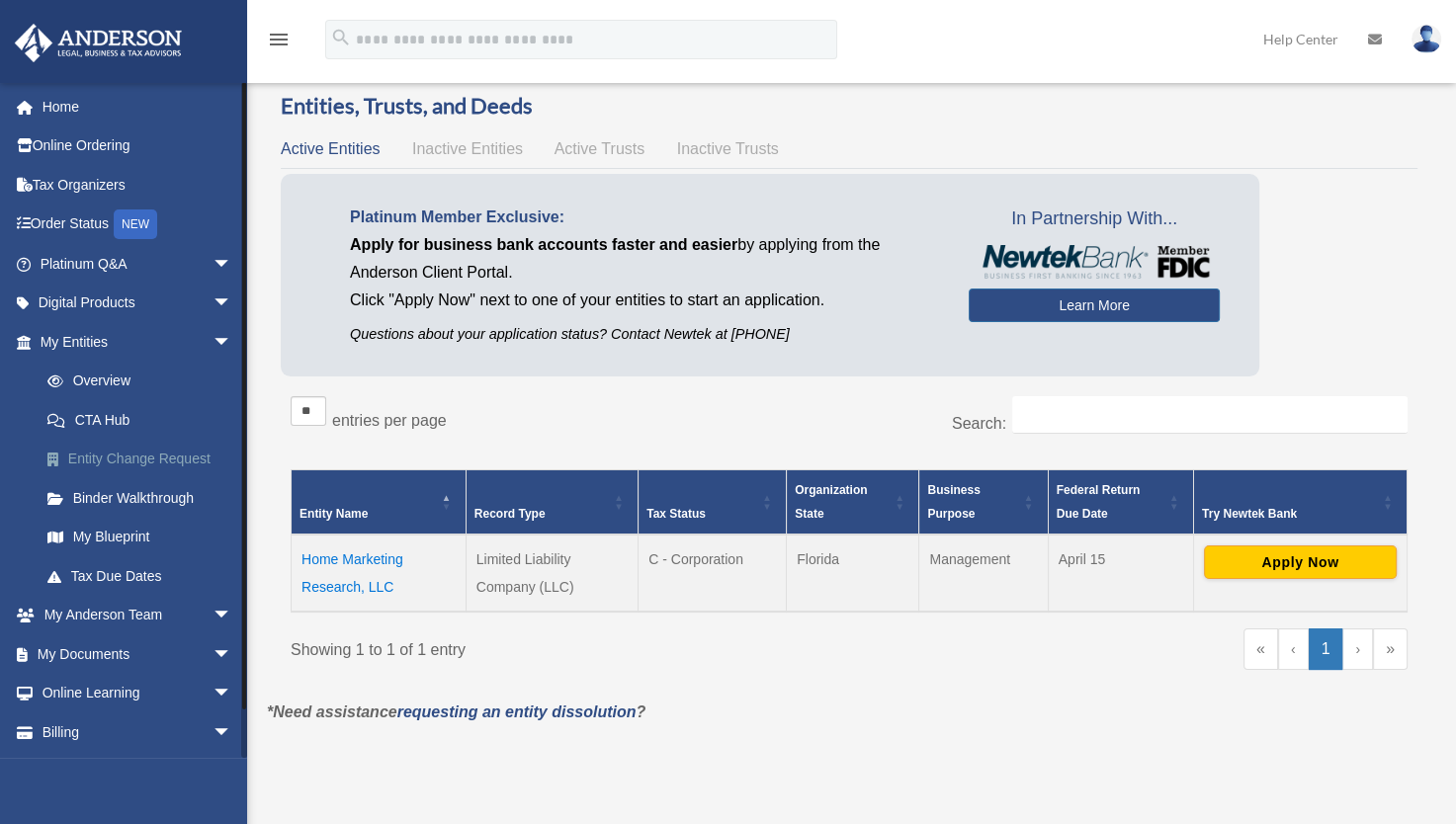 click on "Entity Change Request" at bounding box center (144, 459) 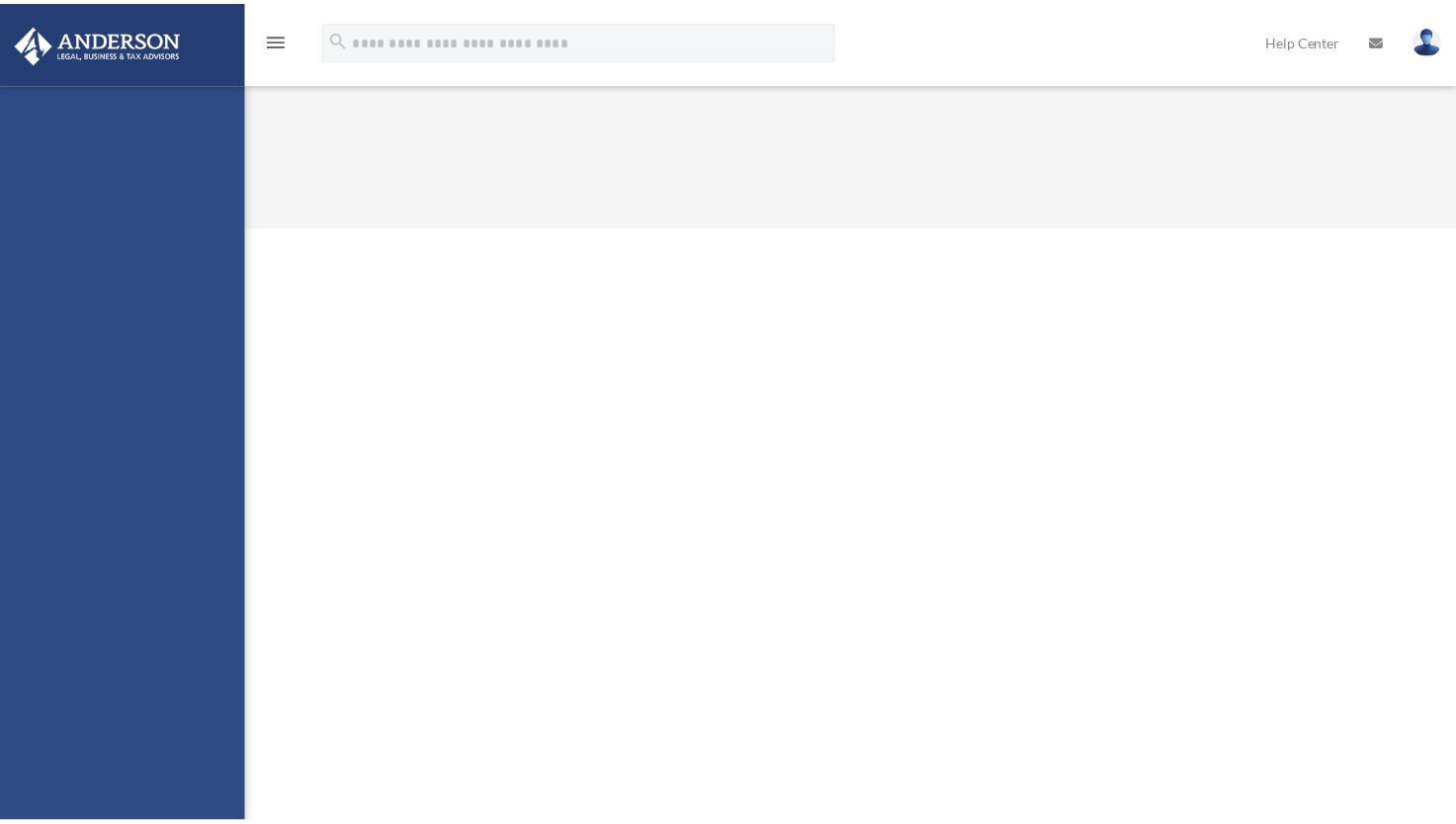scroll, scrollTop: 0, scrollLeft: 0, axis: both 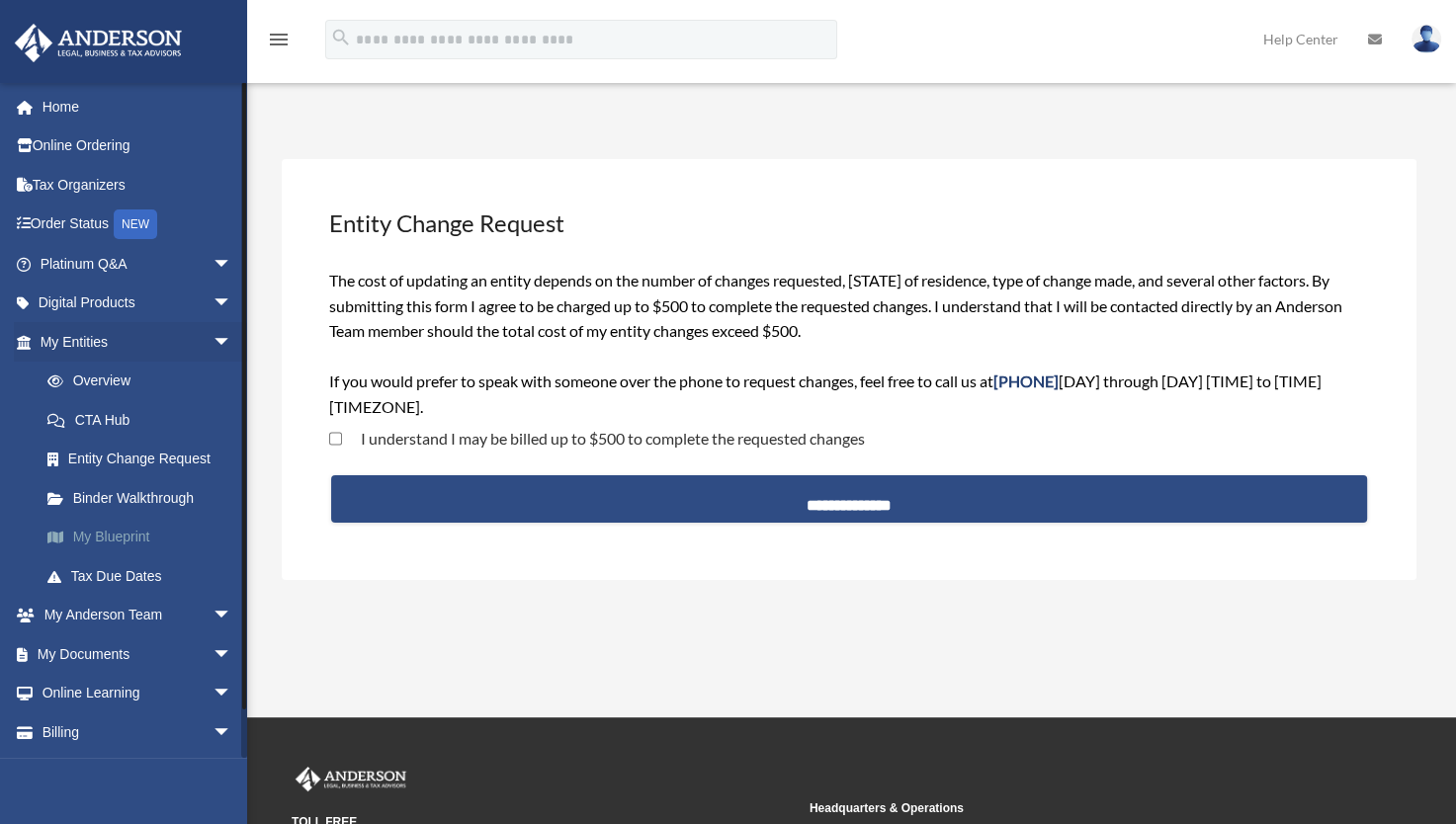 click on "My Blueprint" at bounding box center (144, 537) 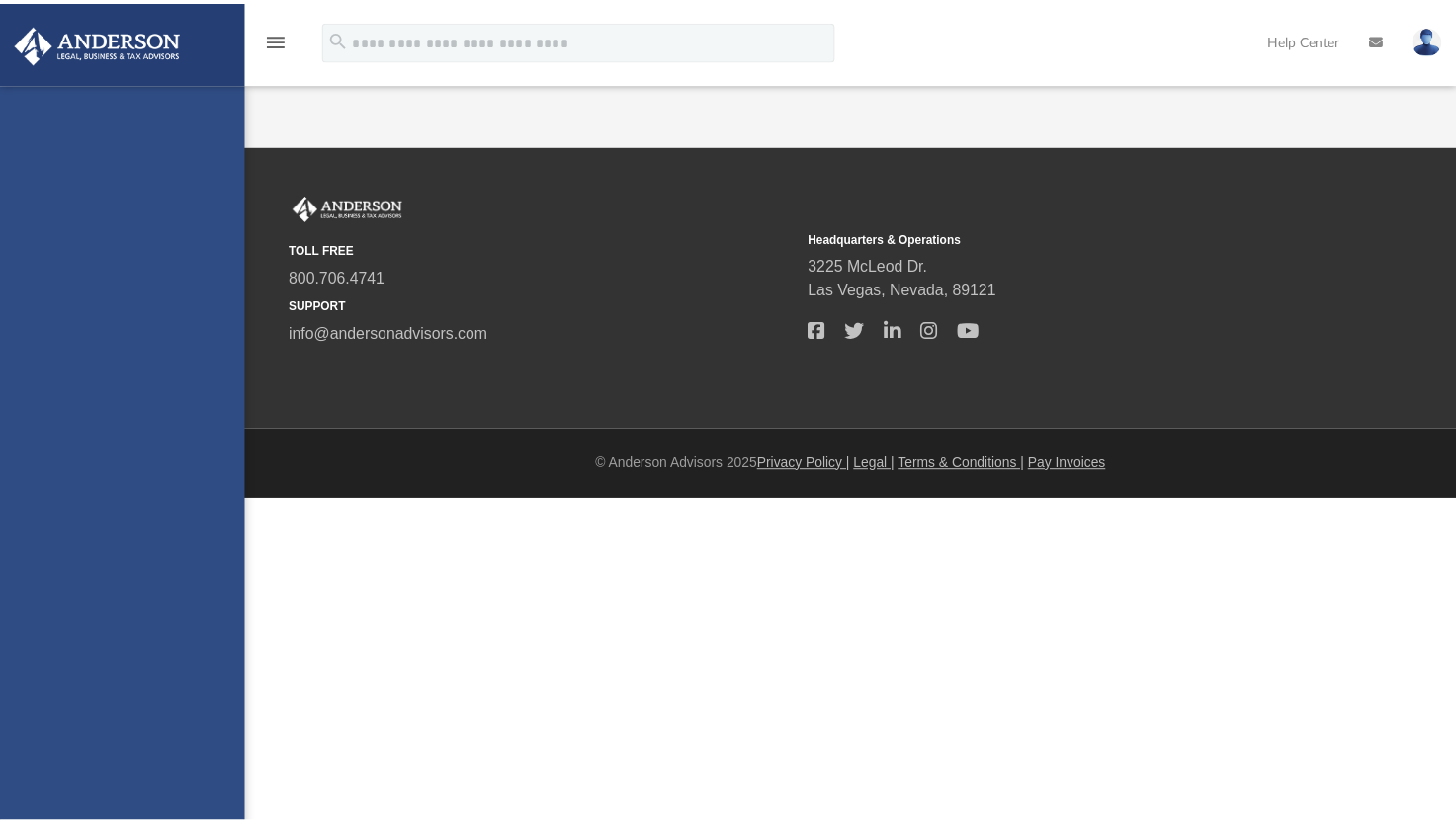 scroll, scrollTop: 0, scrollLeft: 0, axis: both 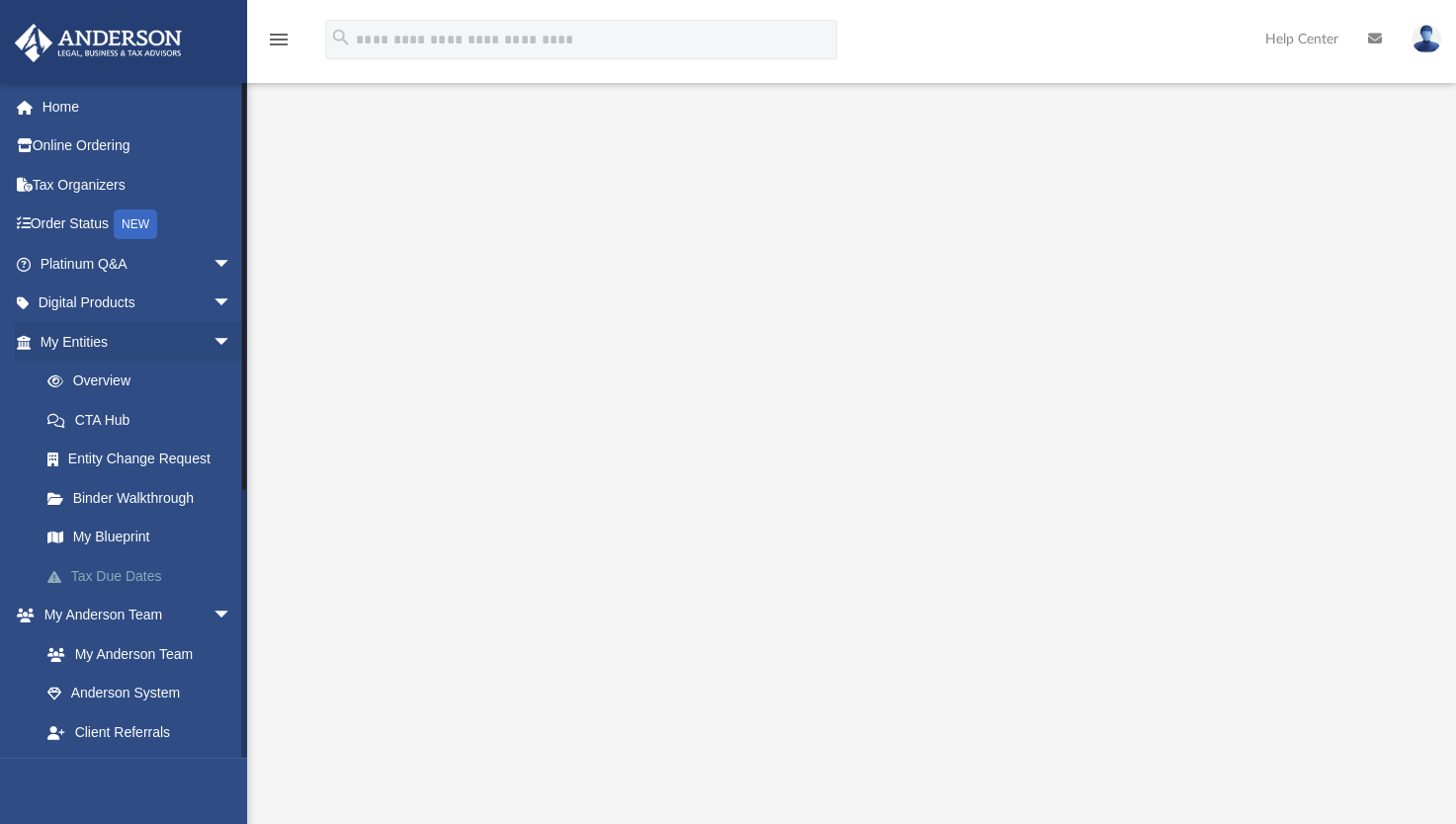 click on "Tax Due Dates" at bounding box center (144, 576) 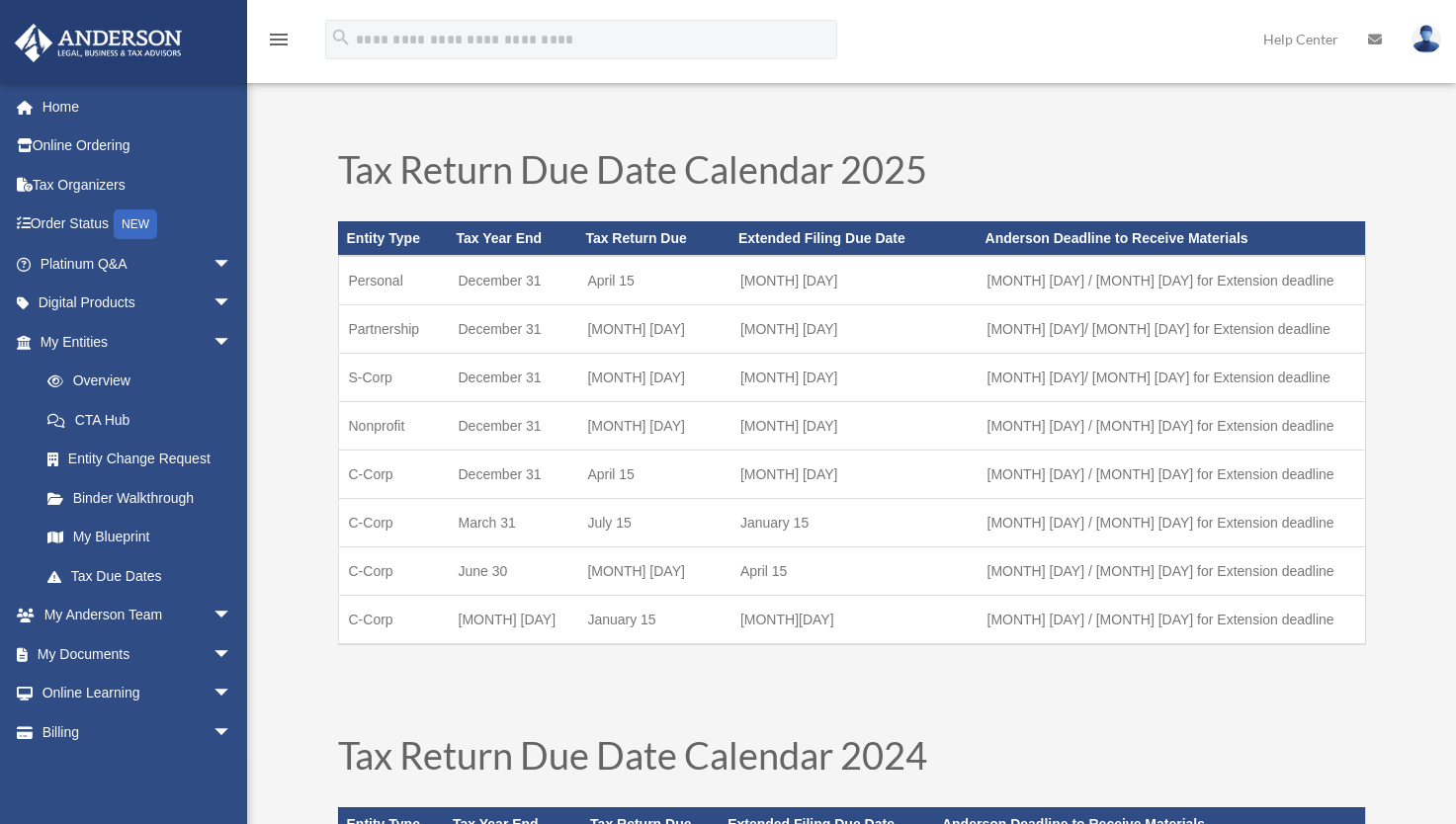 scroll, scrollTop: 0, scrollLeft: 0, axis: both 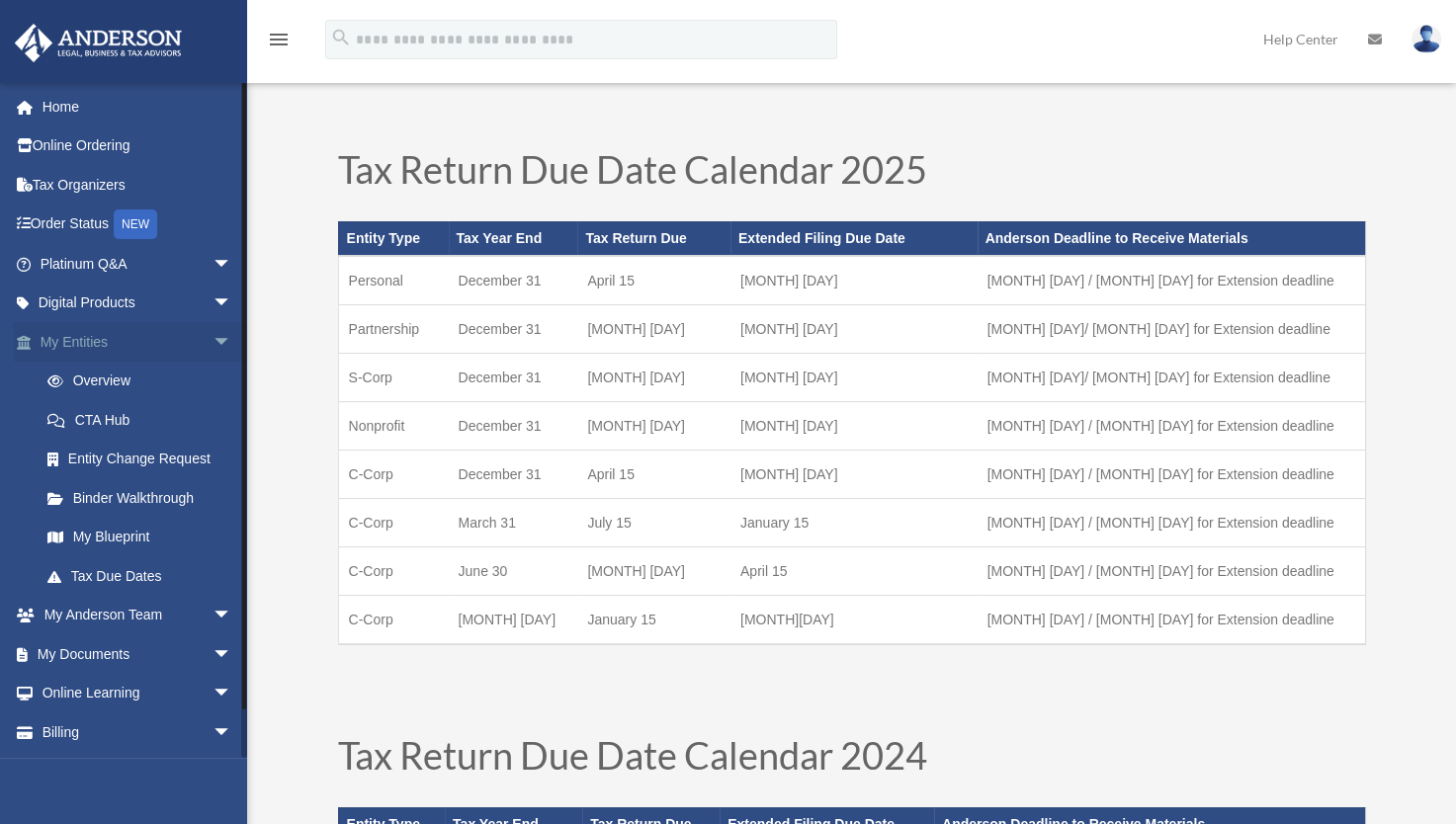 click on "arrow_drop_down" at bounding box center (232, 342) 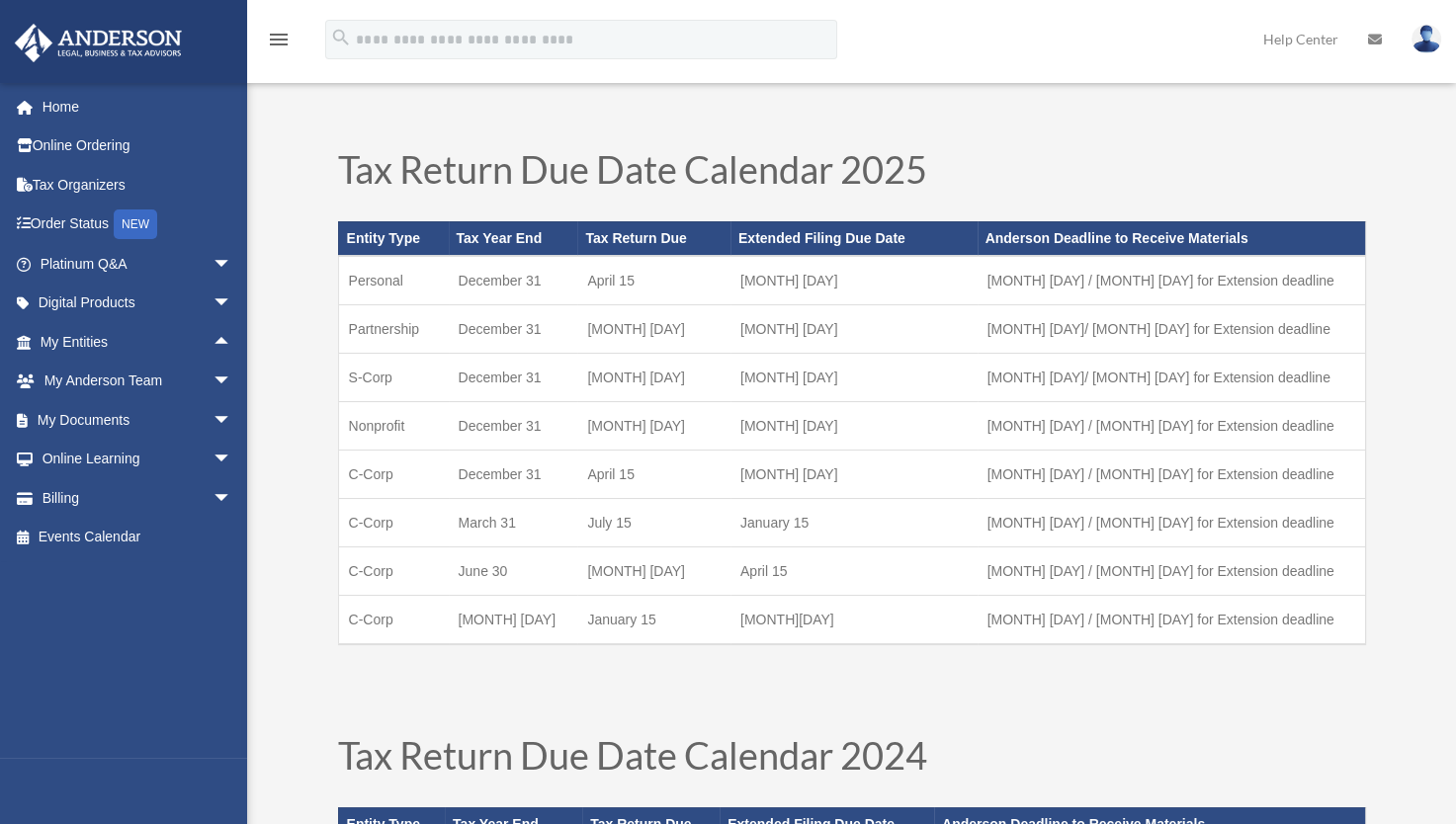 click at bounding box center [1426, 39] 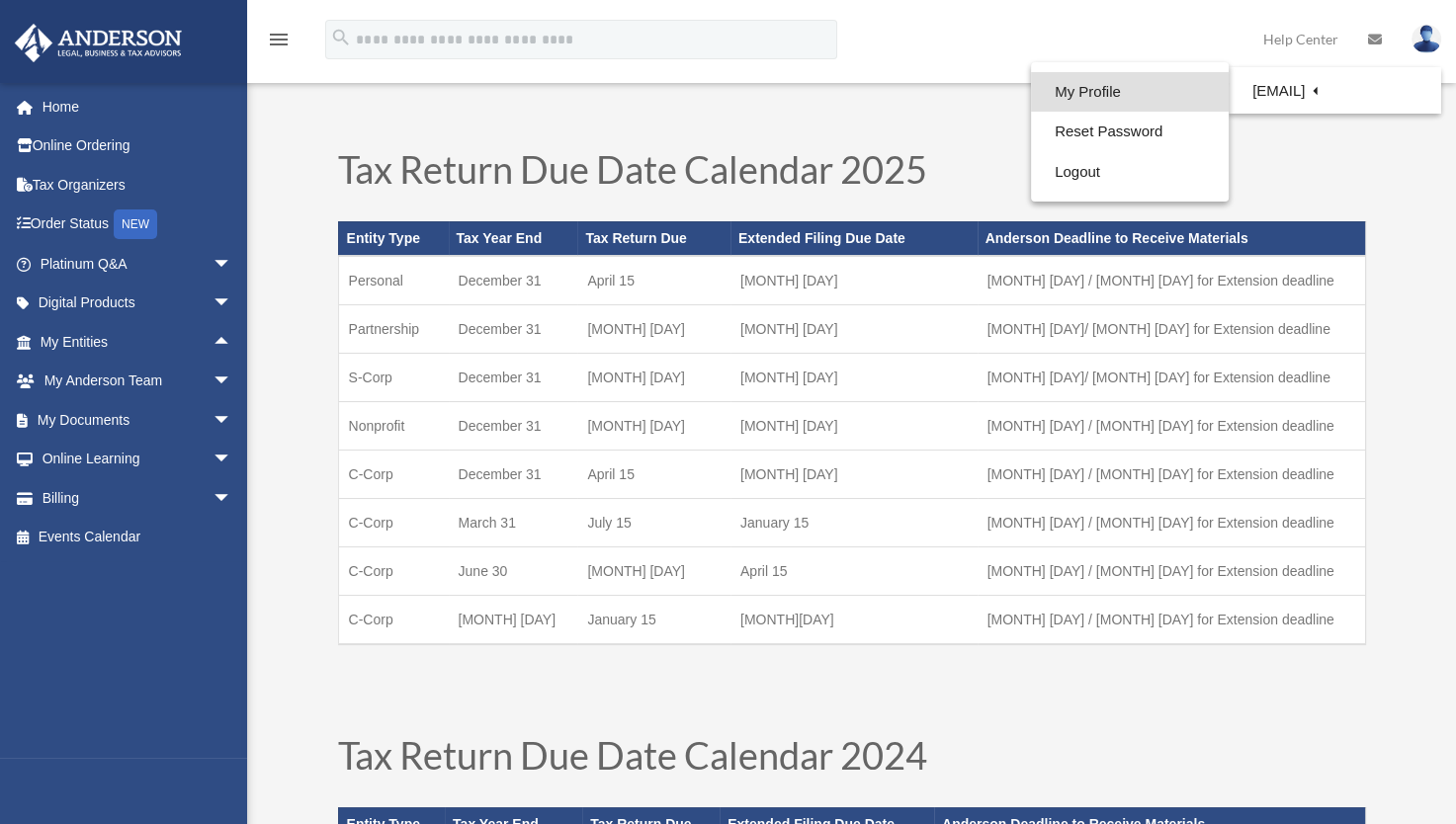 click on "My Profile" at bounding box center [1130, 92] 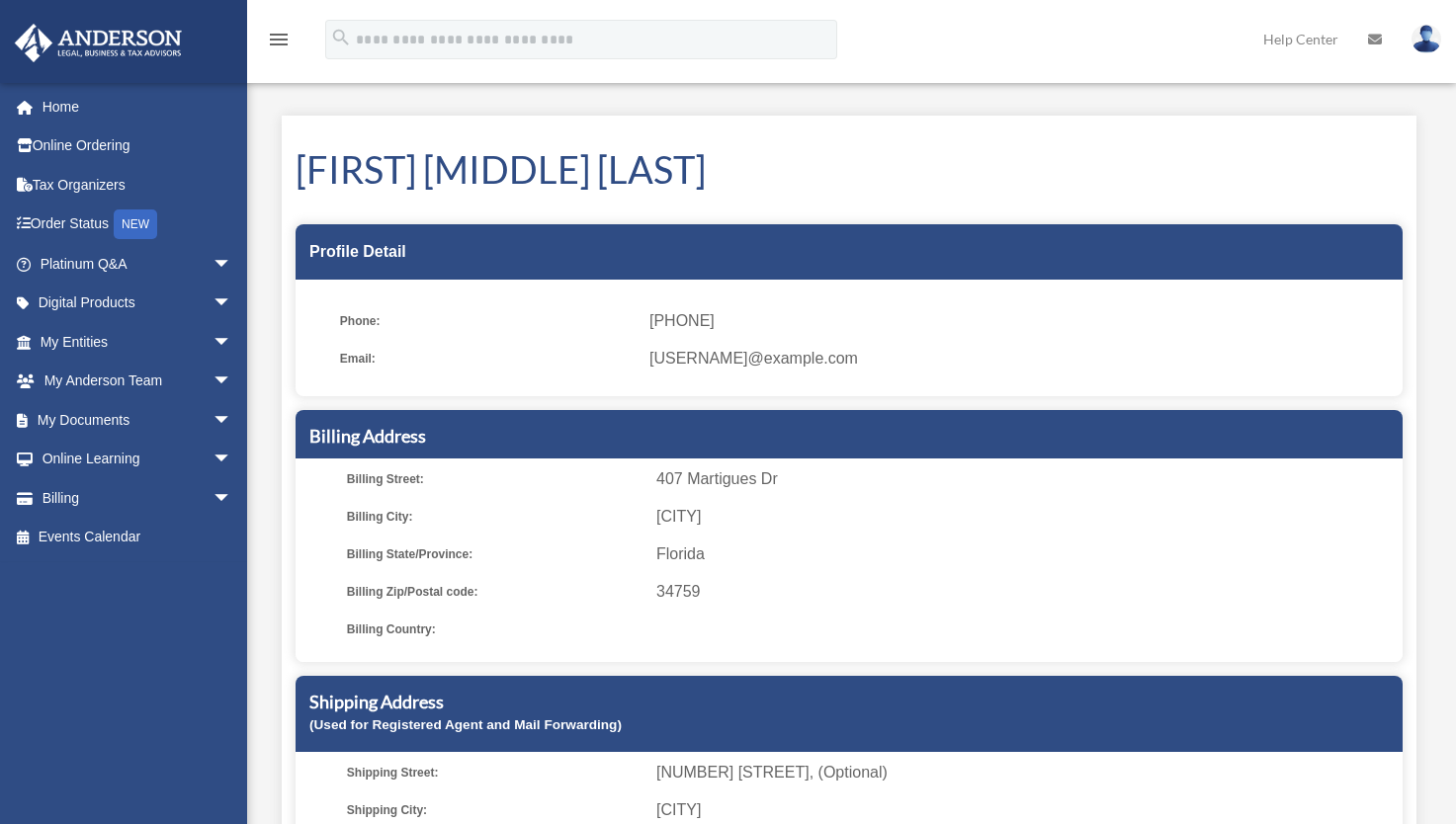 scroll, scrollTop: 0, scrollLeft: 0, axis: both 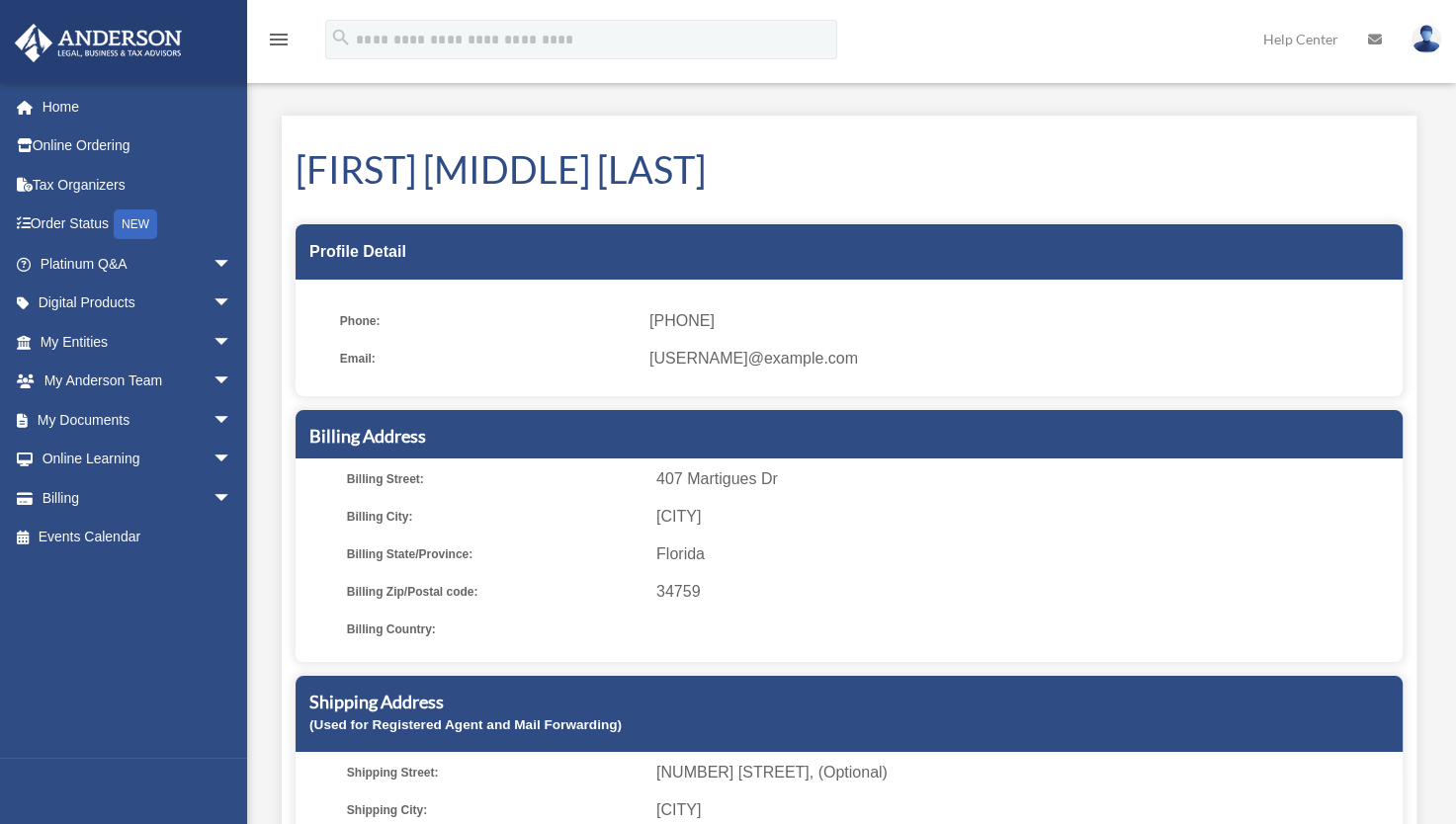 click at bounding box center [1426, 39] 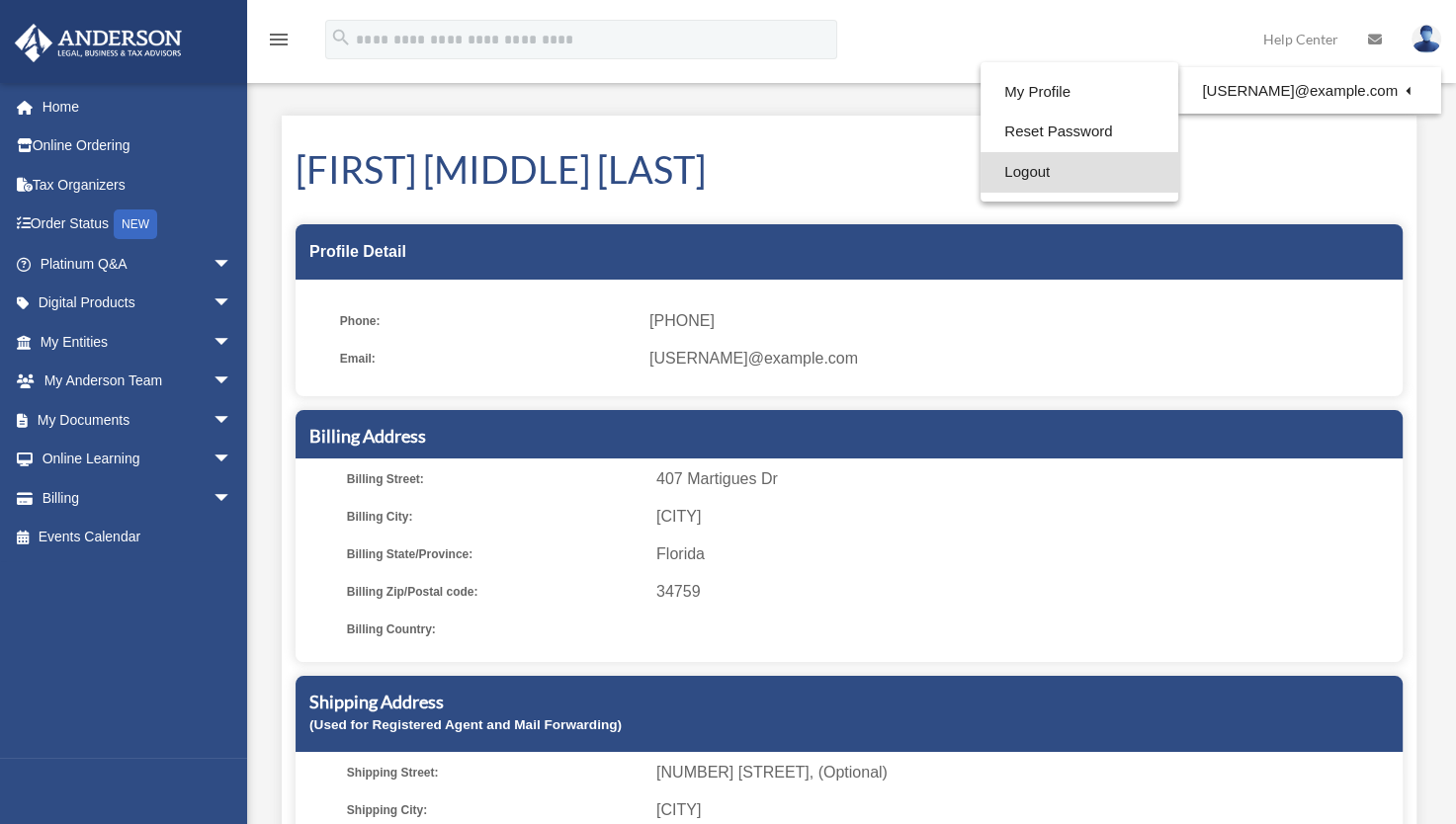 click on "Logout" at bounding box center [1079, 172] 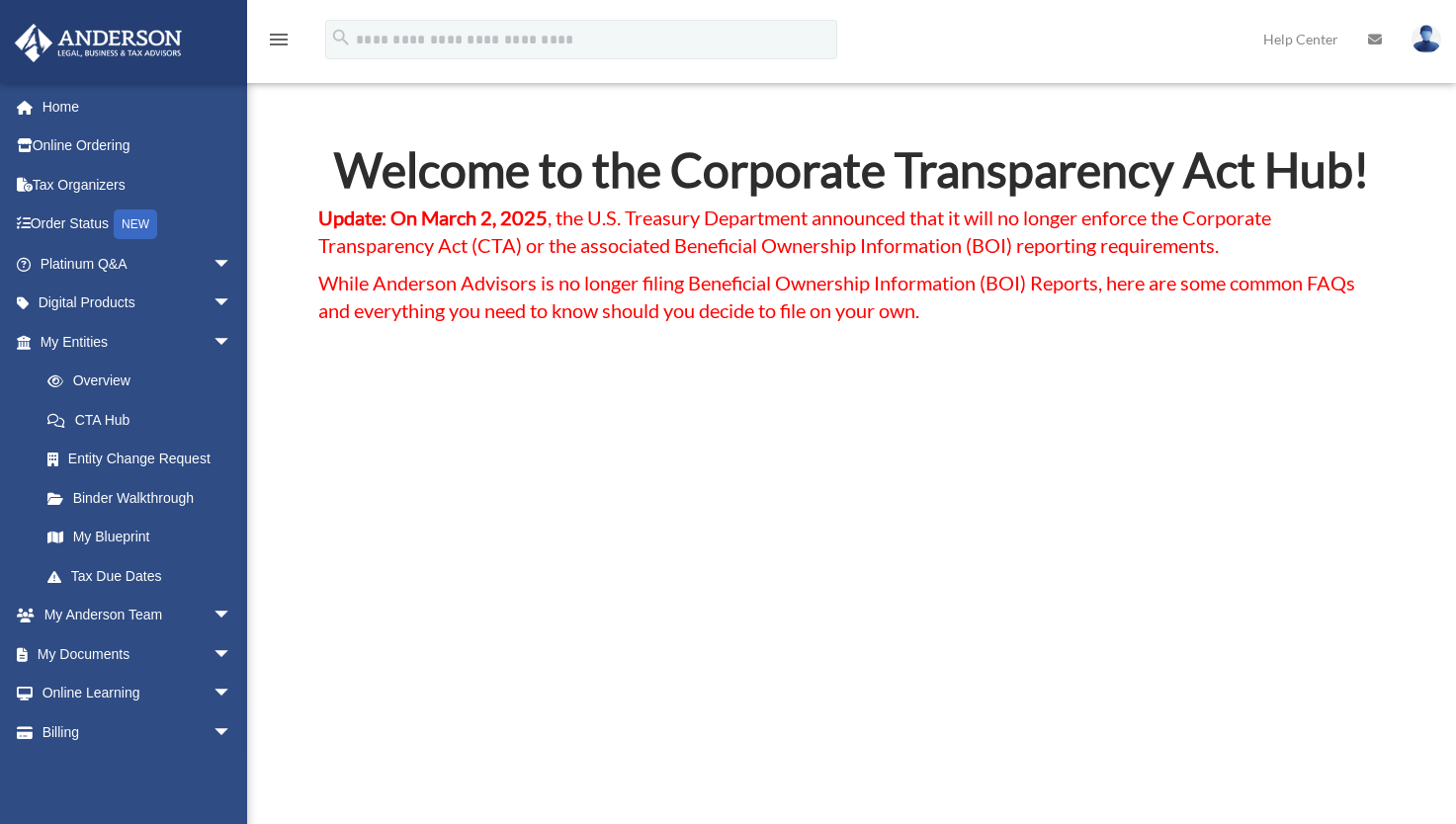 scroll, scrollTop: 253, scrollLeft: 0, axis: vertical 